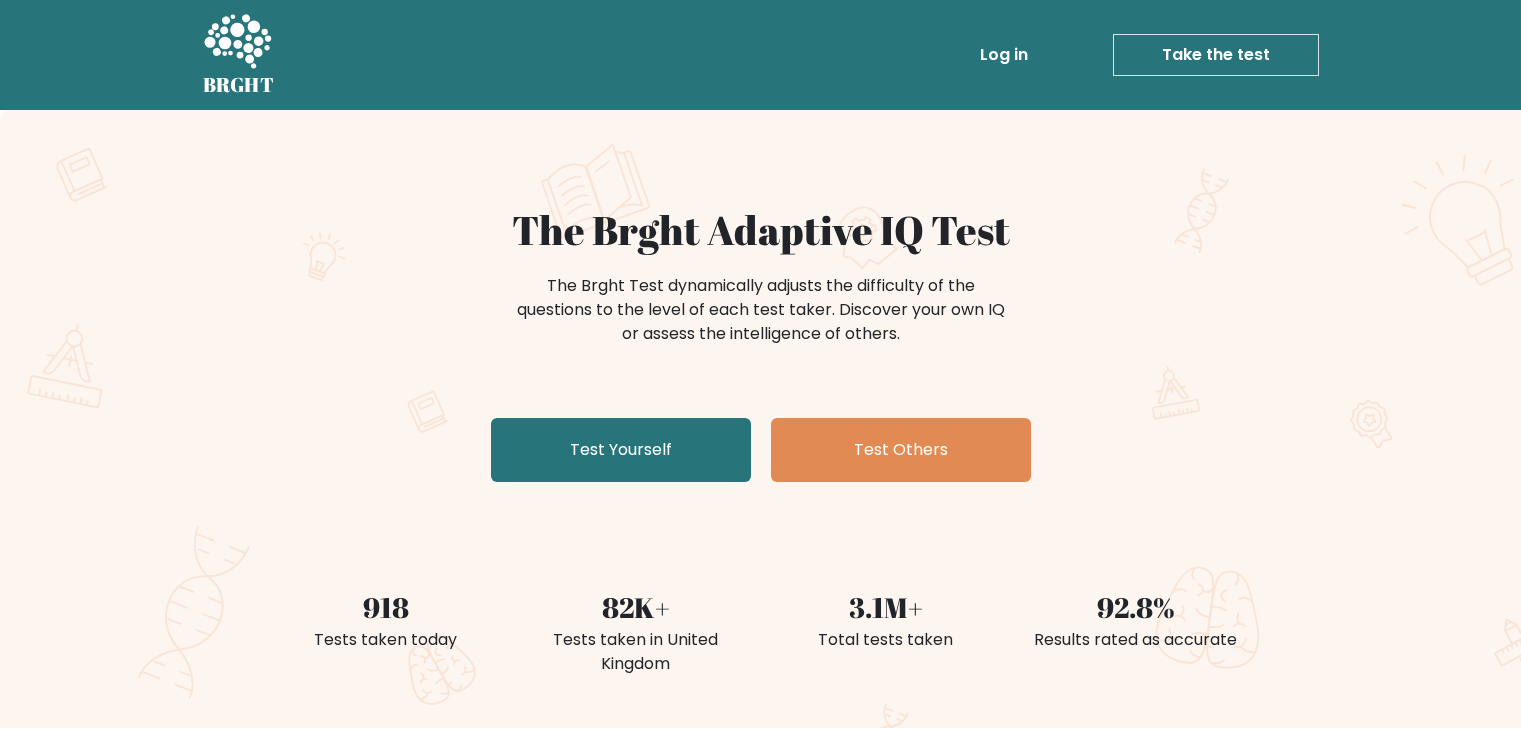 scroll, scrollTop: 0, scrollLeft: 0, axis: both 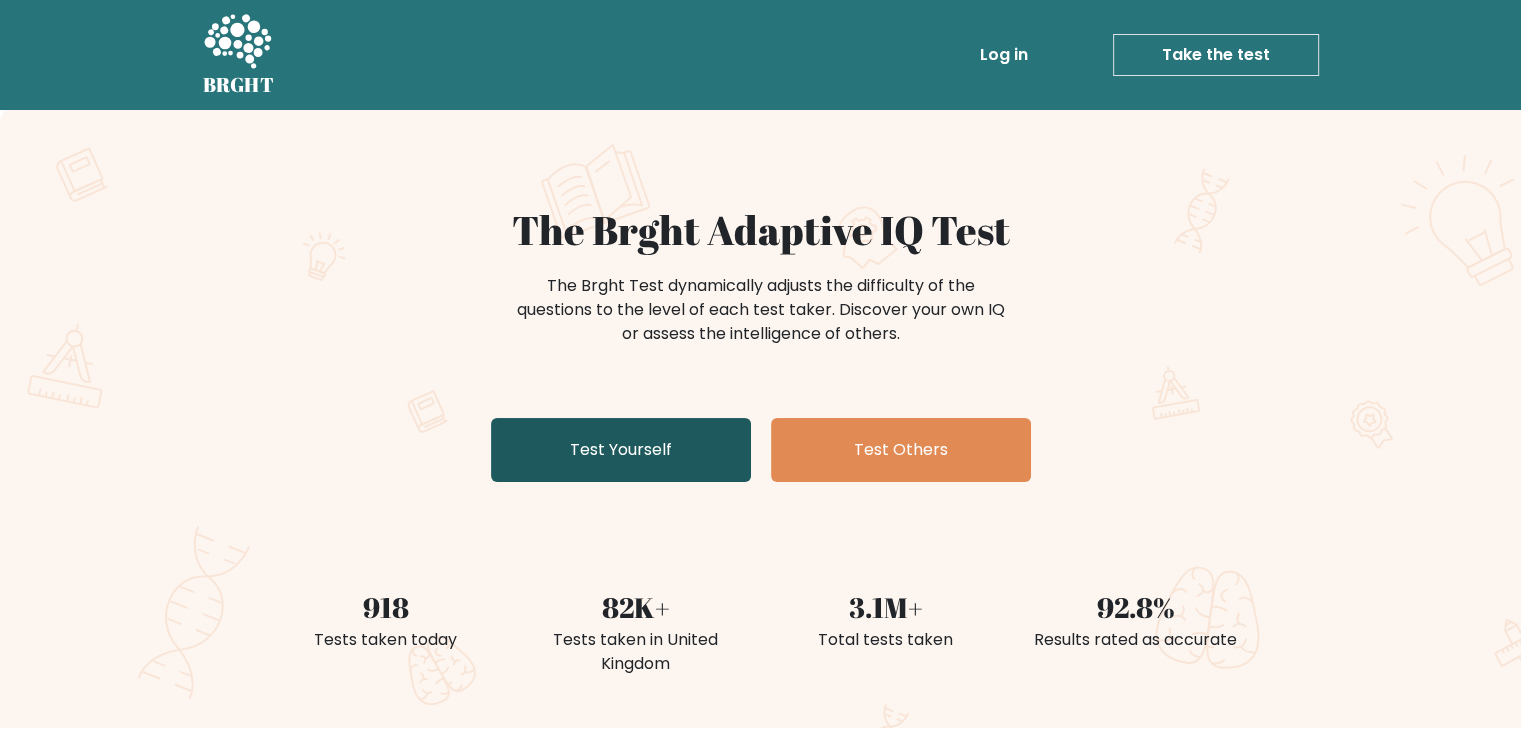 click on "Test Yourself" at bounding box center [621, 450] 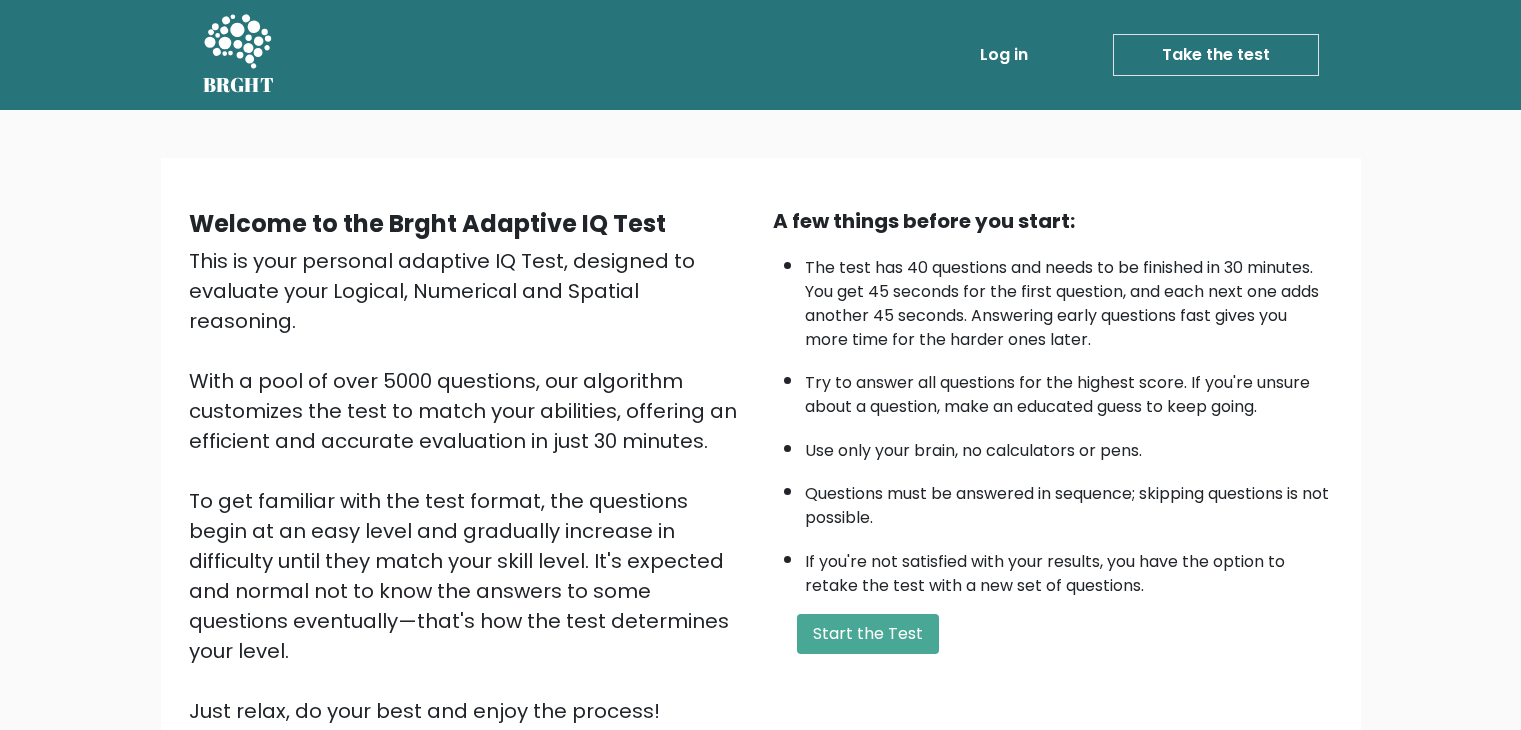 scroll, scrollTop: 0, scrollLeft: 0, axis: both 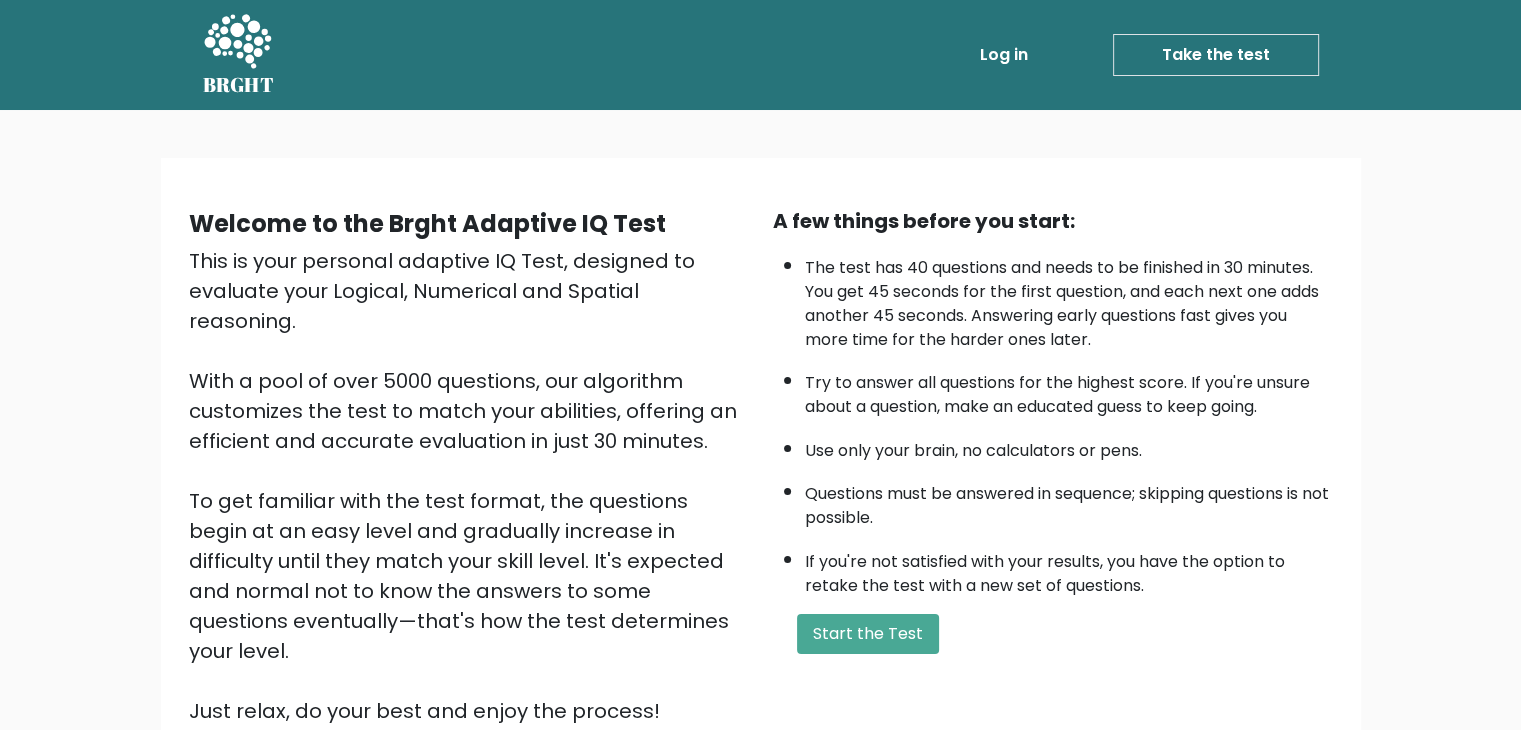 click on "A few things before you start:
The test has 40 questions and needs to be finished in 30 minutes. You get 45 seconds for the first question, and each next one adds another 45 seconds. Answering early questions fast gives you more time for the harder ones later.
Try to answer all questions for the highest score. If you're unsure about a question, make an educated guess to keep going.
Use only your brain, no calculators or pens.
Questions must be answered in sequence; skipping questions is not possible.
If you're not satisfied with your results, you have the option to retake the test with a new set of questions.
Start the Test" at bounding box center [1053, 466] 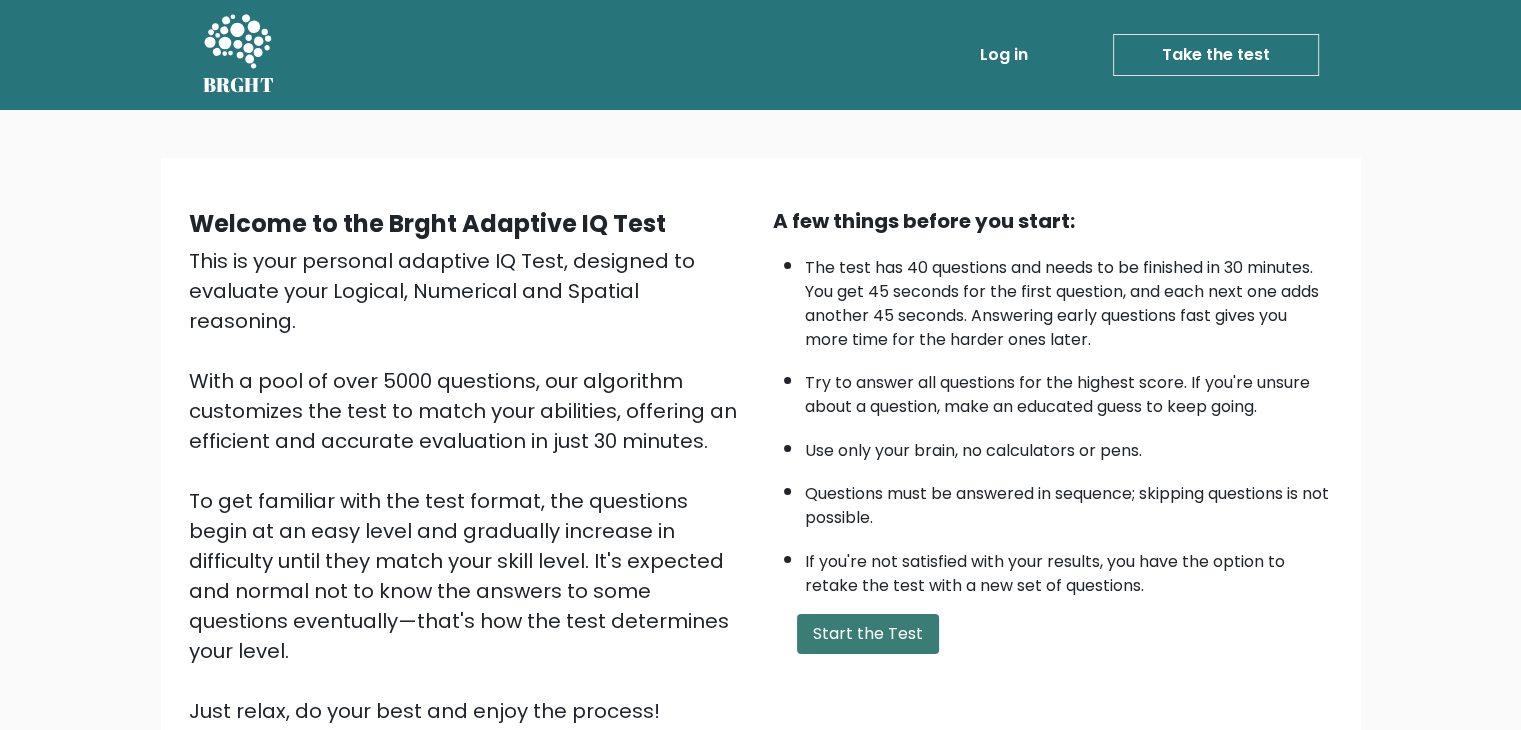 click on "Start the Test" at bounding box center (868, 634) 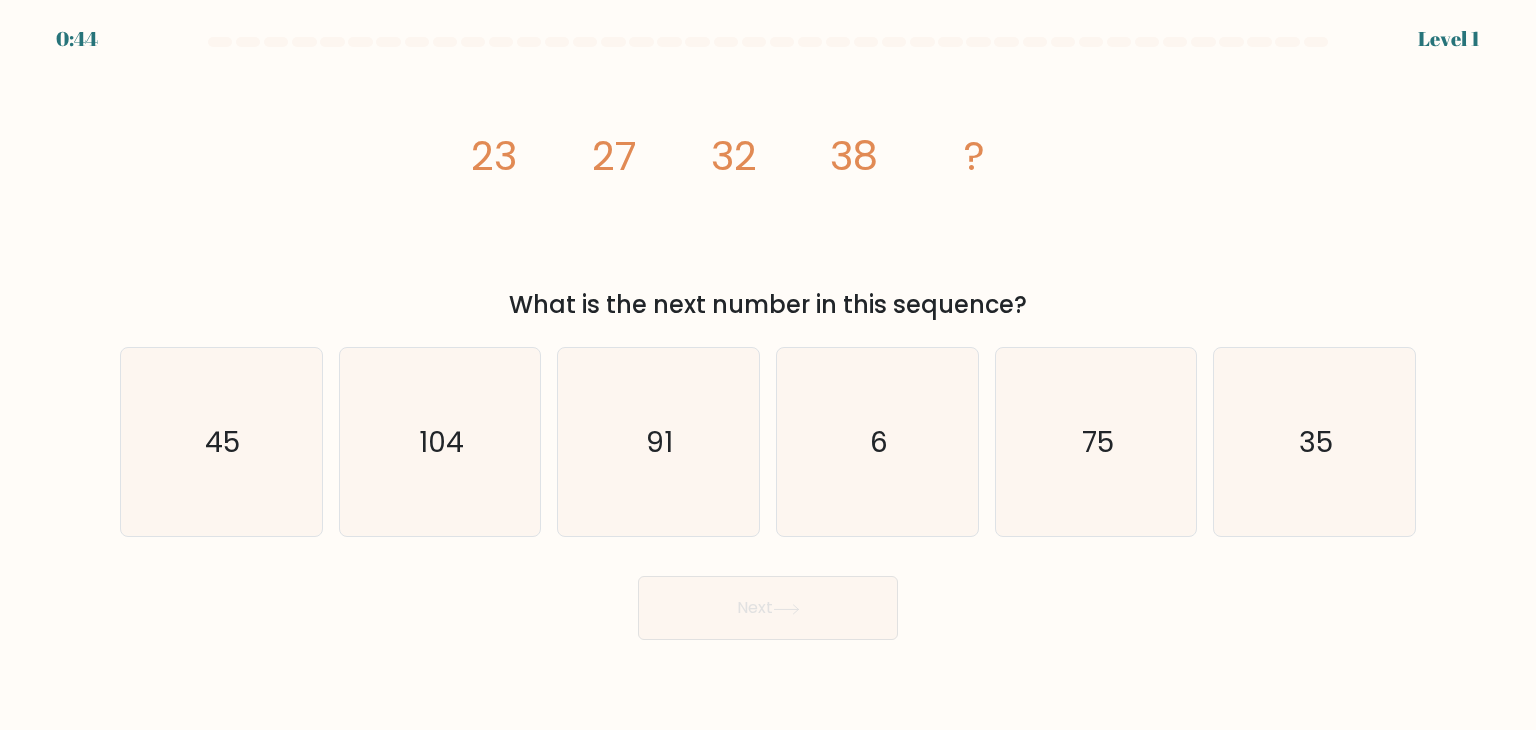 scroll, scrollTop: 0, scrollLeft: 0, axis: both 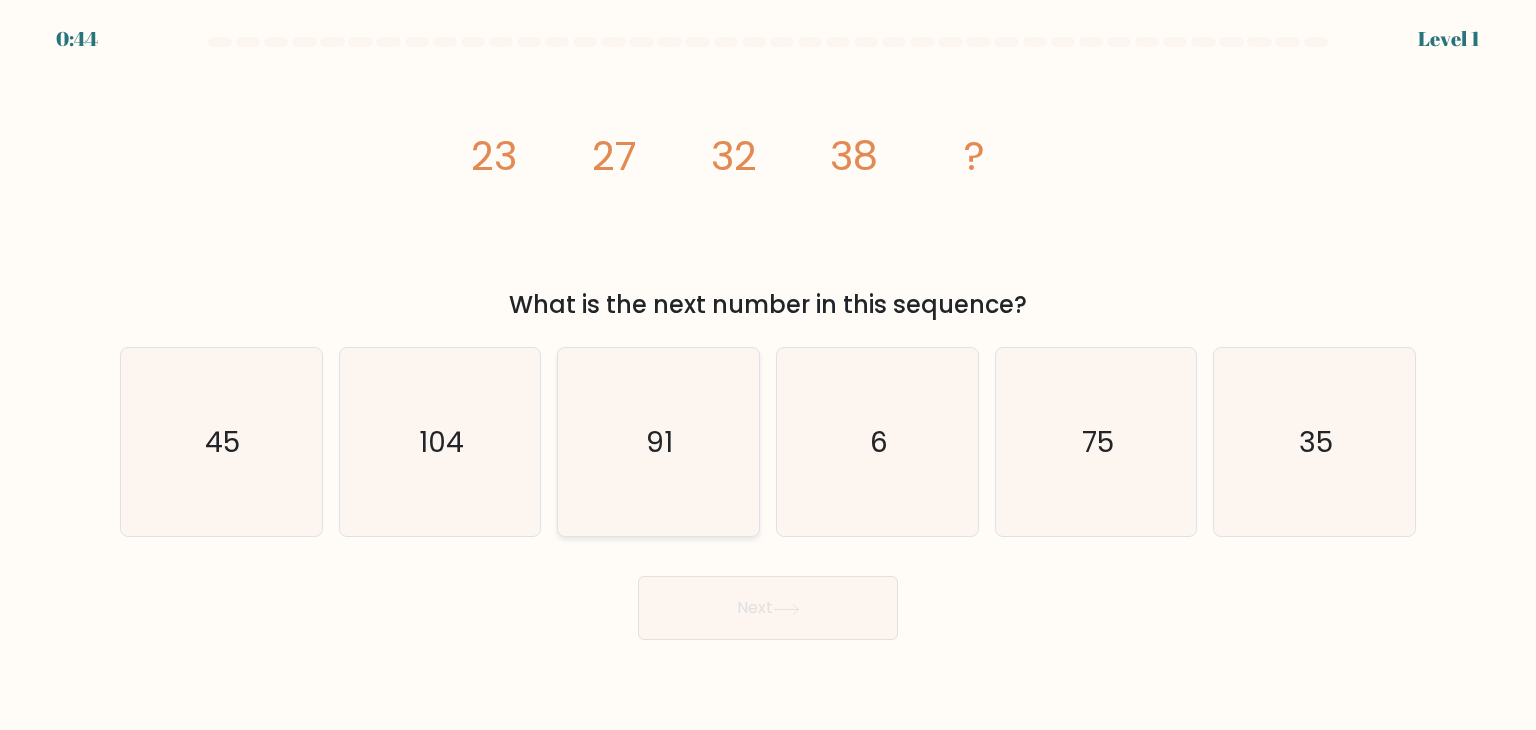 click on "91" 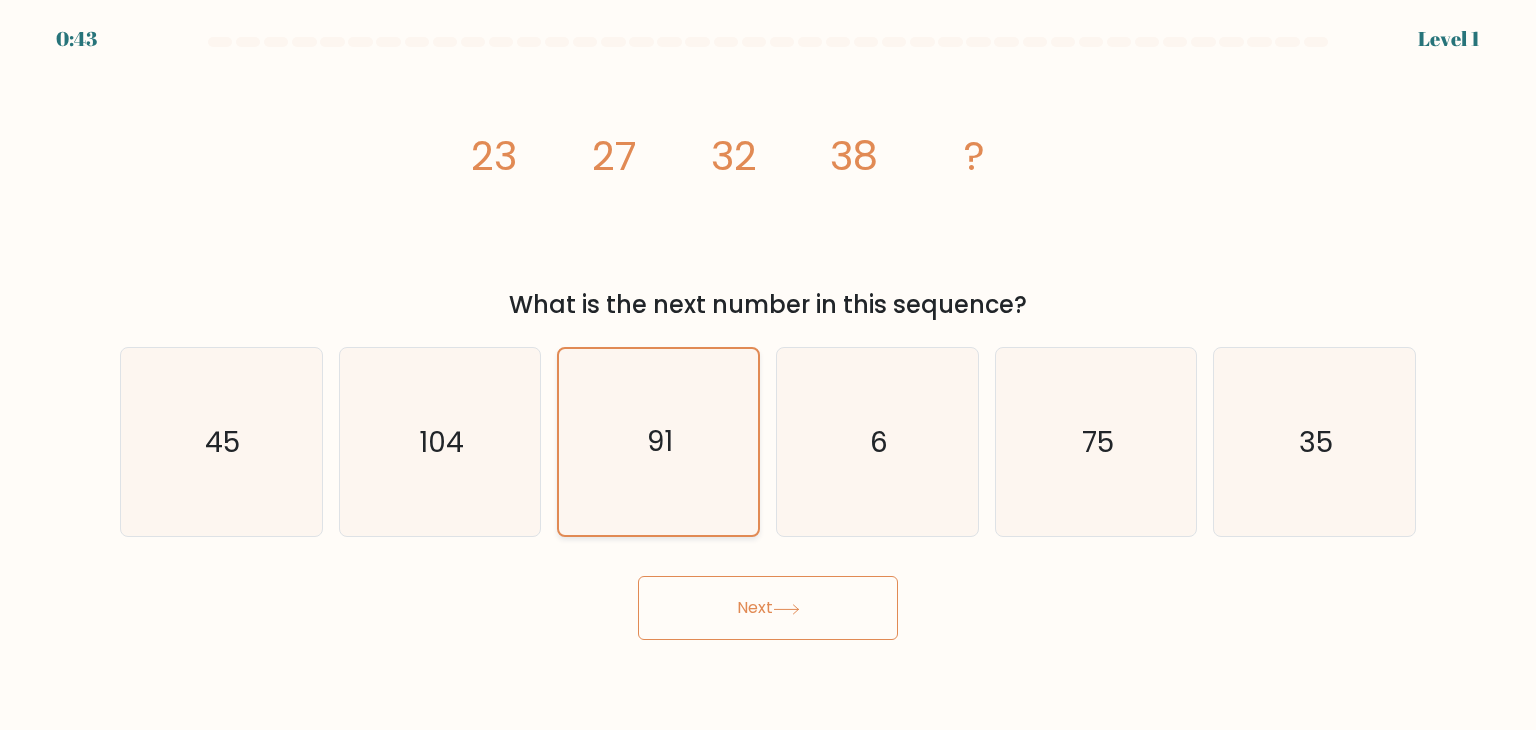 click on "91" 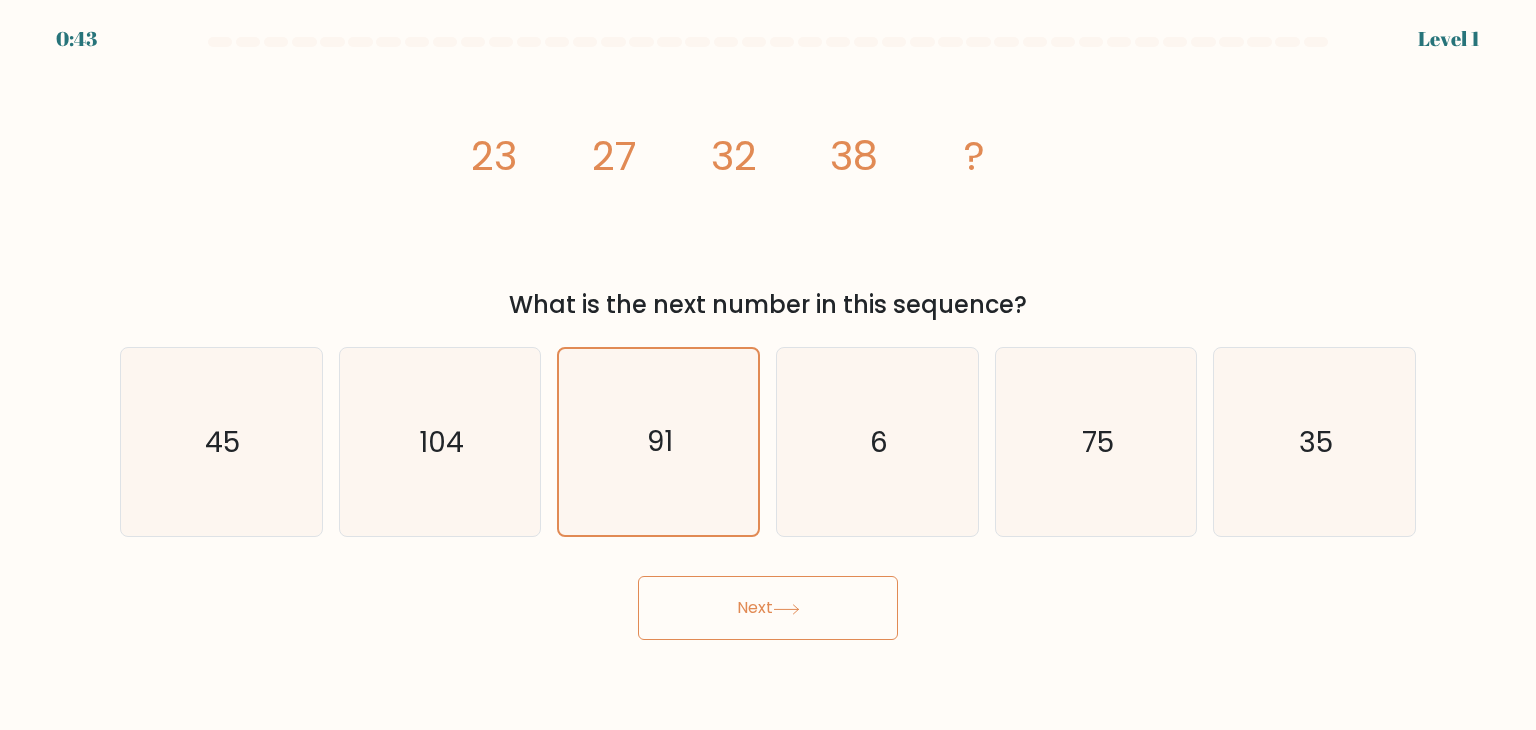 click on "Next" at bounding box center (768, 608) 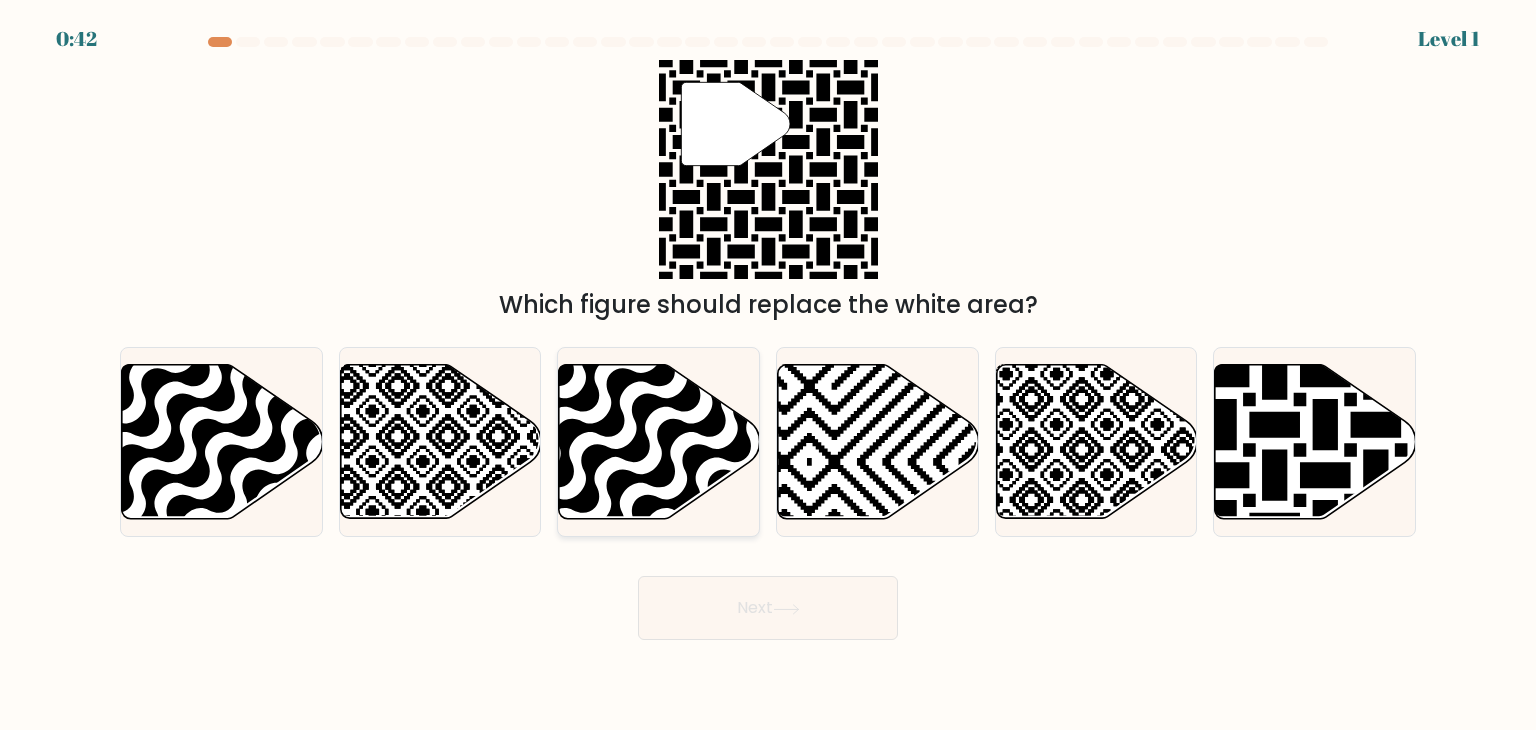click 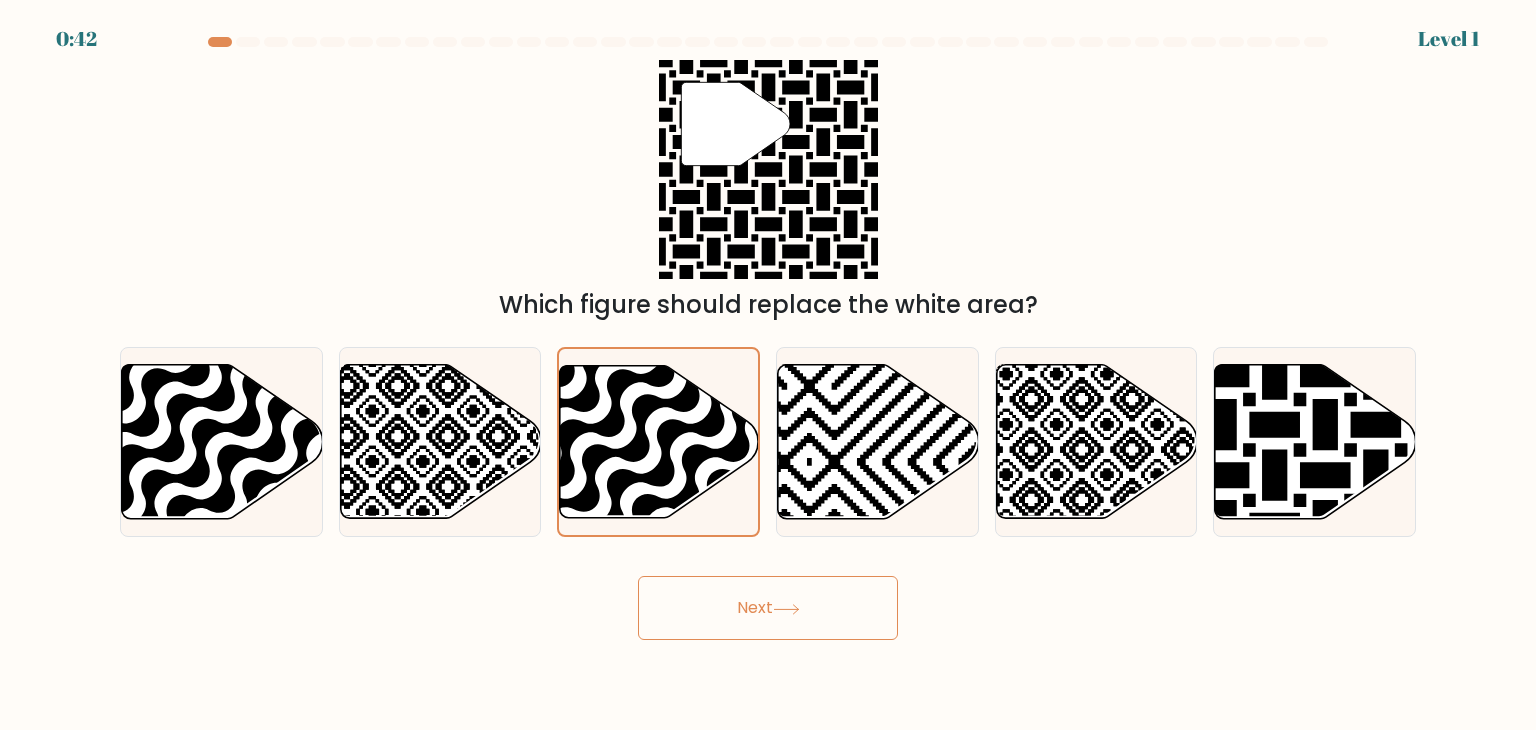 click on "Next" at bounding box center (768, 608) 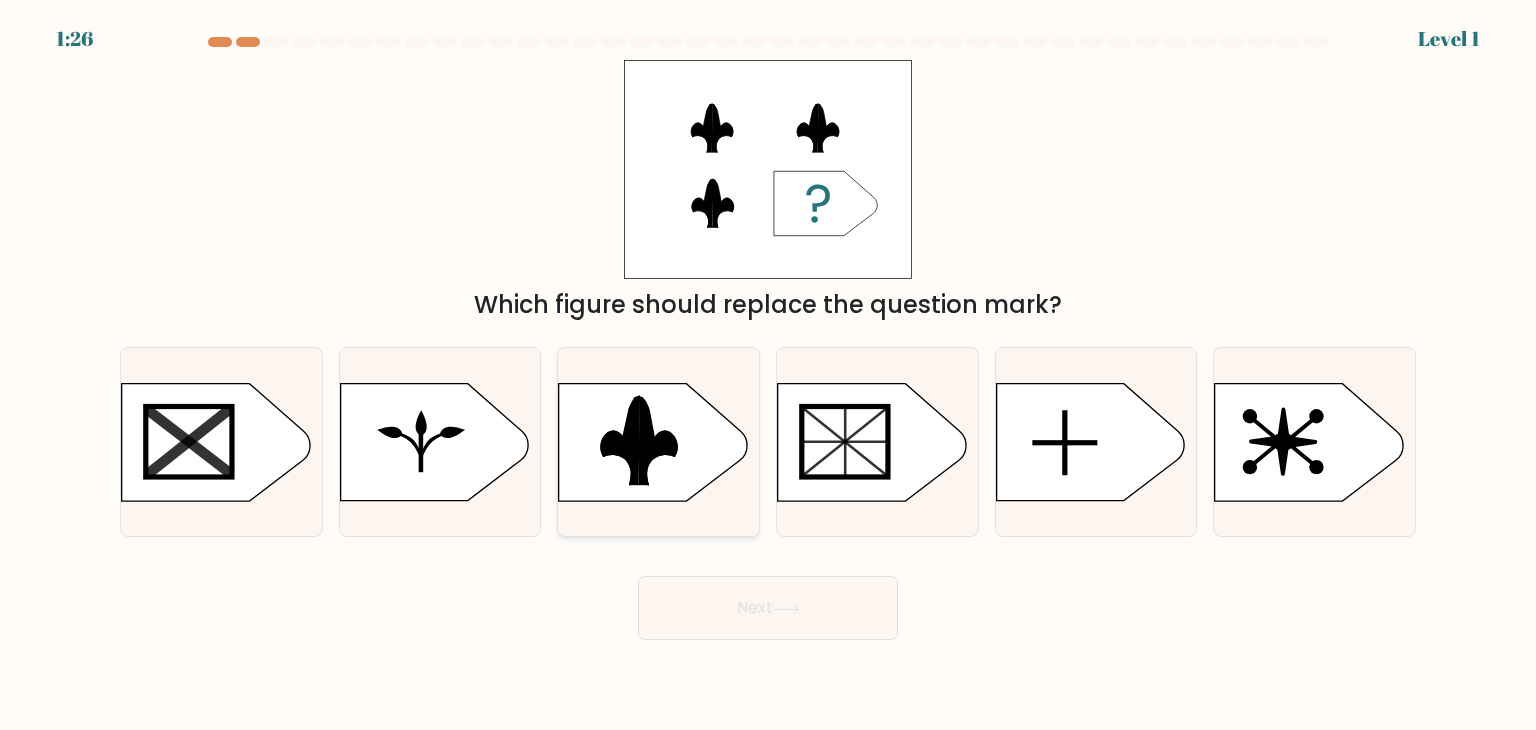 drag, startPoint x: 688, startPoint y: 513, endPoint x: 656, endPoint y: 473, distance: 51.224995 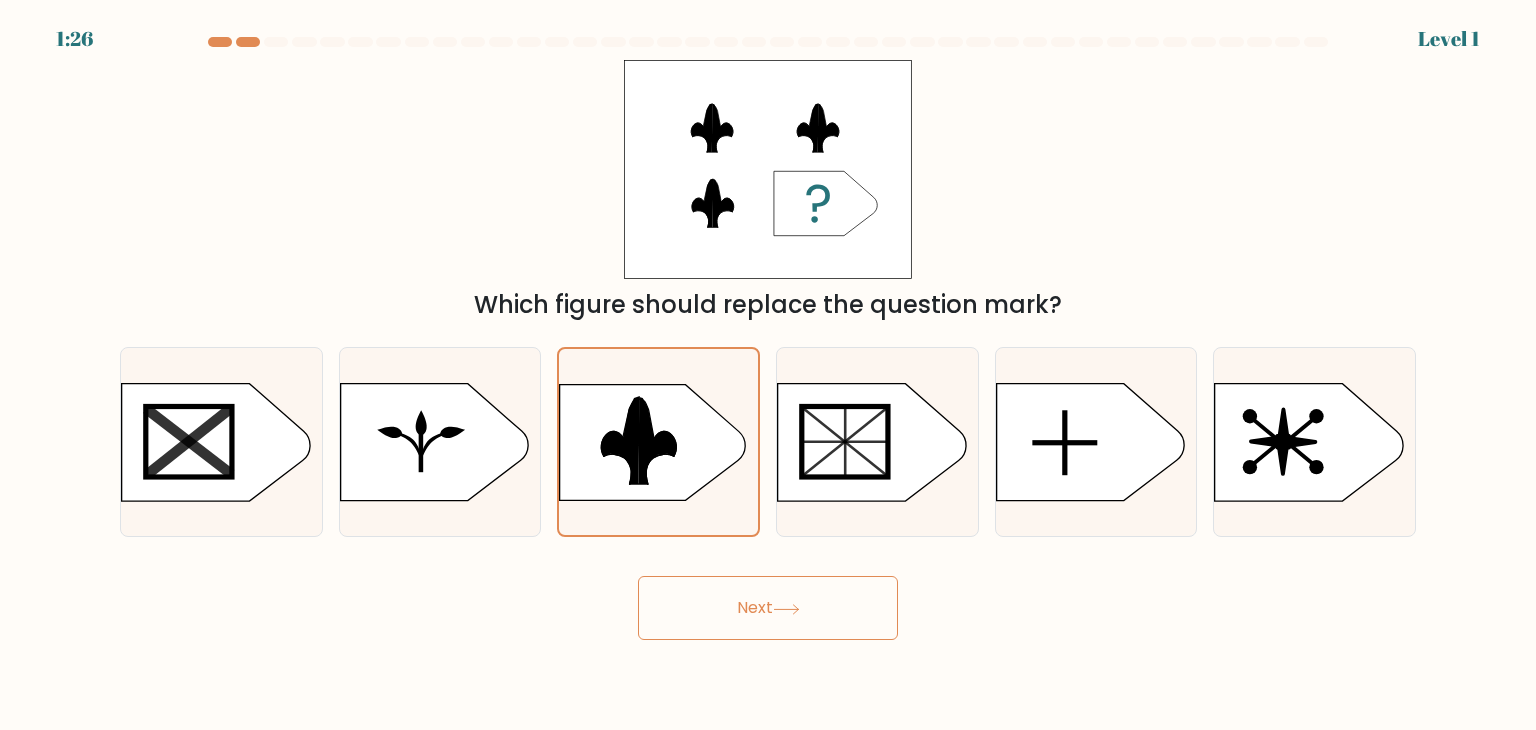 click on "Next" at bounding box center (768, 608) 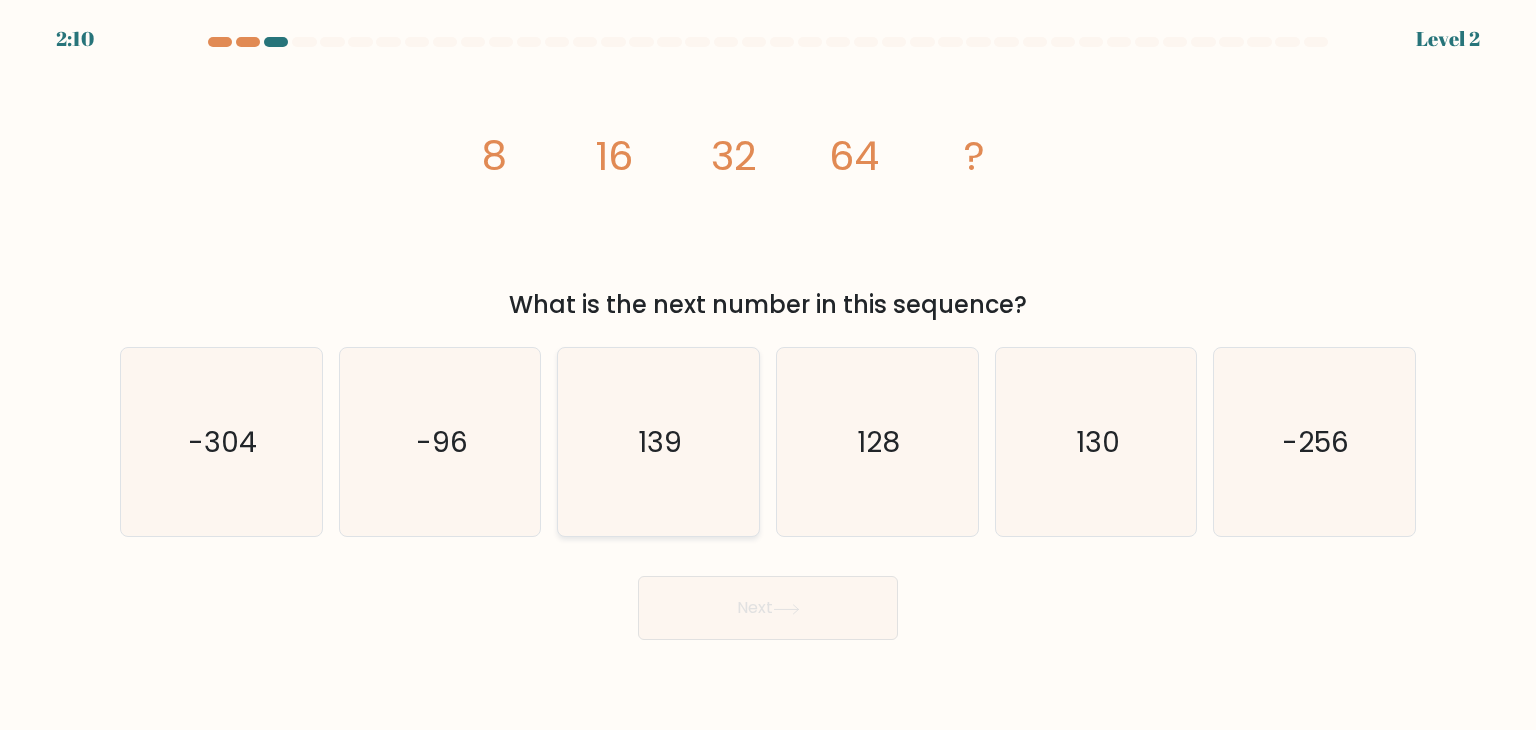 click on "139" 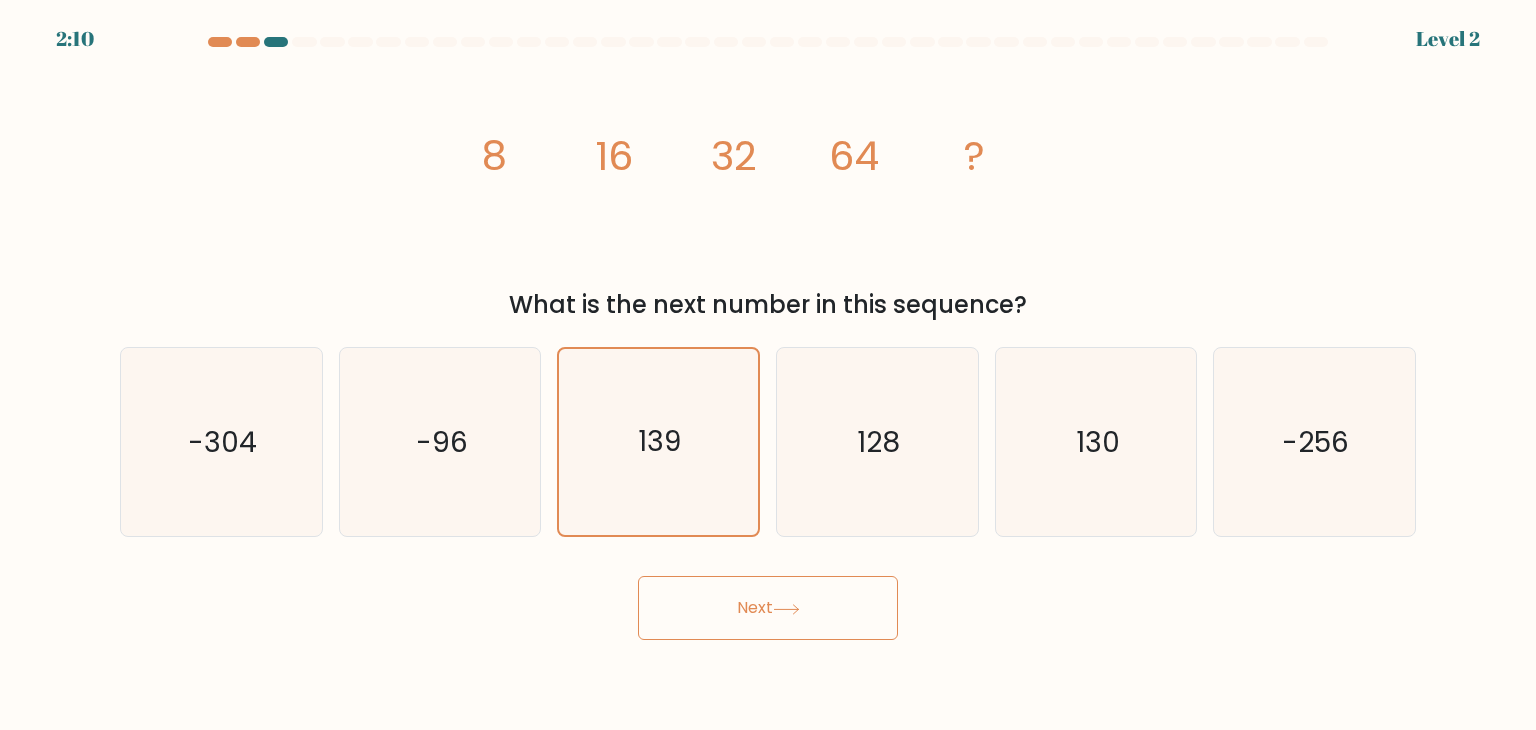 drag, startPoint x: 745, startPoint y: 597, endPoint x: 740, endPoint y: 580, distance: 17.720045 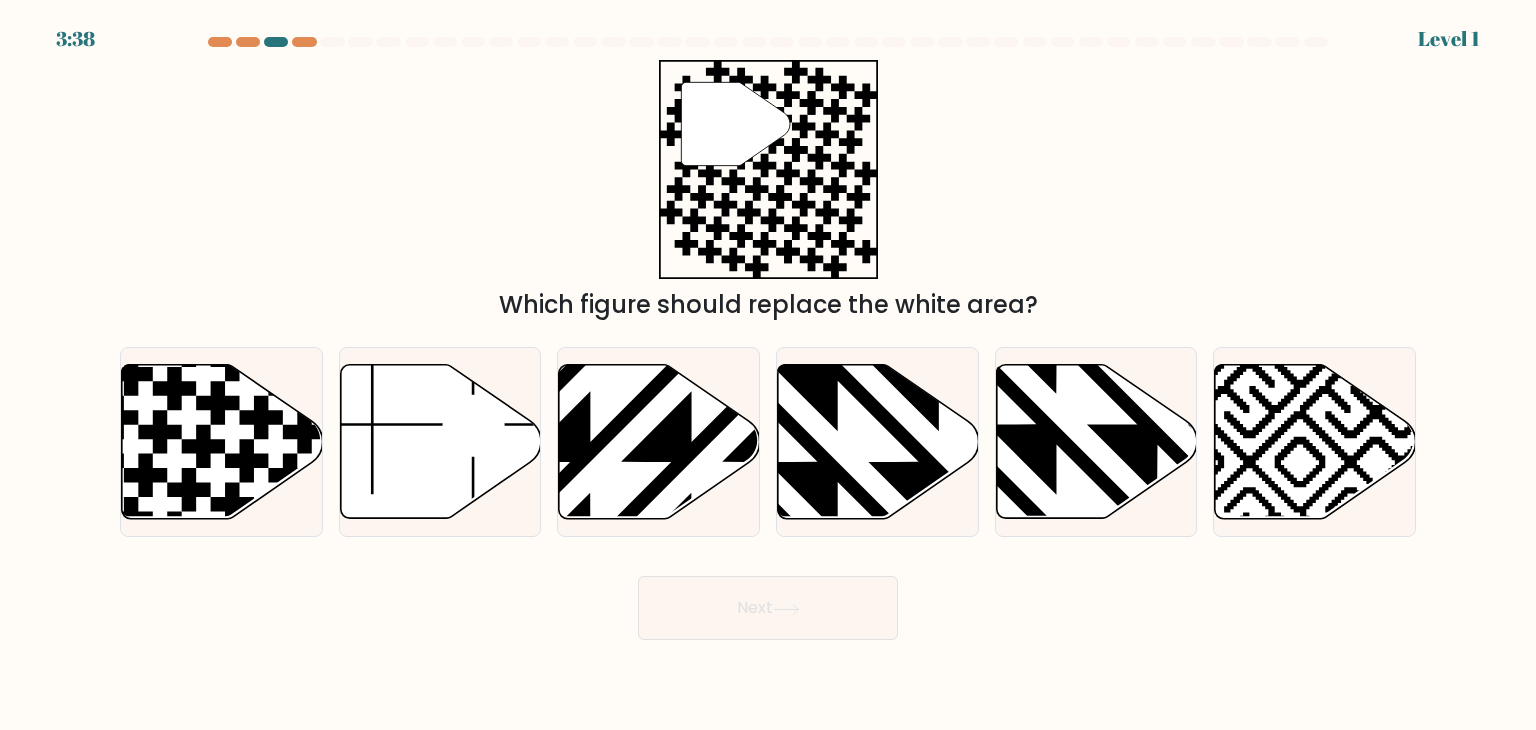 drag, startPoint x: 688, startPoint y: 483, endPoint x: 724, endPoint y: 591, distance: 113.841995 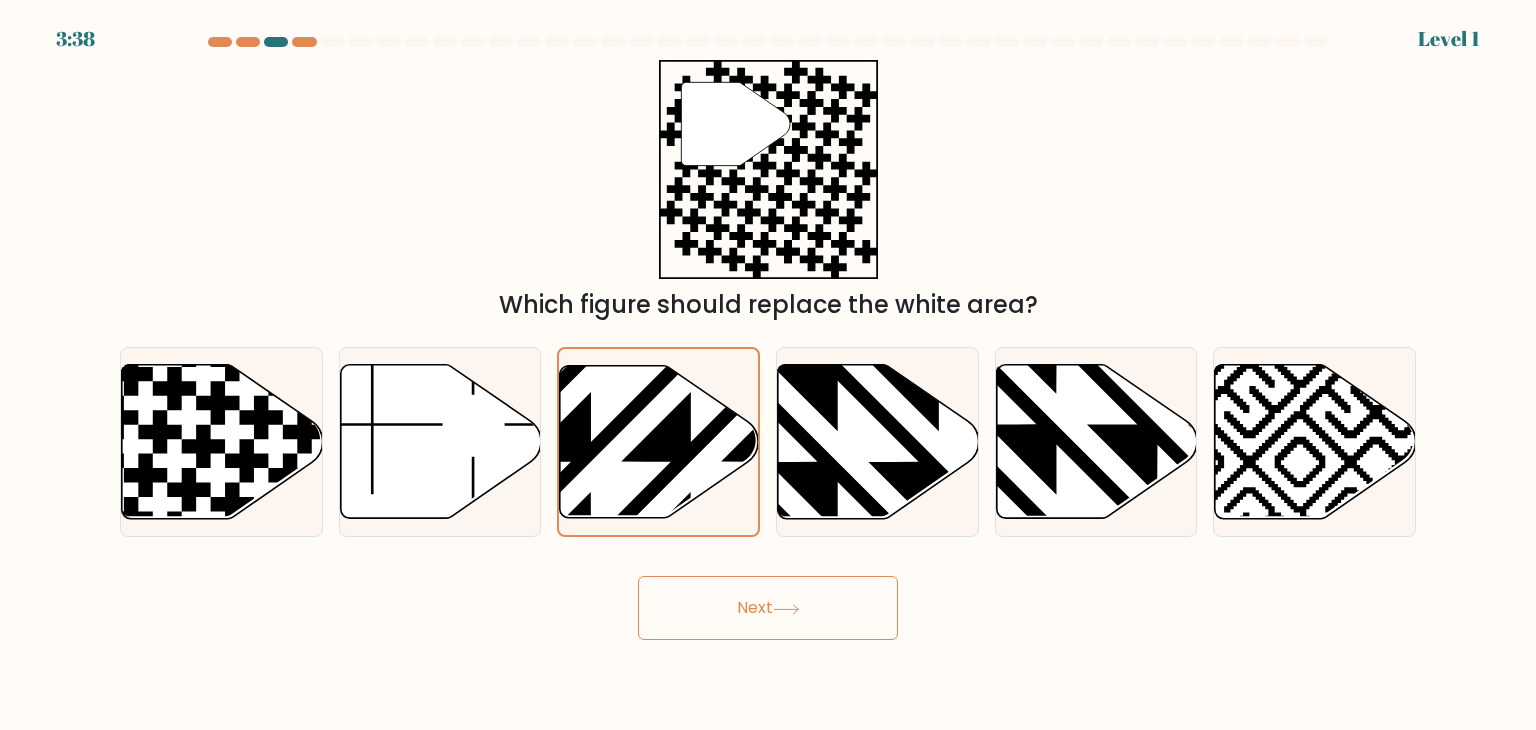 drag, startPoint x: 742, startPoint y: 653, endPoint x: 738, endPoint y: 640, distance: 13.601471 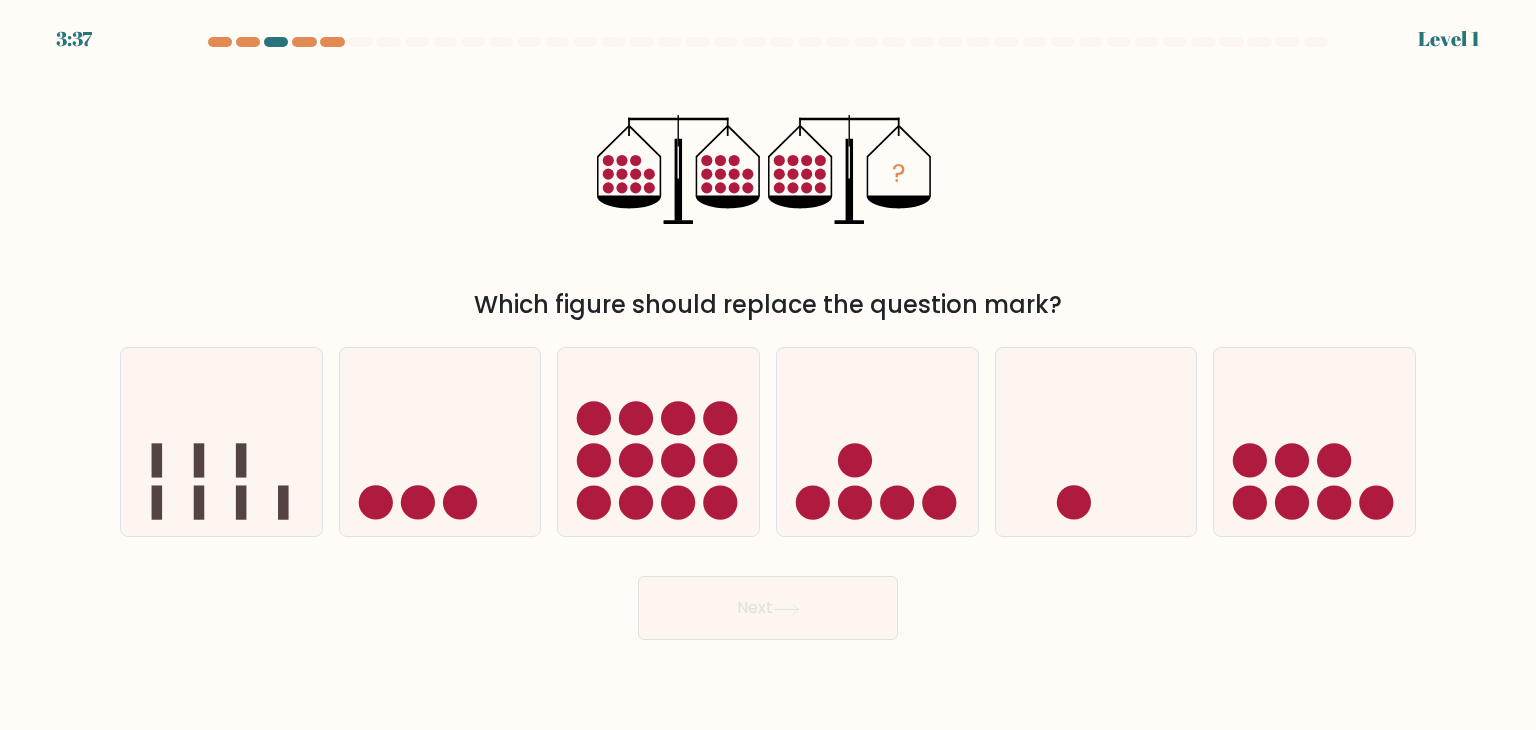 click 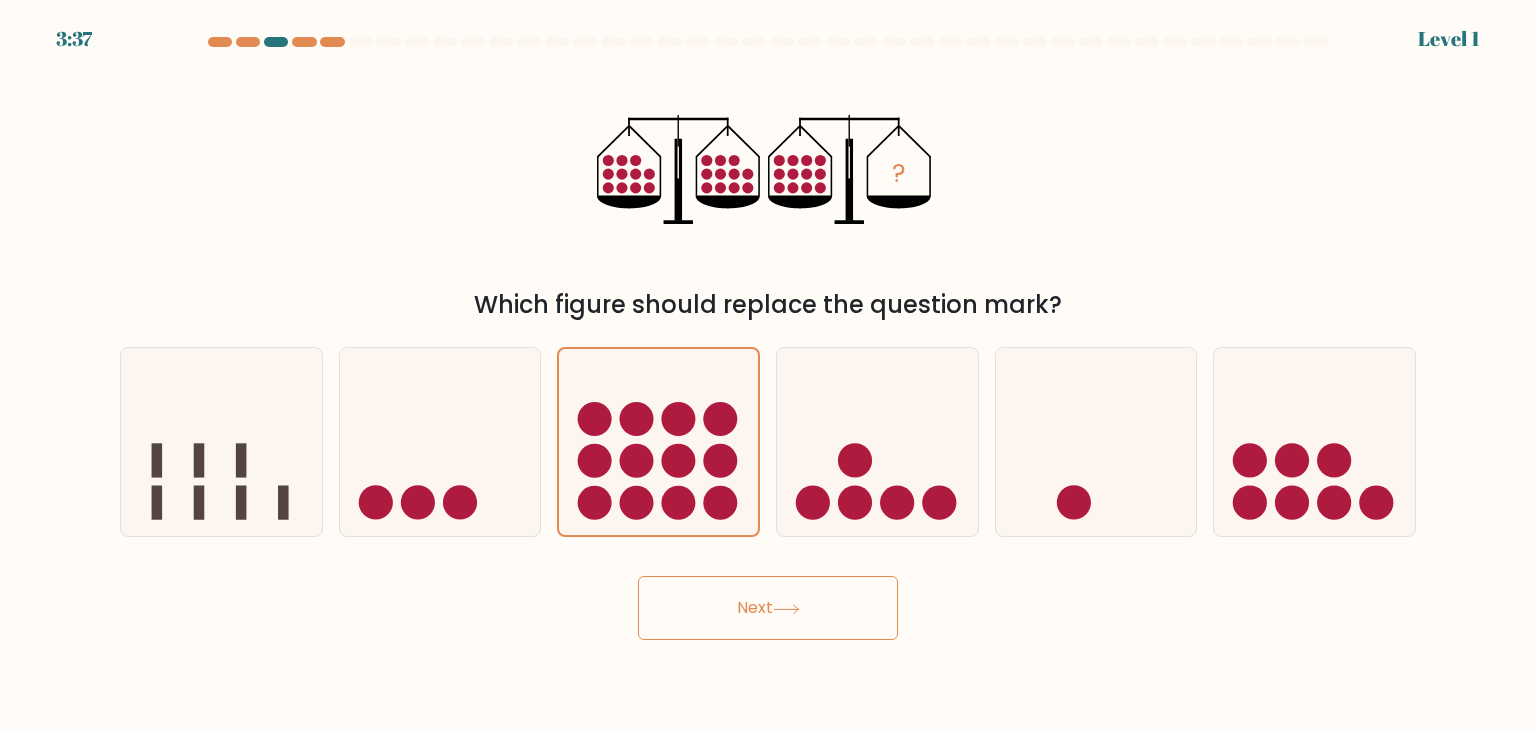 click on "Next" at bounding box center (768, 608) 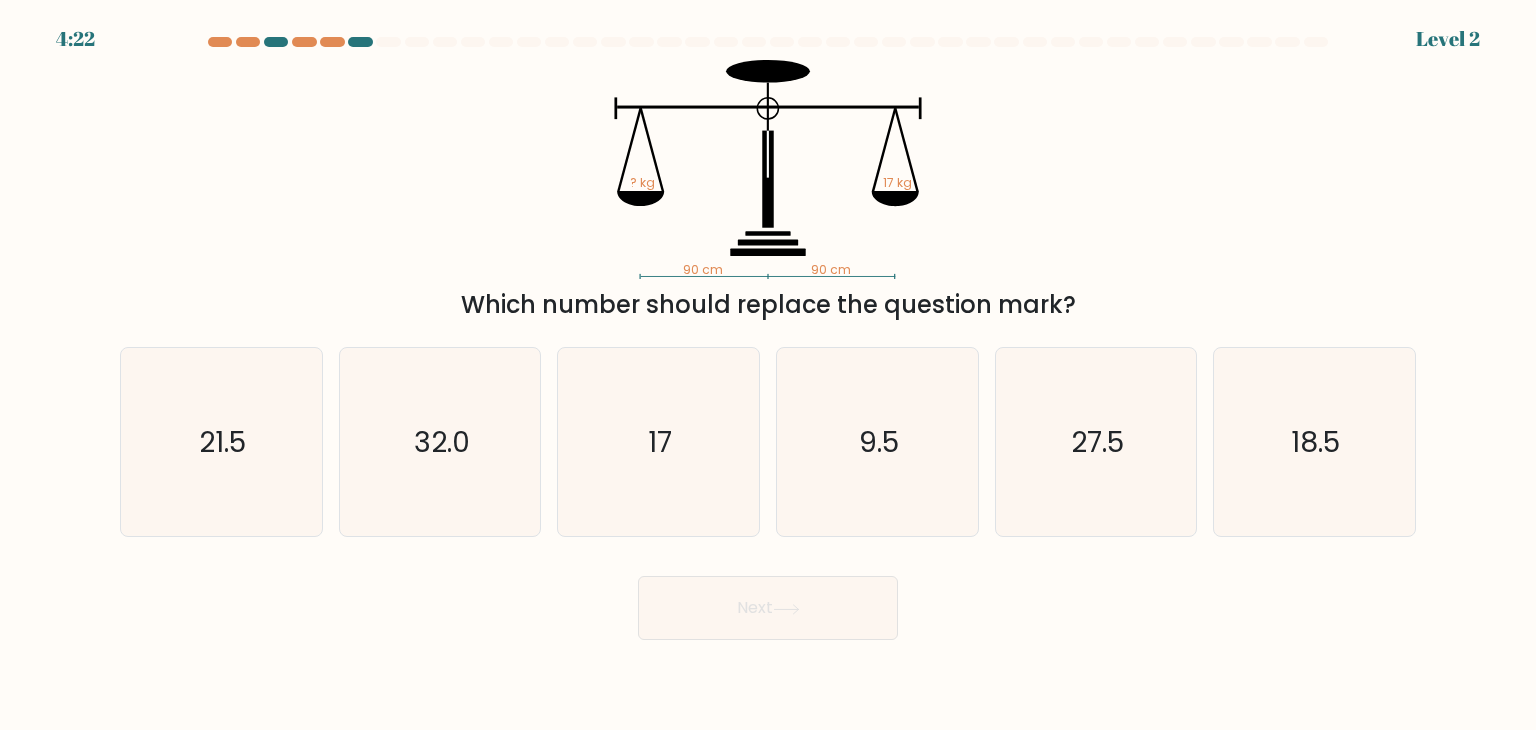 click on "17" 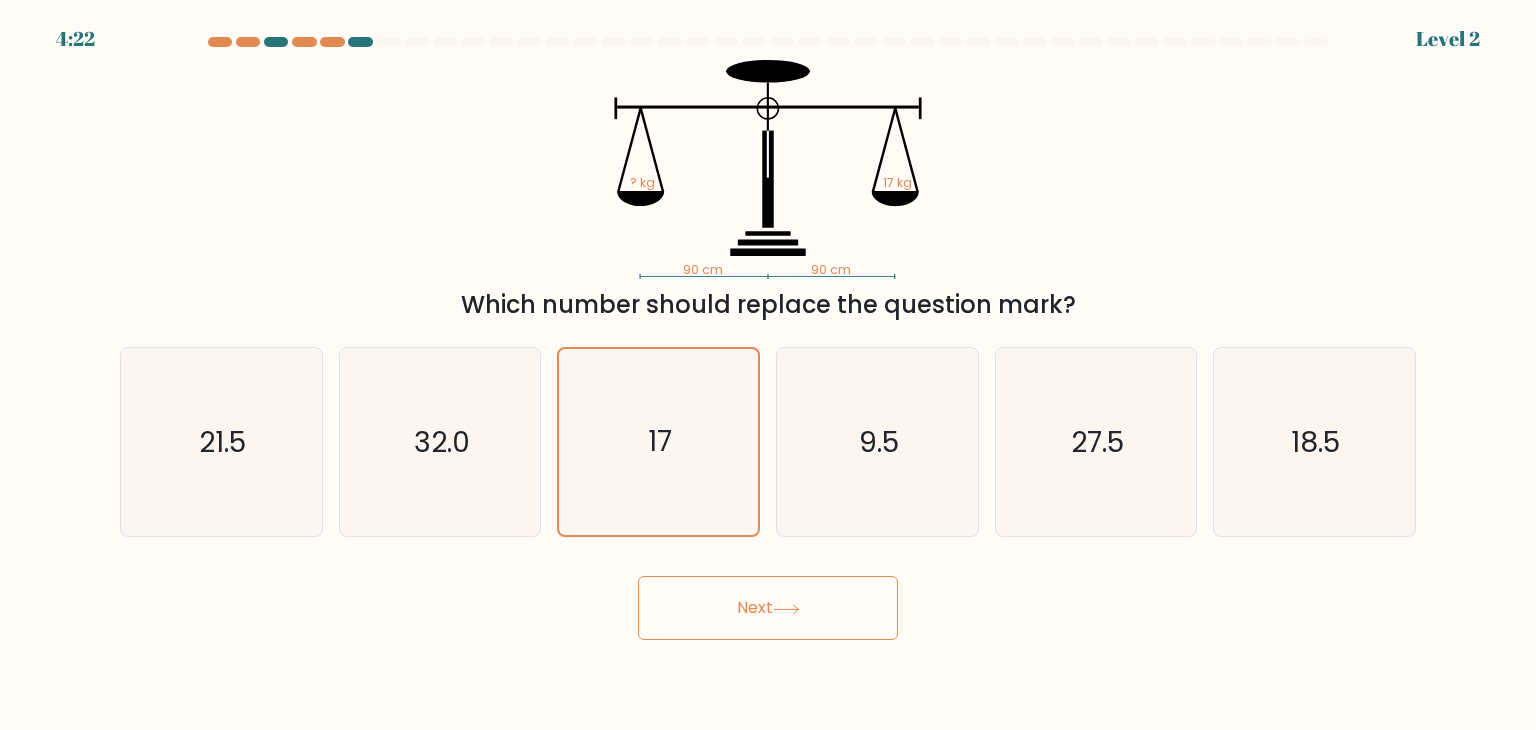 click on "Next" at bounding box center [768, 608] 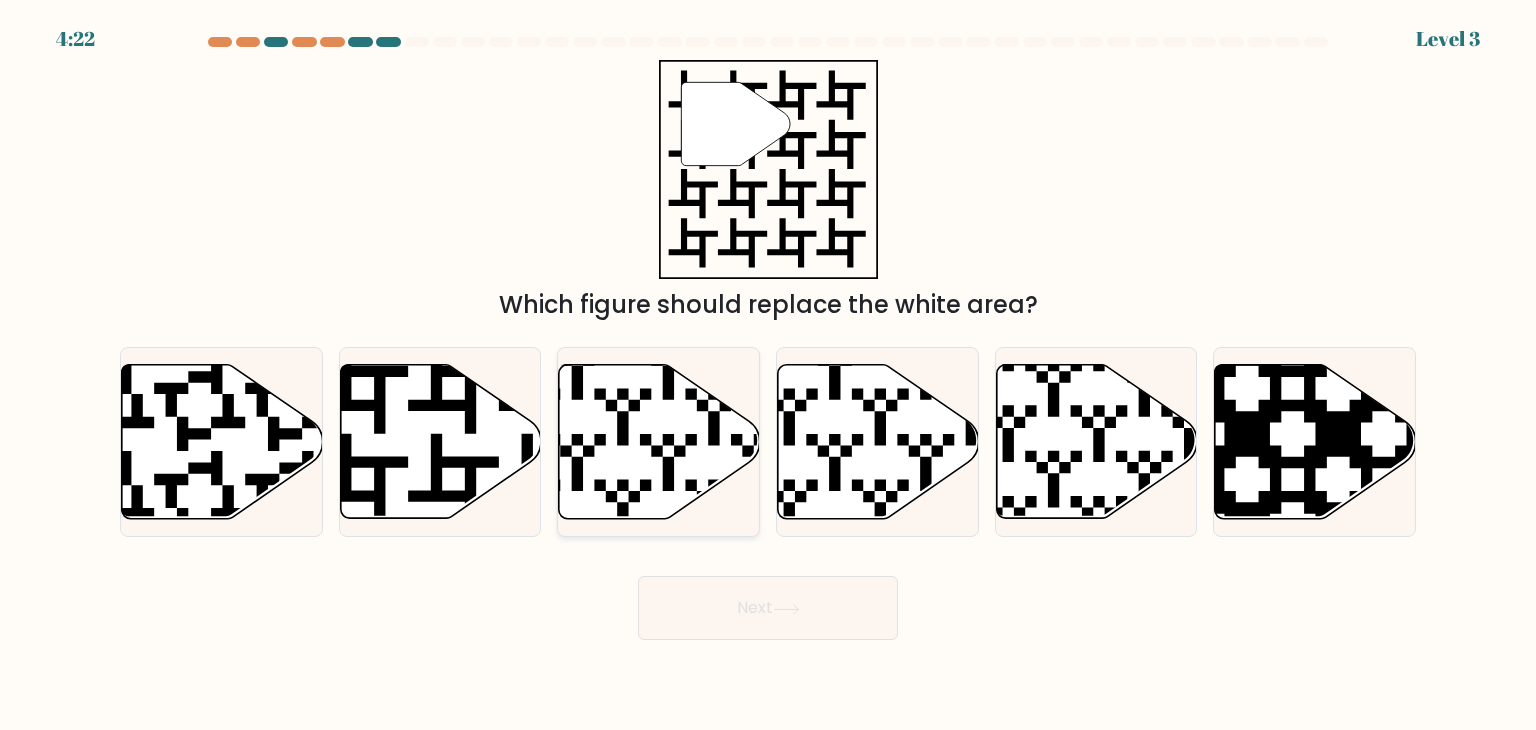click 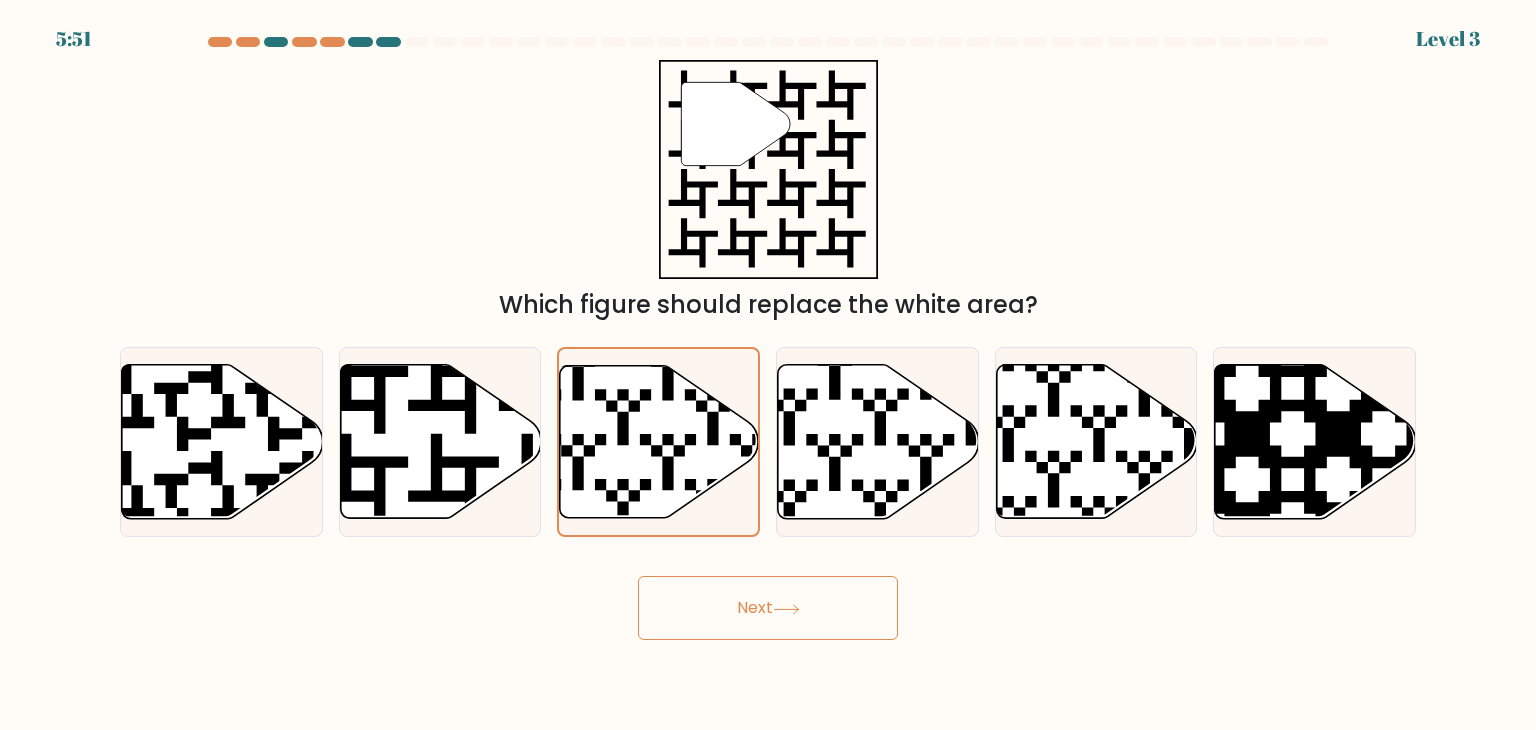click on "Next" at bounding box center (768, 608) 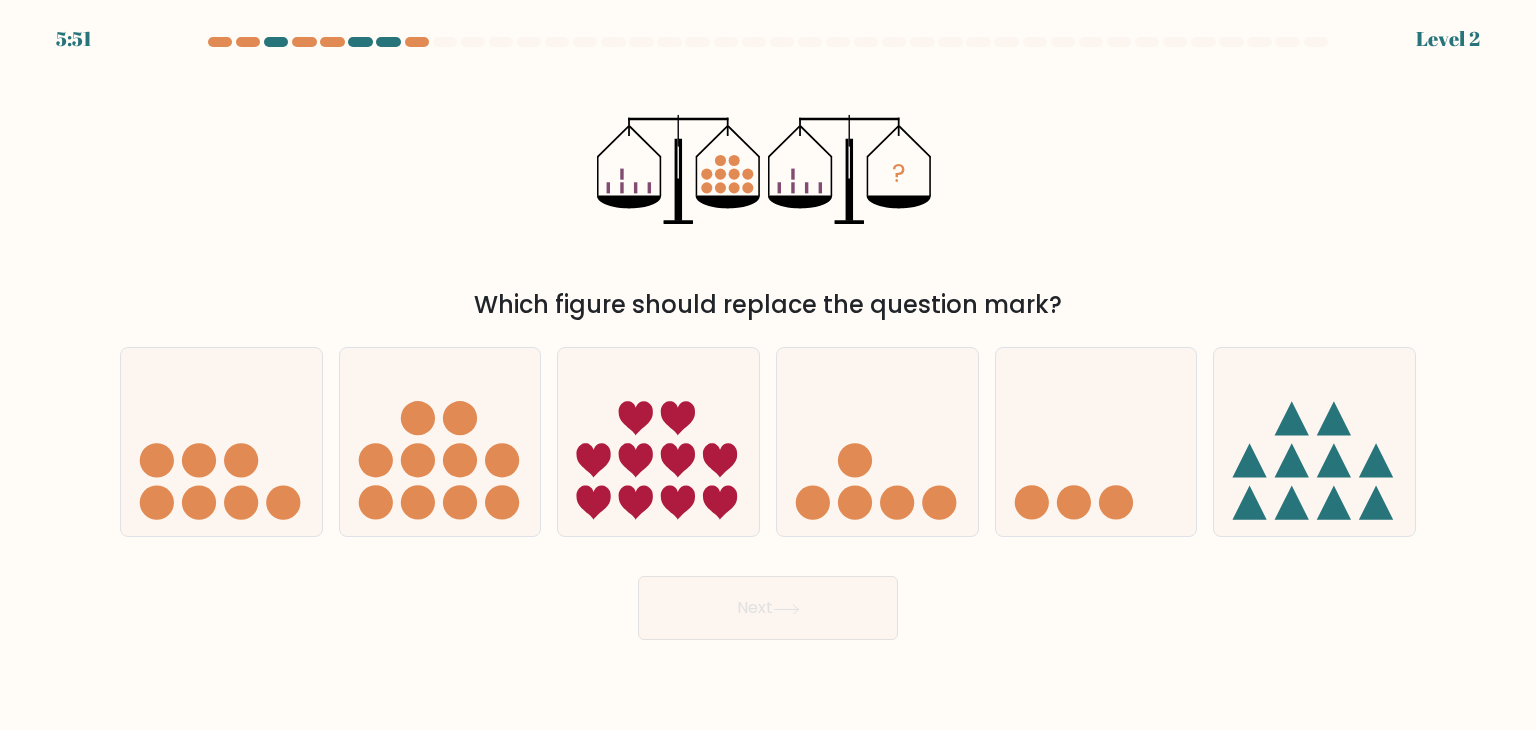 click 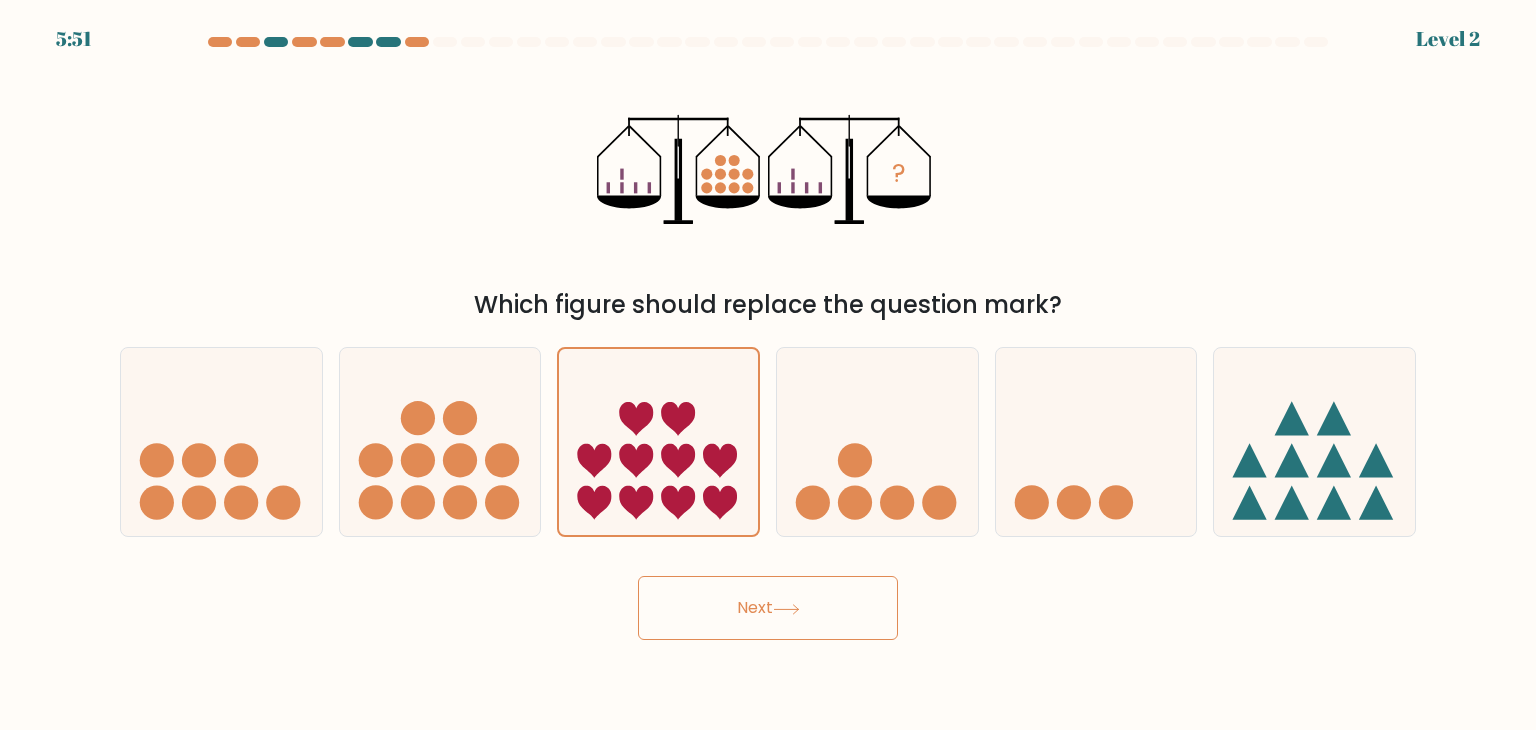 click on "Next" at bounding box center (768, 608) 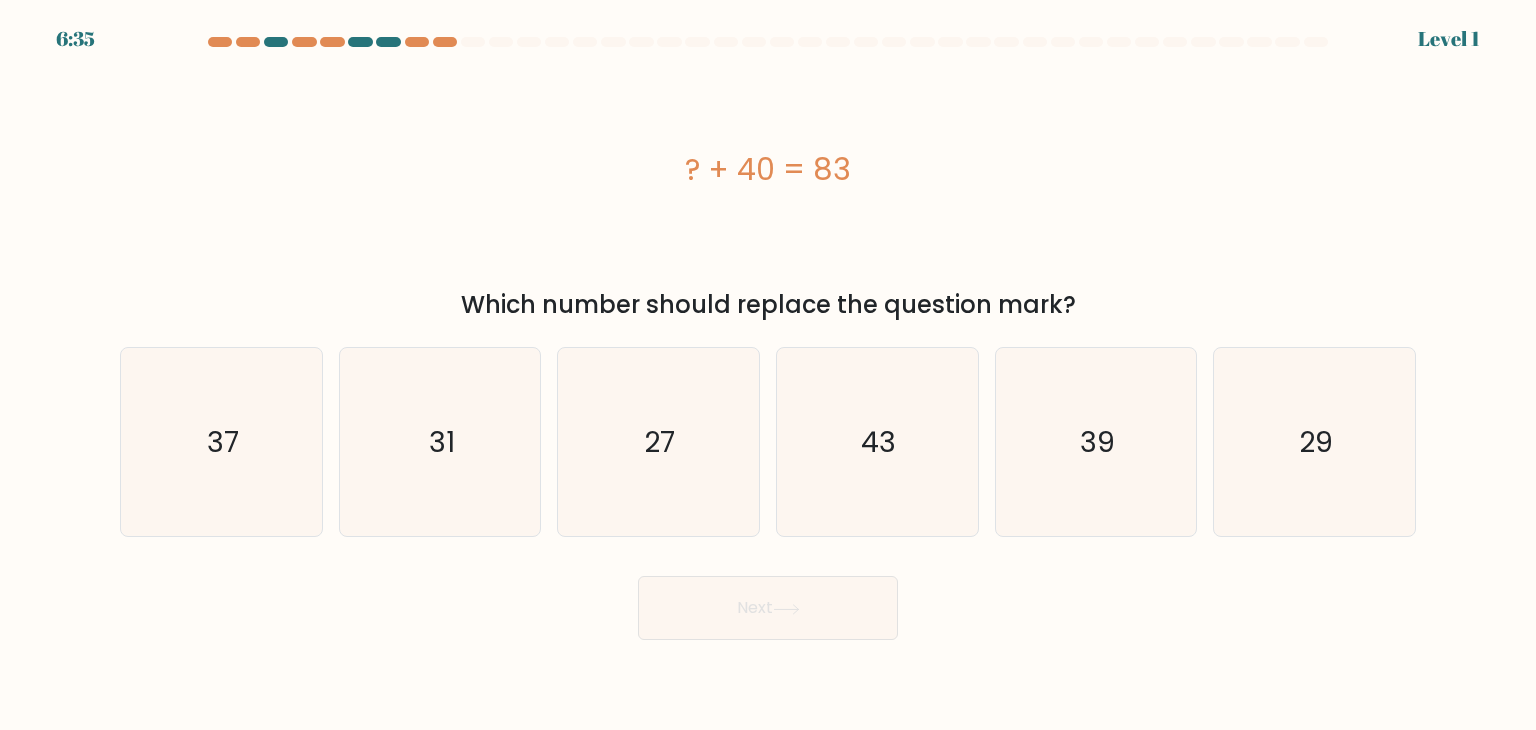 click on "27" 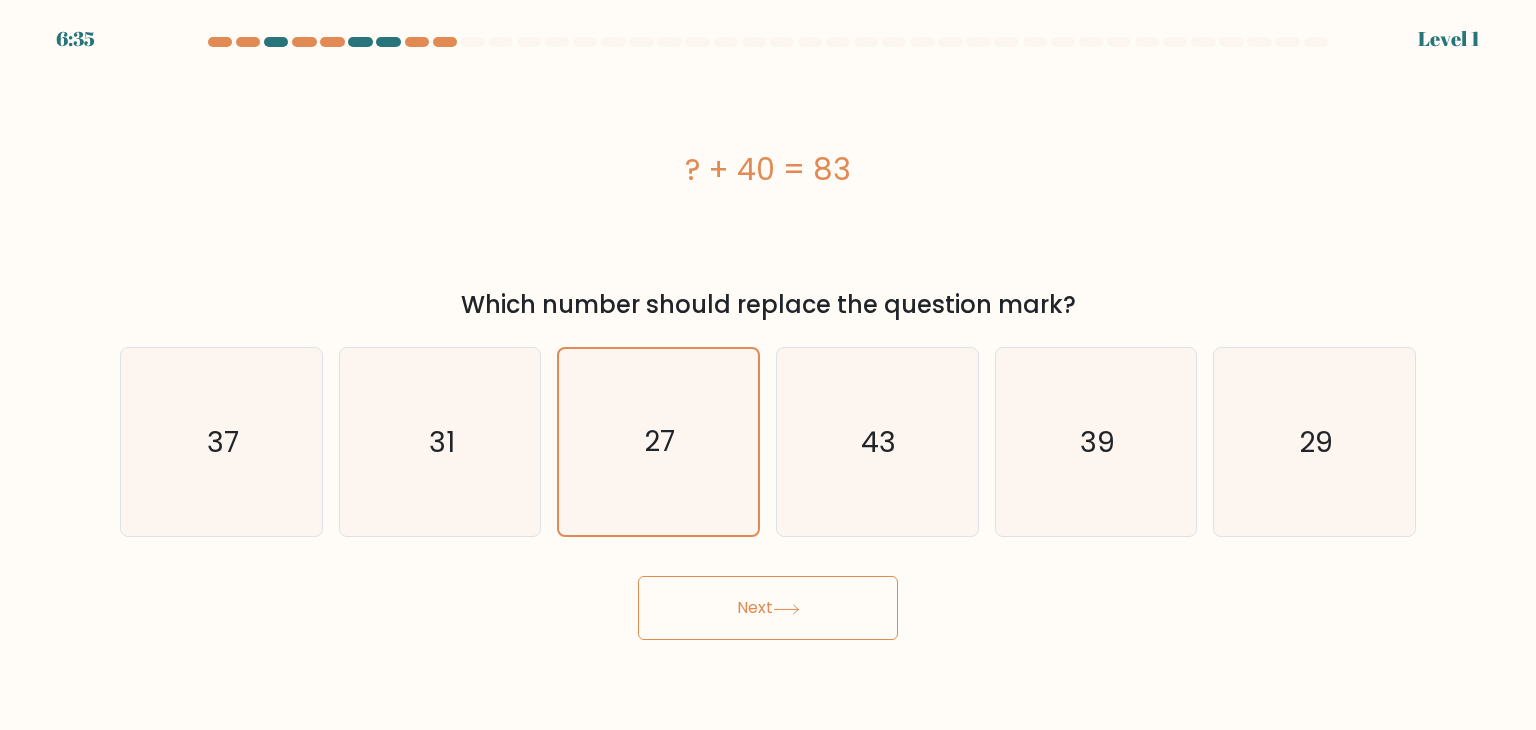 click on "Next" at bounding box center [768, 608] 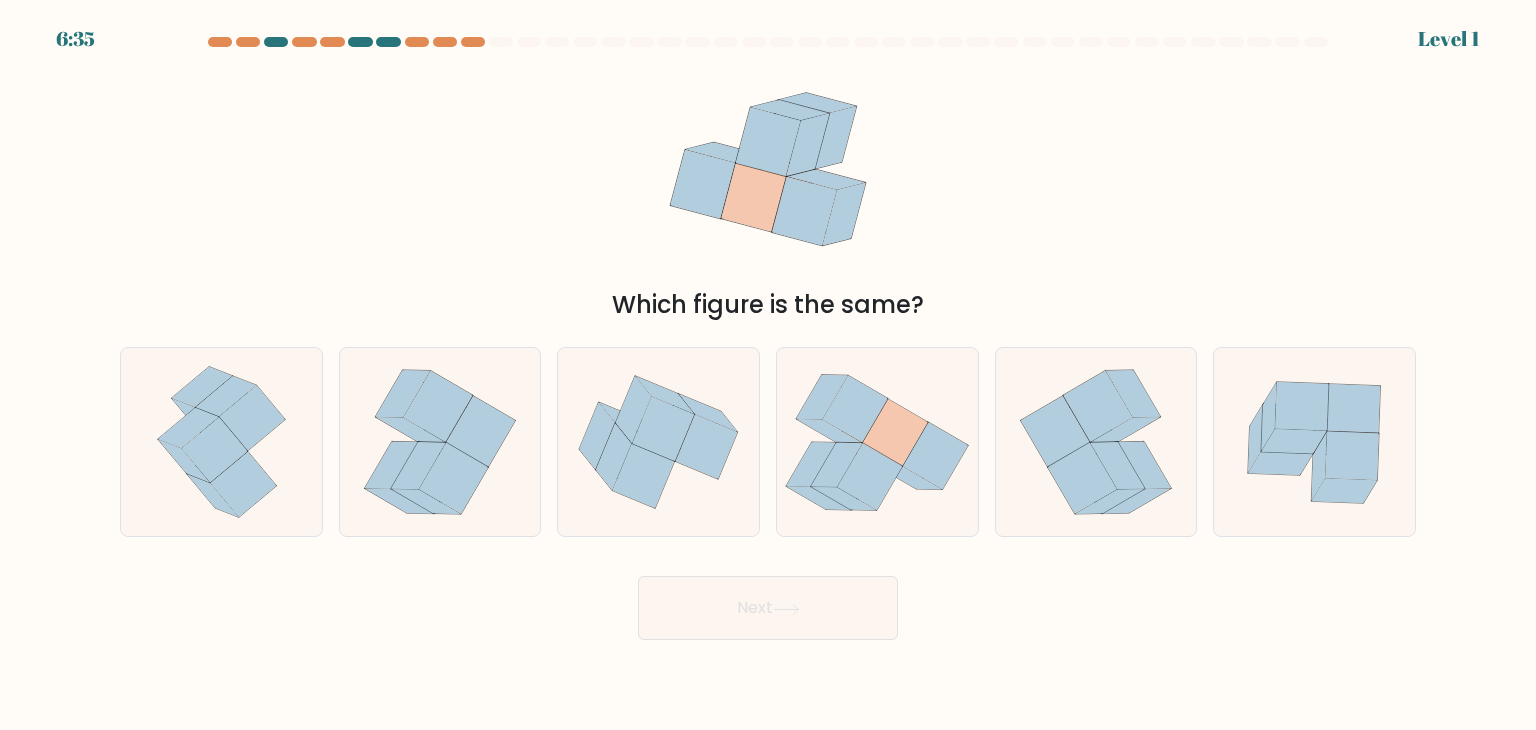 click 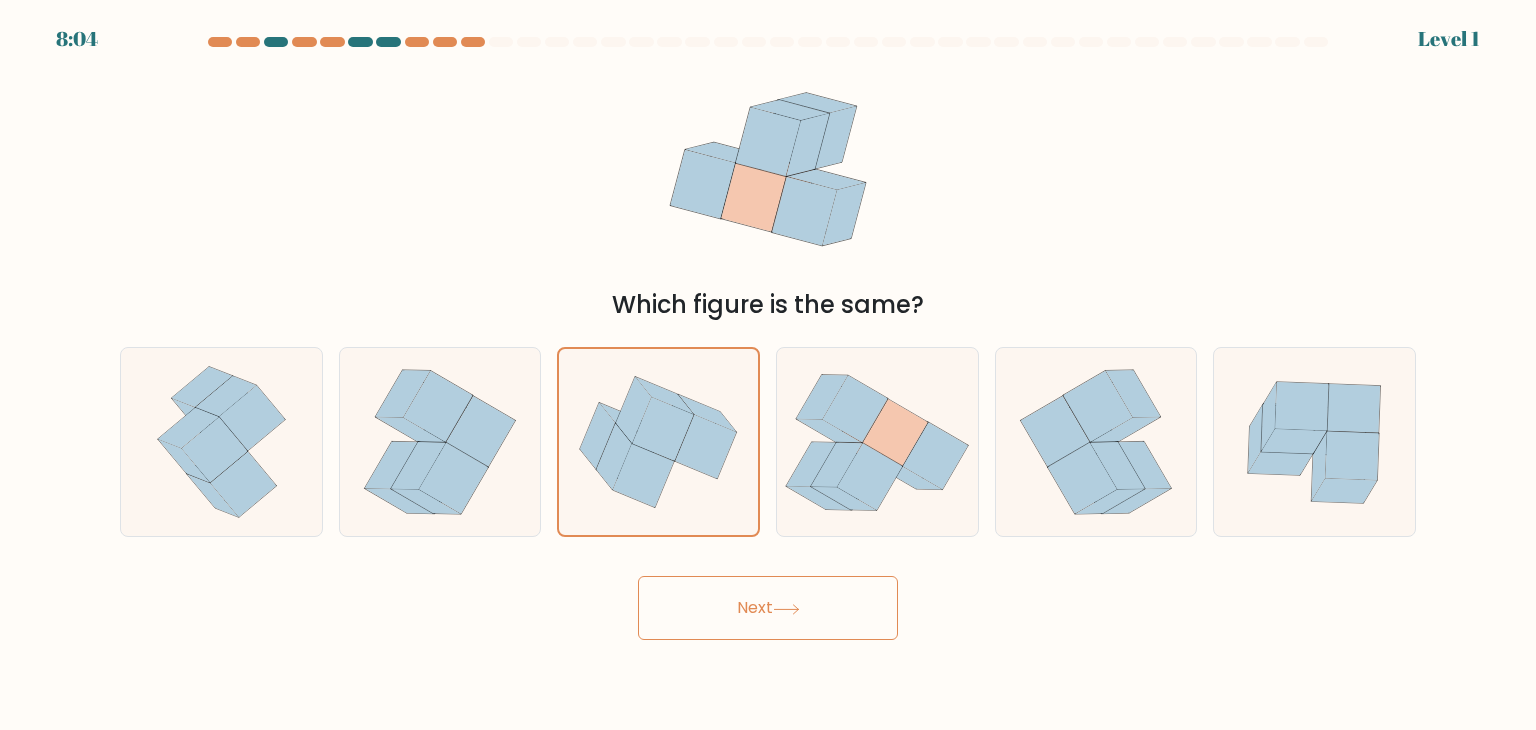 drag, startPoint x: 707, startPoint y: 589, endPoint x: 696, endPoint y: 546, distance: 44.38468 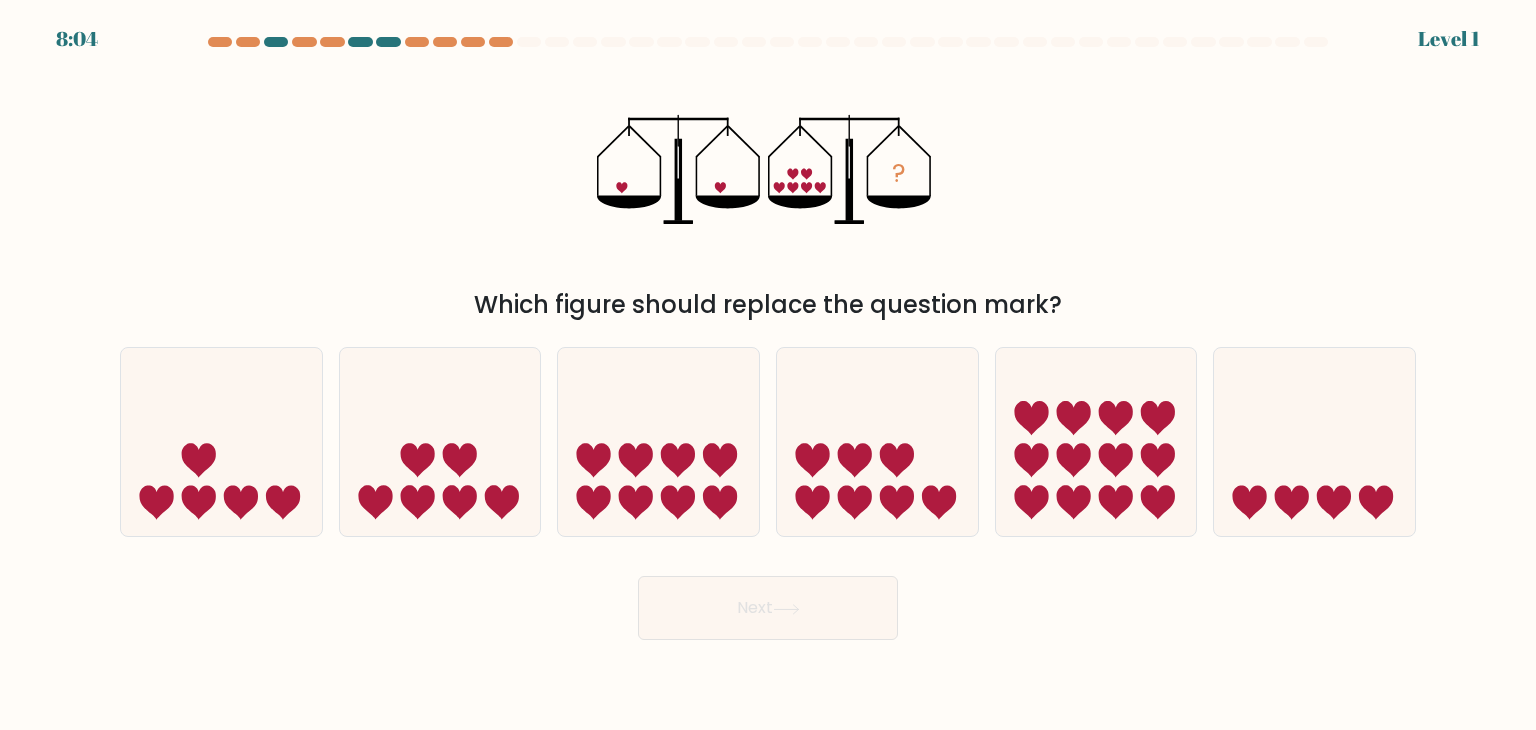 click 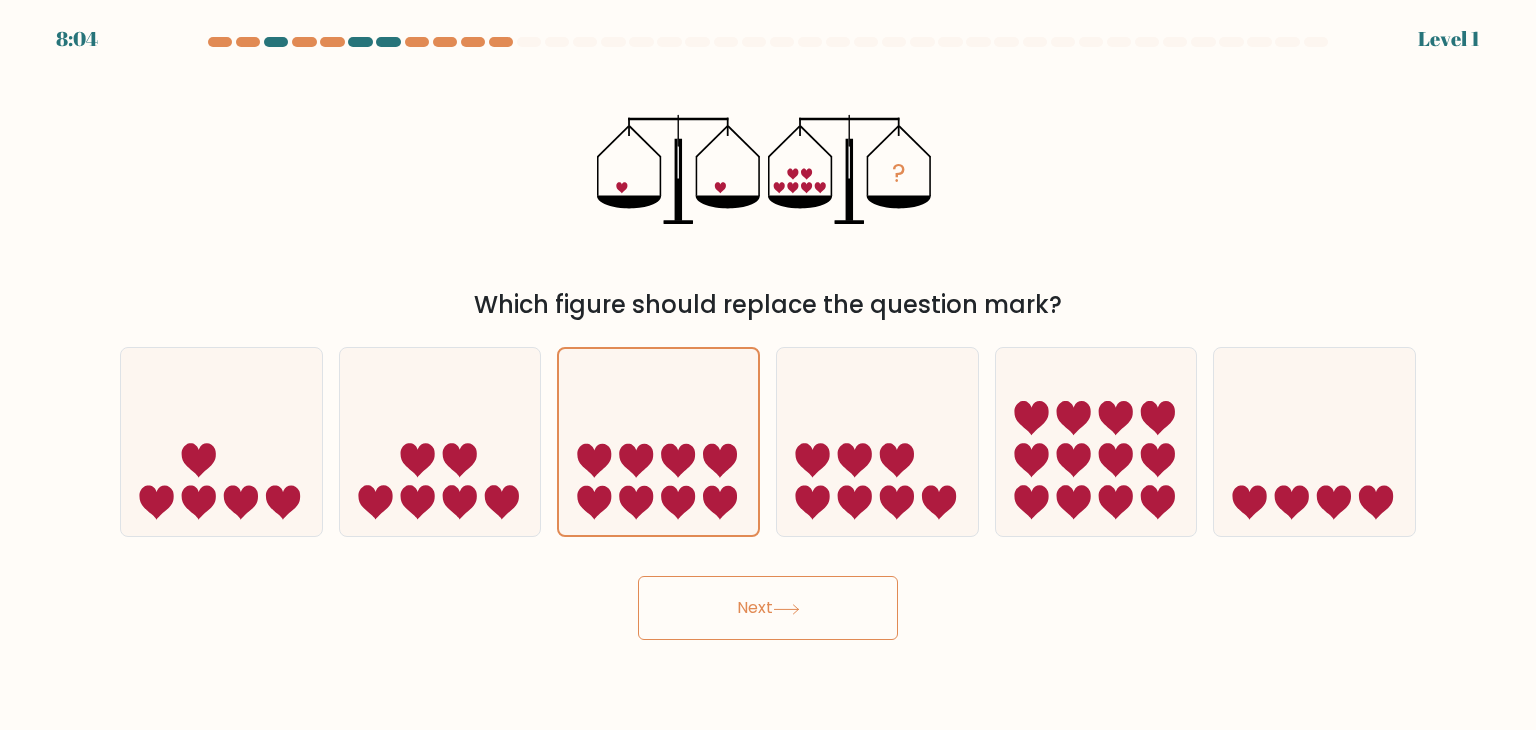 drag, startPoint x: 688, startPoint y: 622, endPoint x: 663, endPoint y: 488, distance: 136.31215 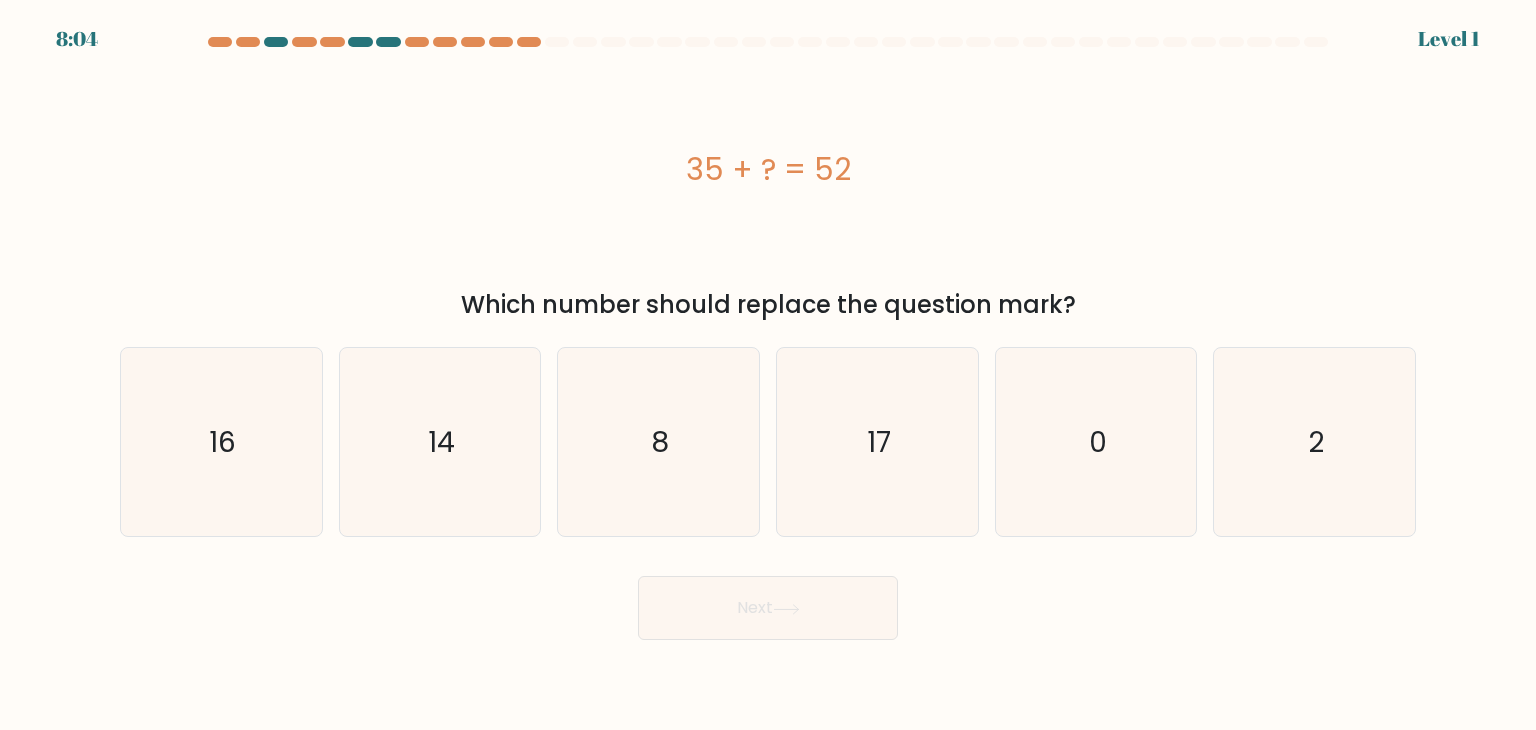 click on "8" 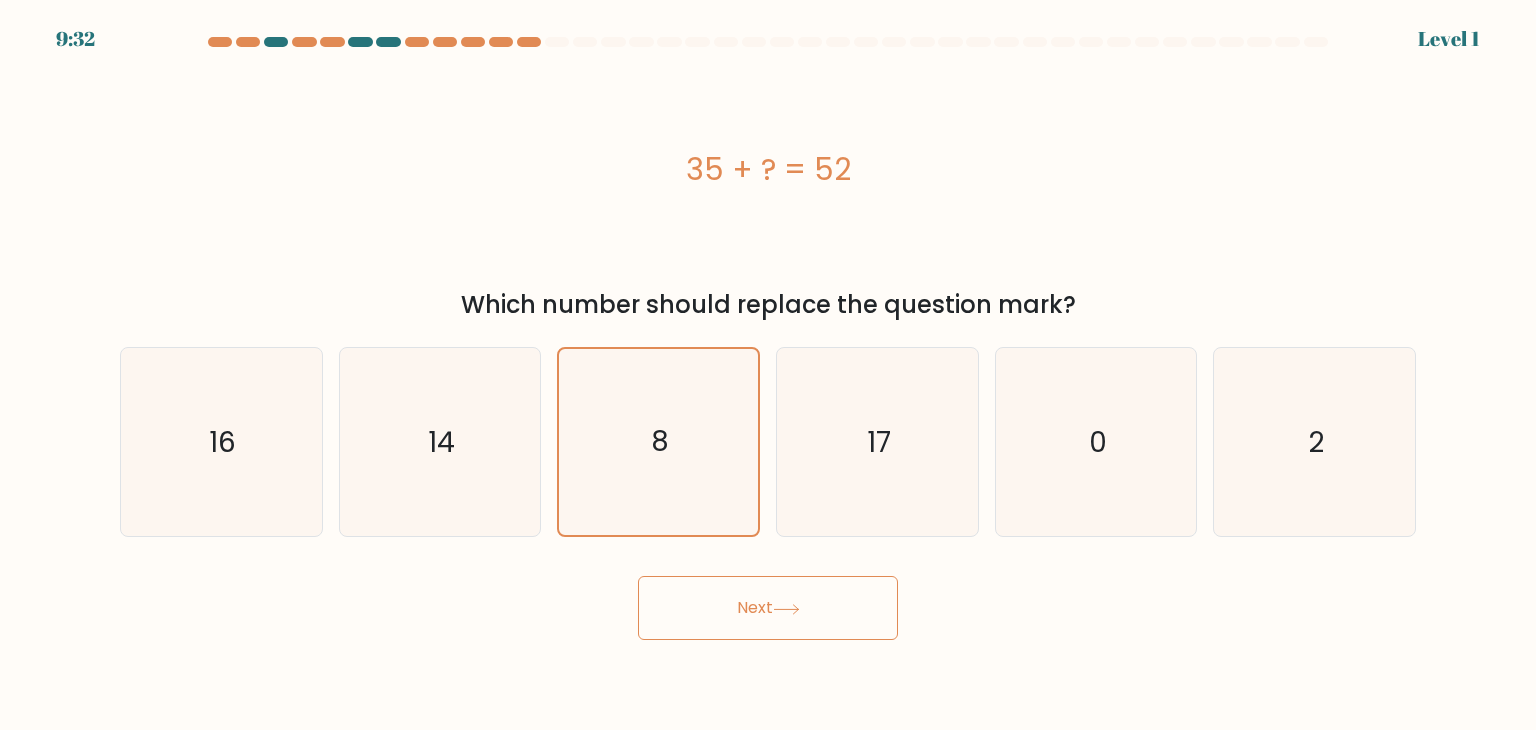 click on "Next" at bounding box center (768, 608) 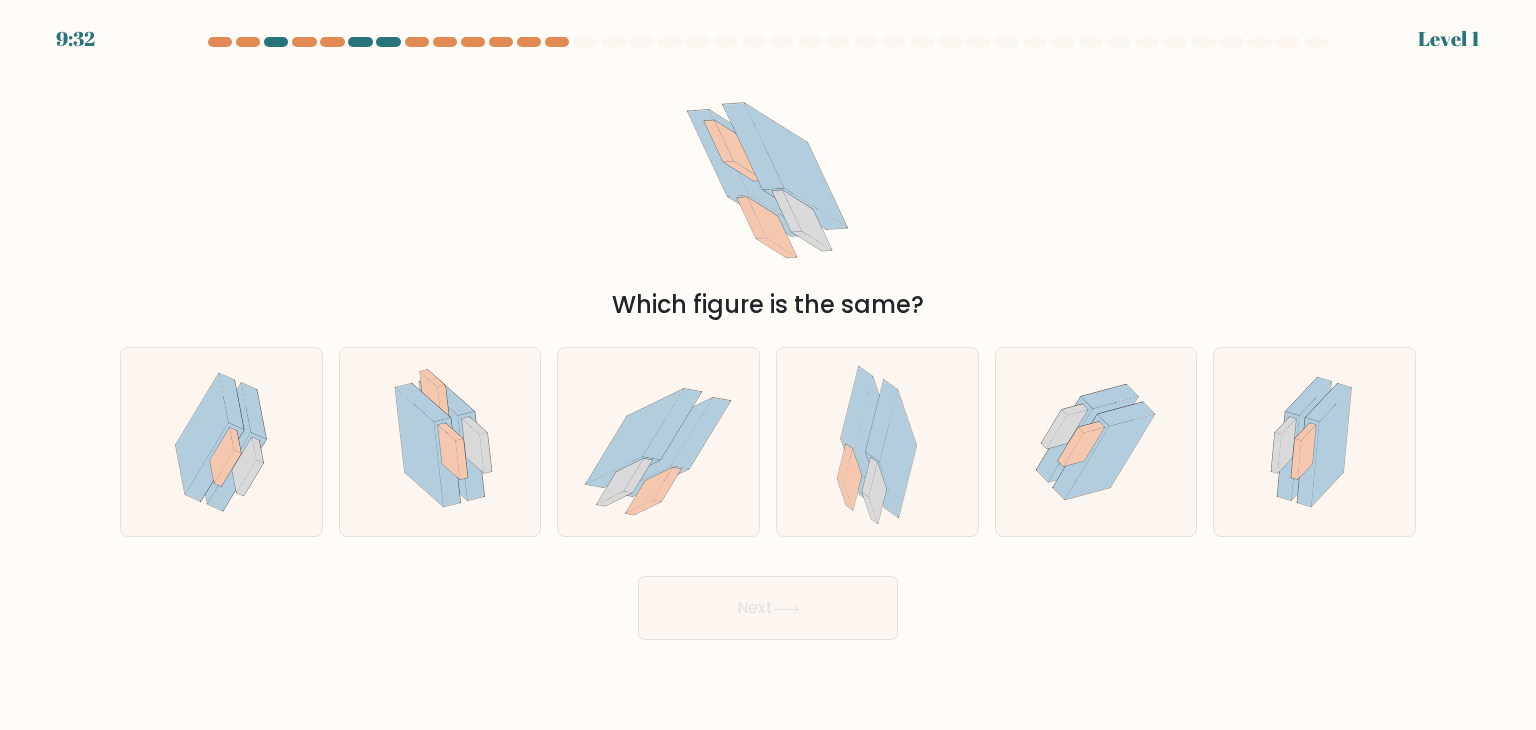 click 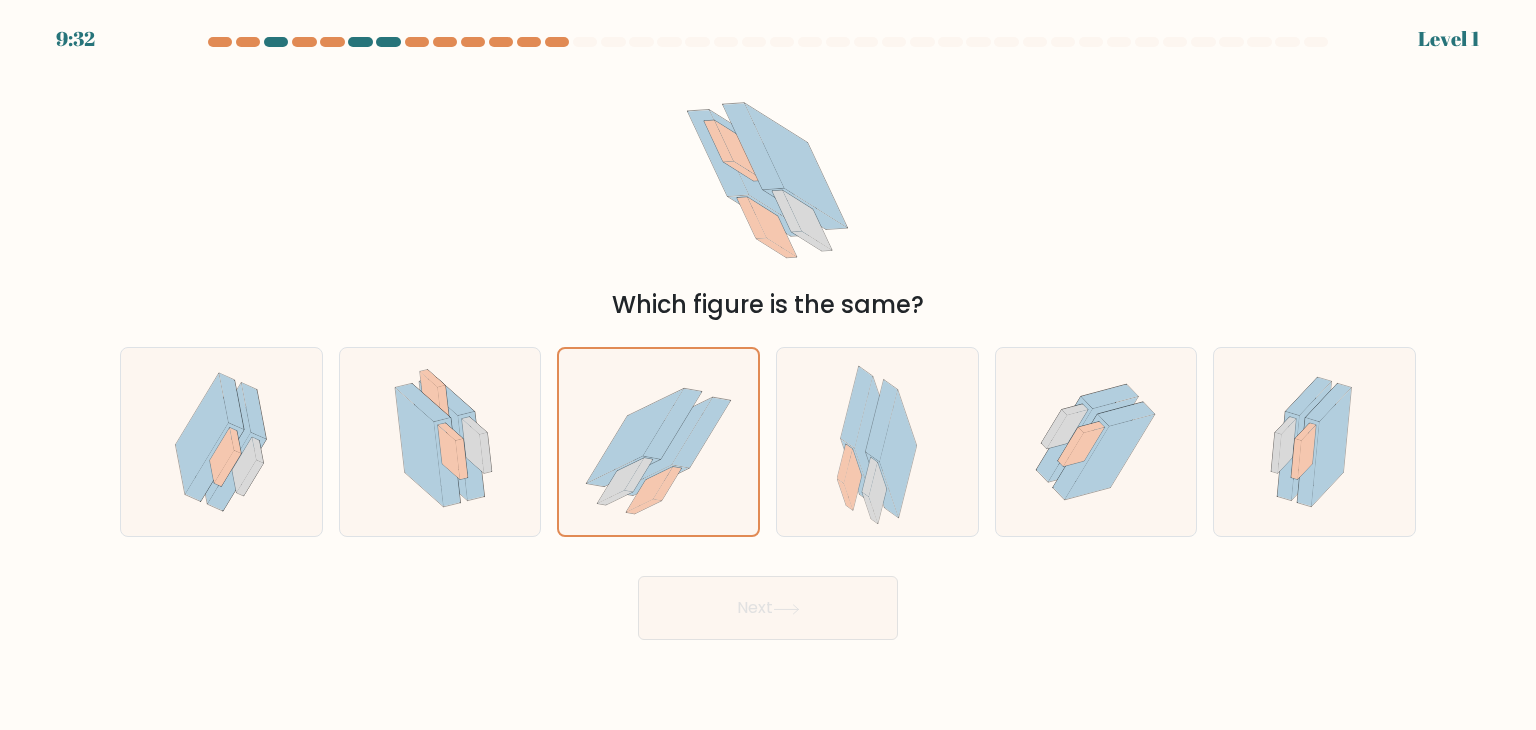 click on "Next" at bounding box center [768, 600] 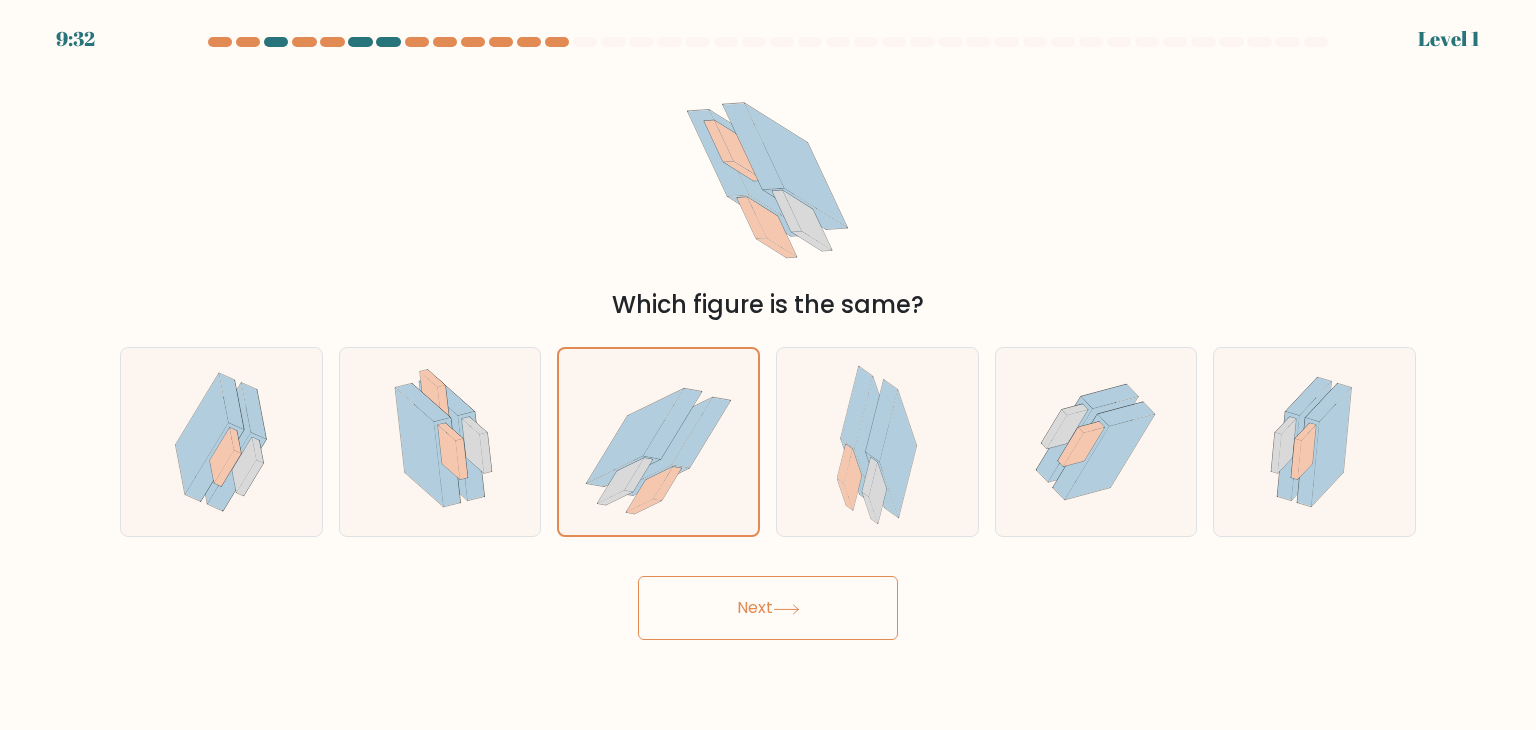 drag, startPoint x: 682, startPoint y: 473, endPoint x: 690, endPoint y: 550, distance: 77.41447 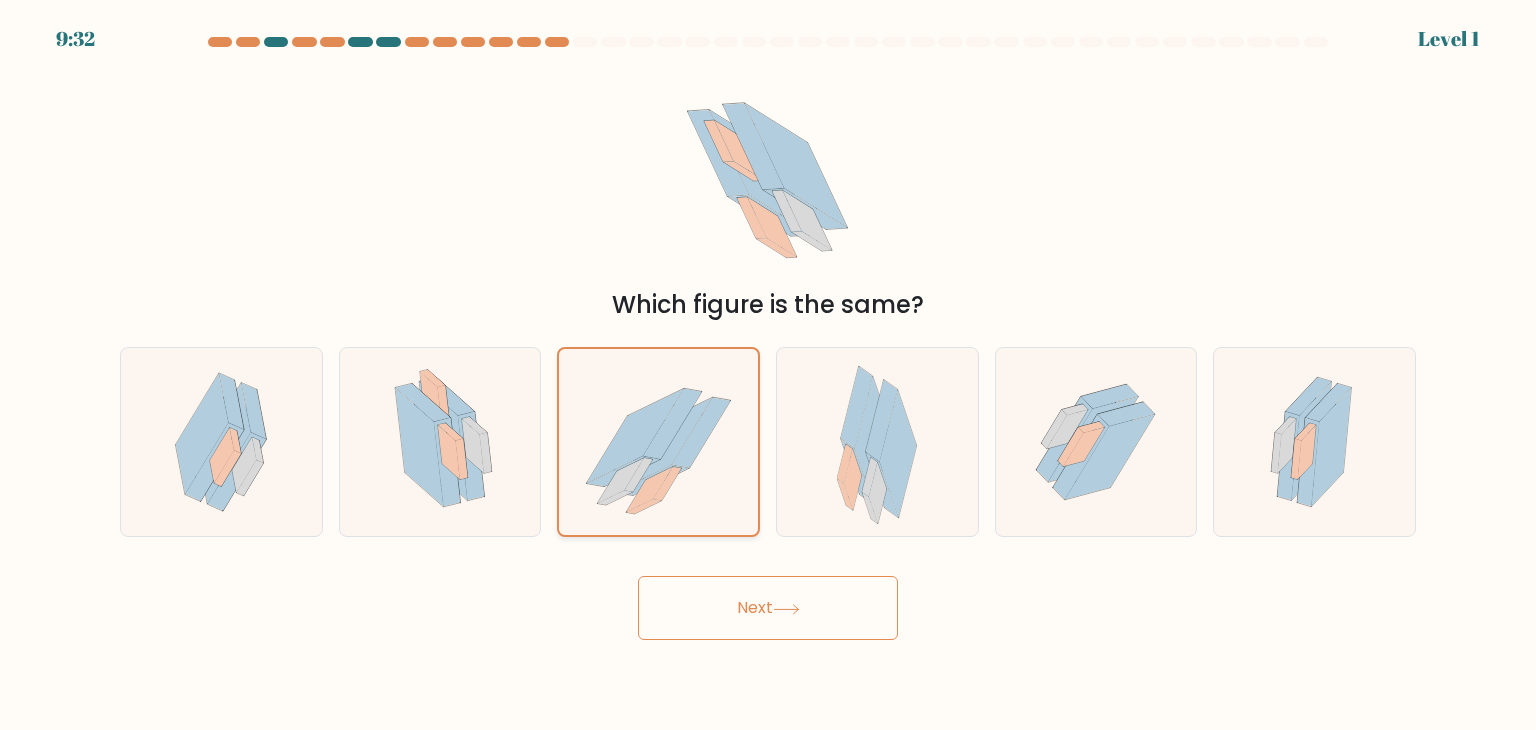click at bounding box center [768, 338] 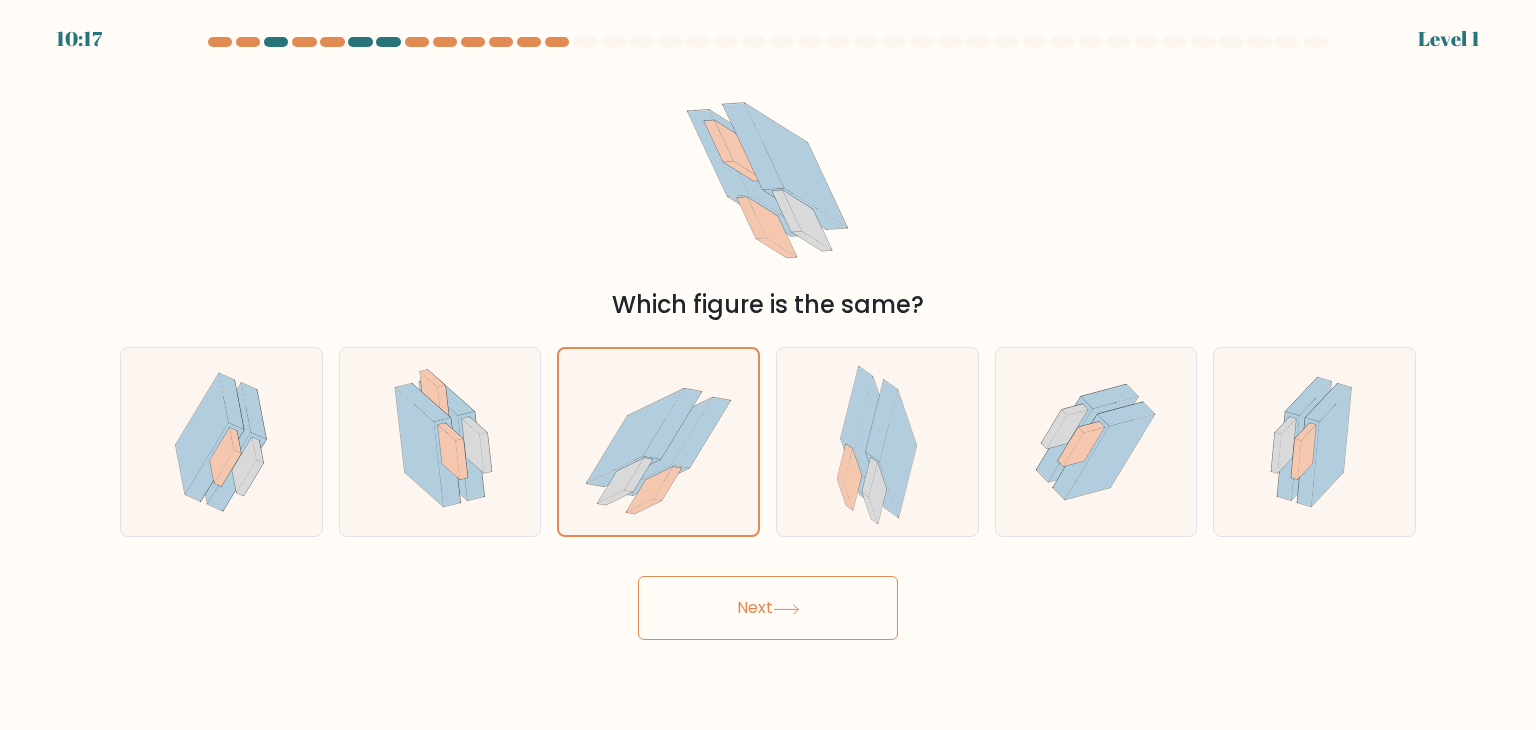 drag, startPoint x: 671, startPoint y: 445, endPoint x: 688, endPoint y: 611, distance: 166.86821 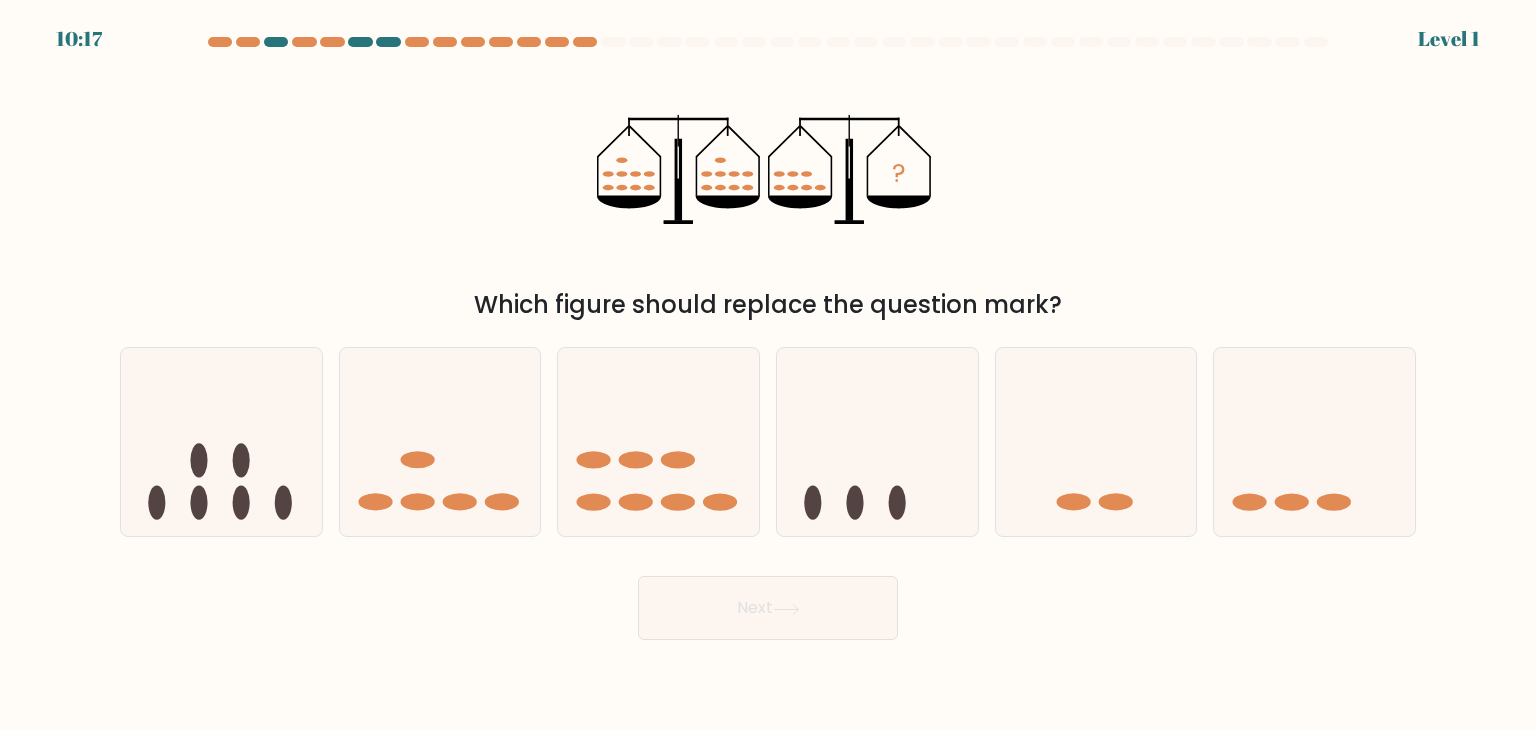 drag, startPoint x: 668, startPoint y: 472, endPoint x: 679, endPoint y: 569, distance: 97.62172 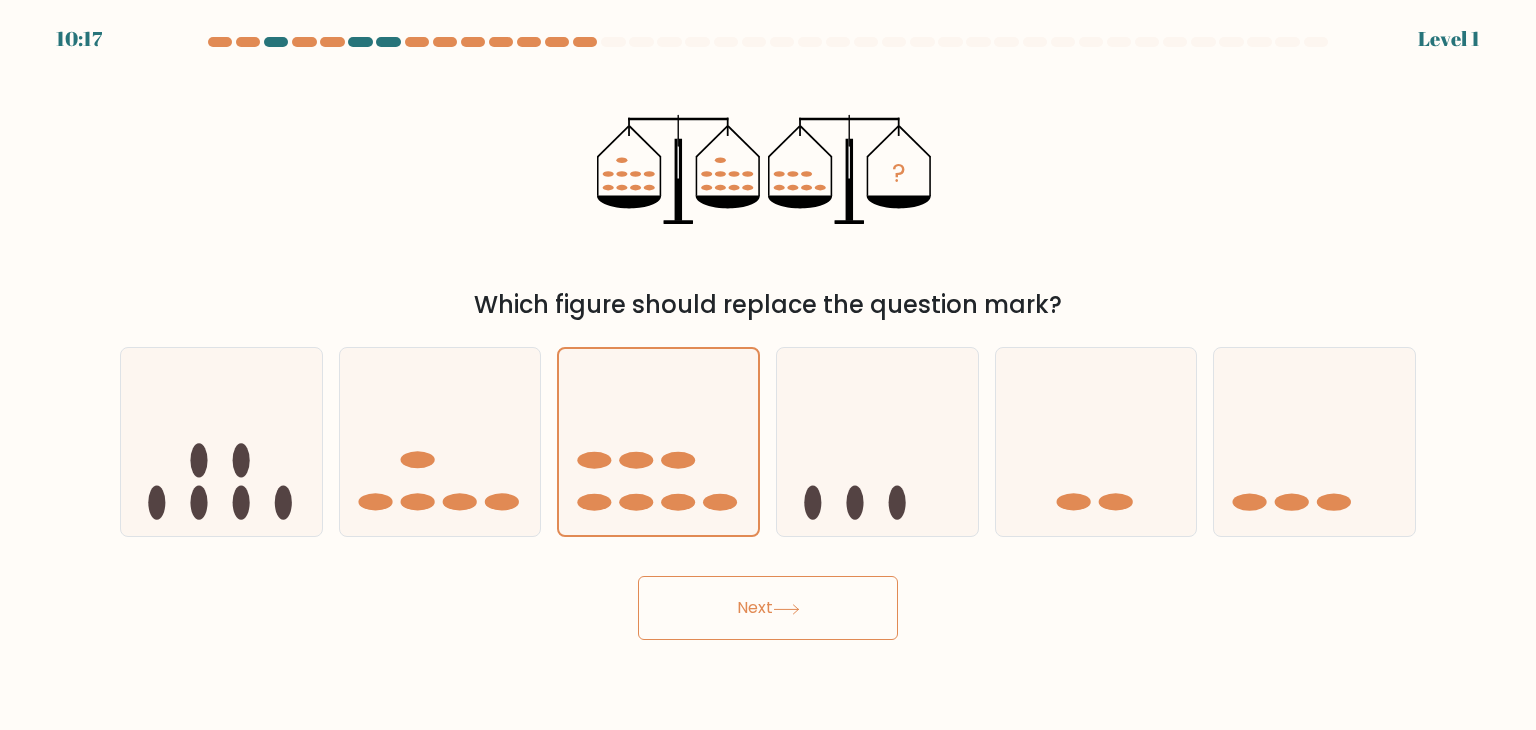 click on "Next" at bounding box center (768, 608) 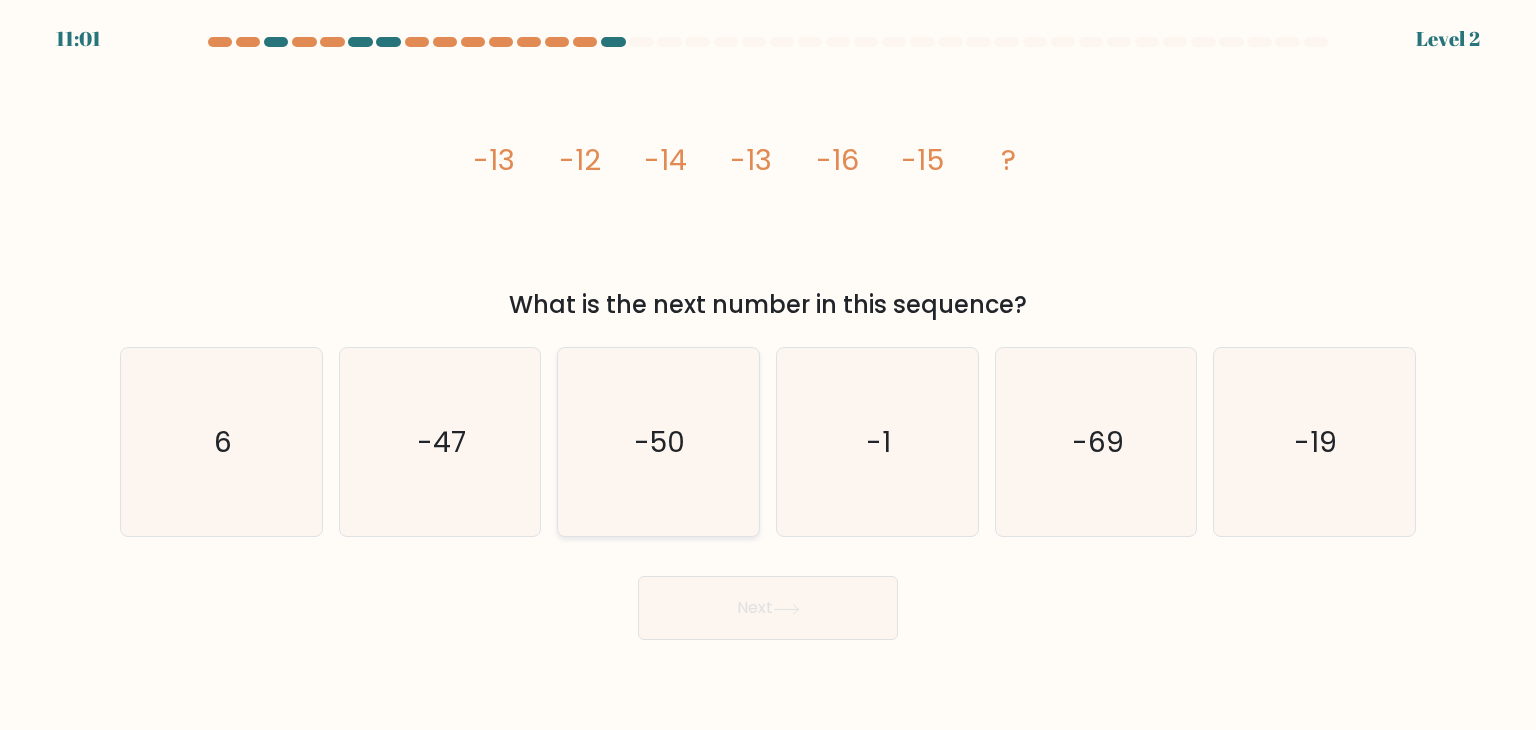 click on "-50" 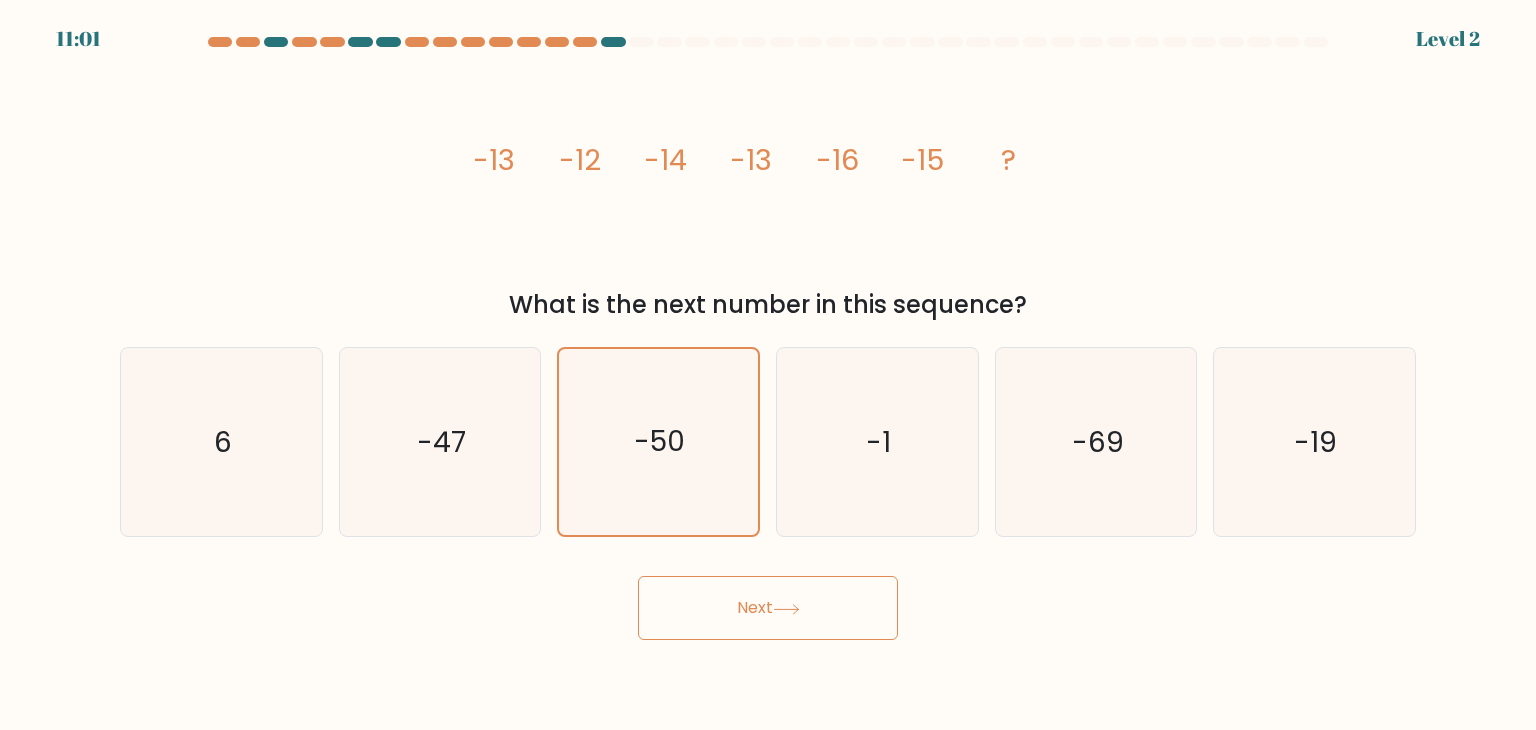 click on "Next" at bounding box center (768, 608) 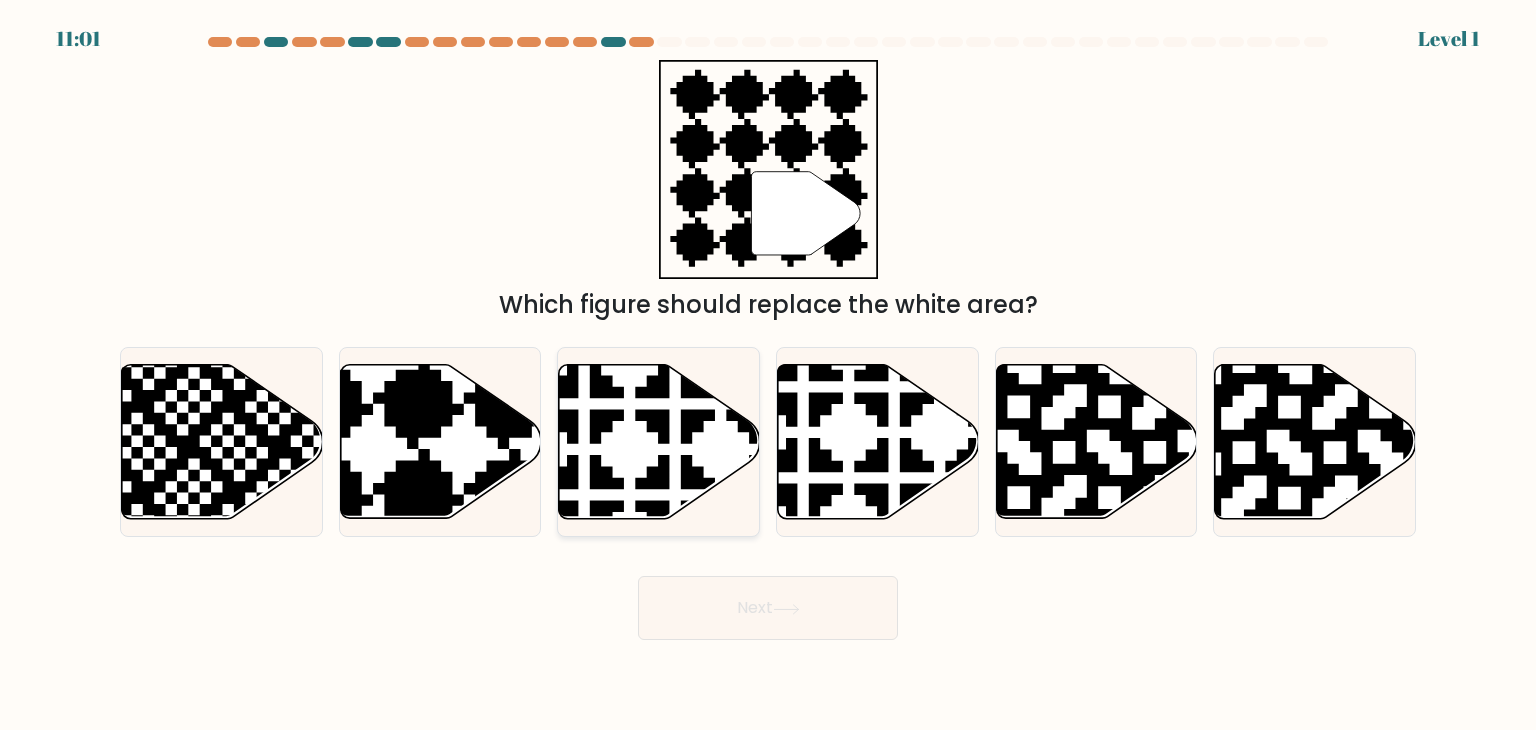 click 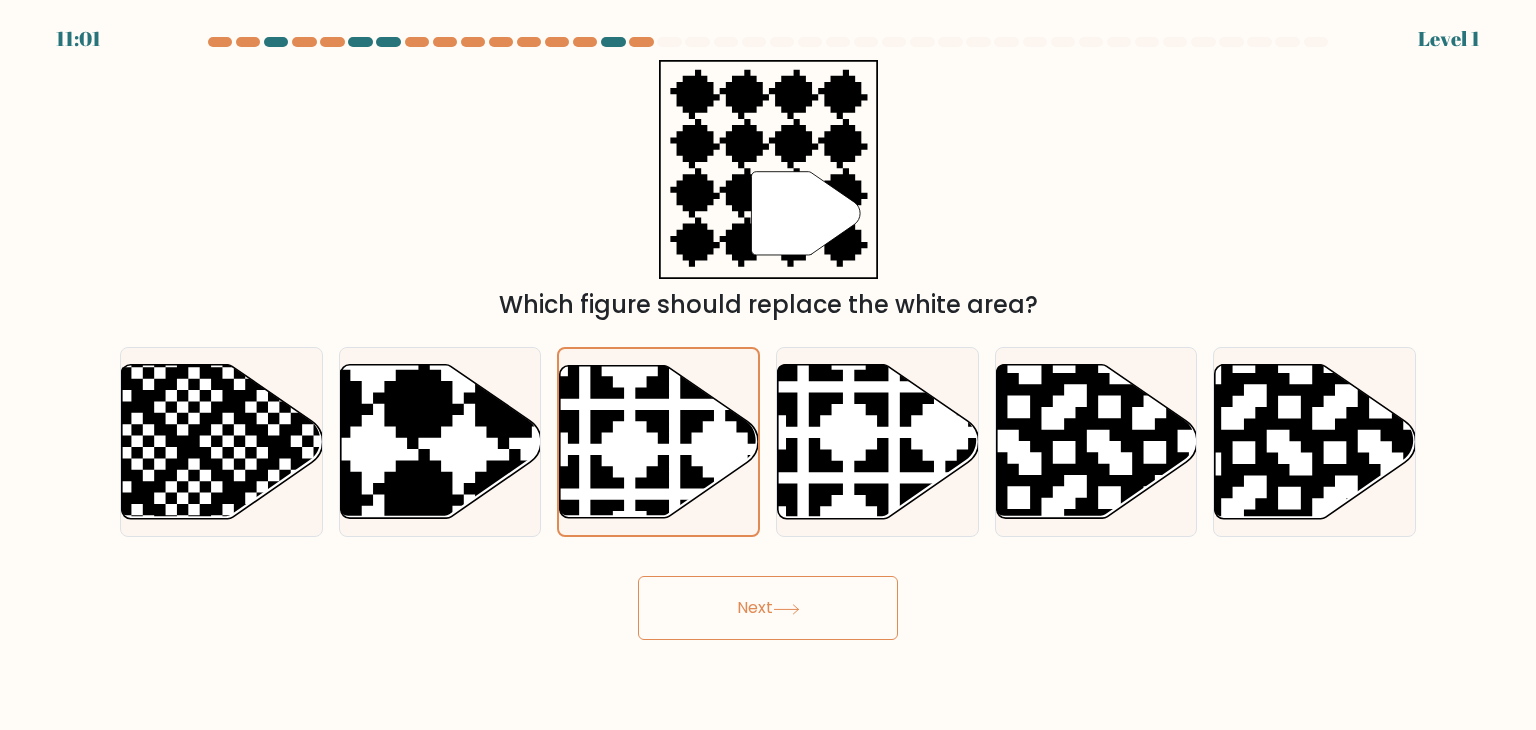 click on "Next" at bounding box center (768, 608) 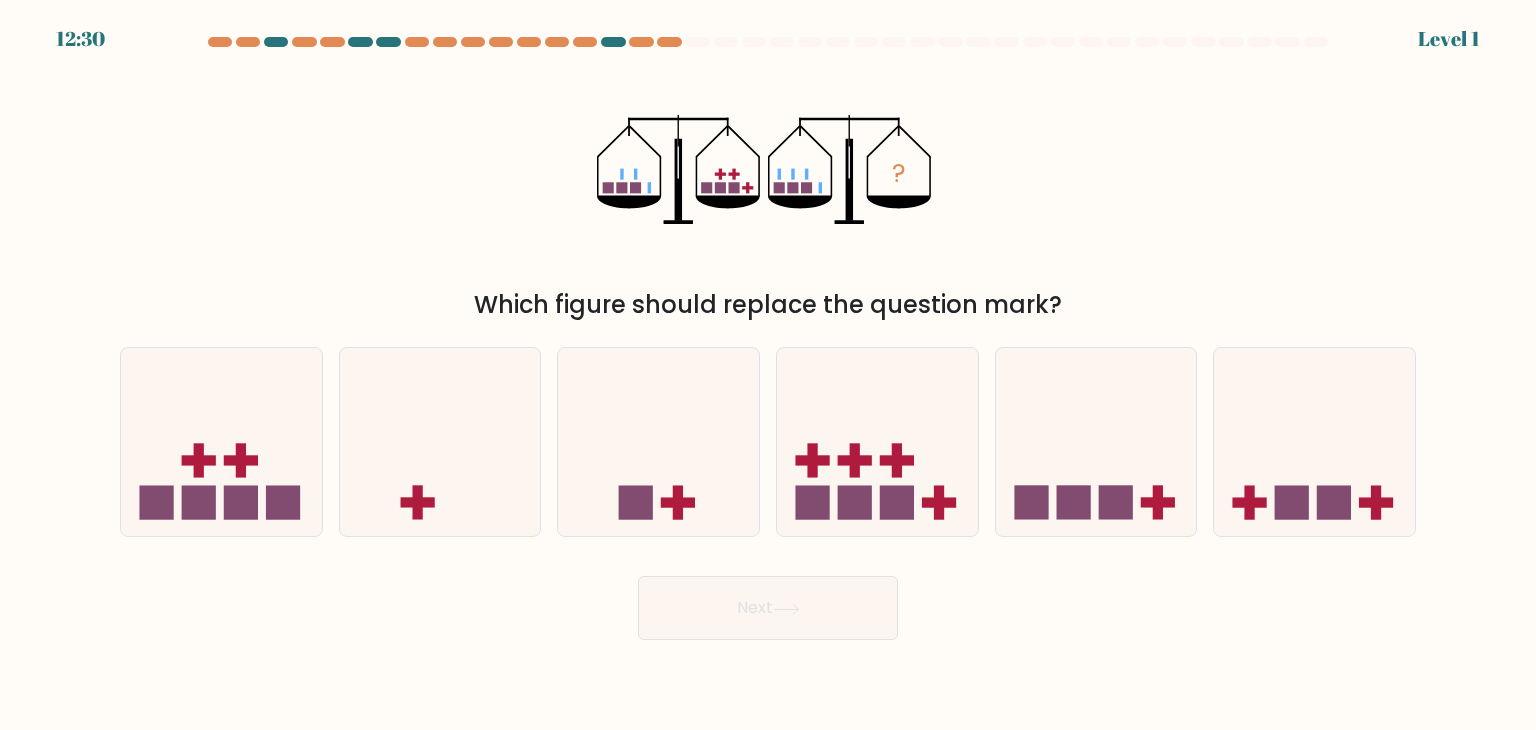 click 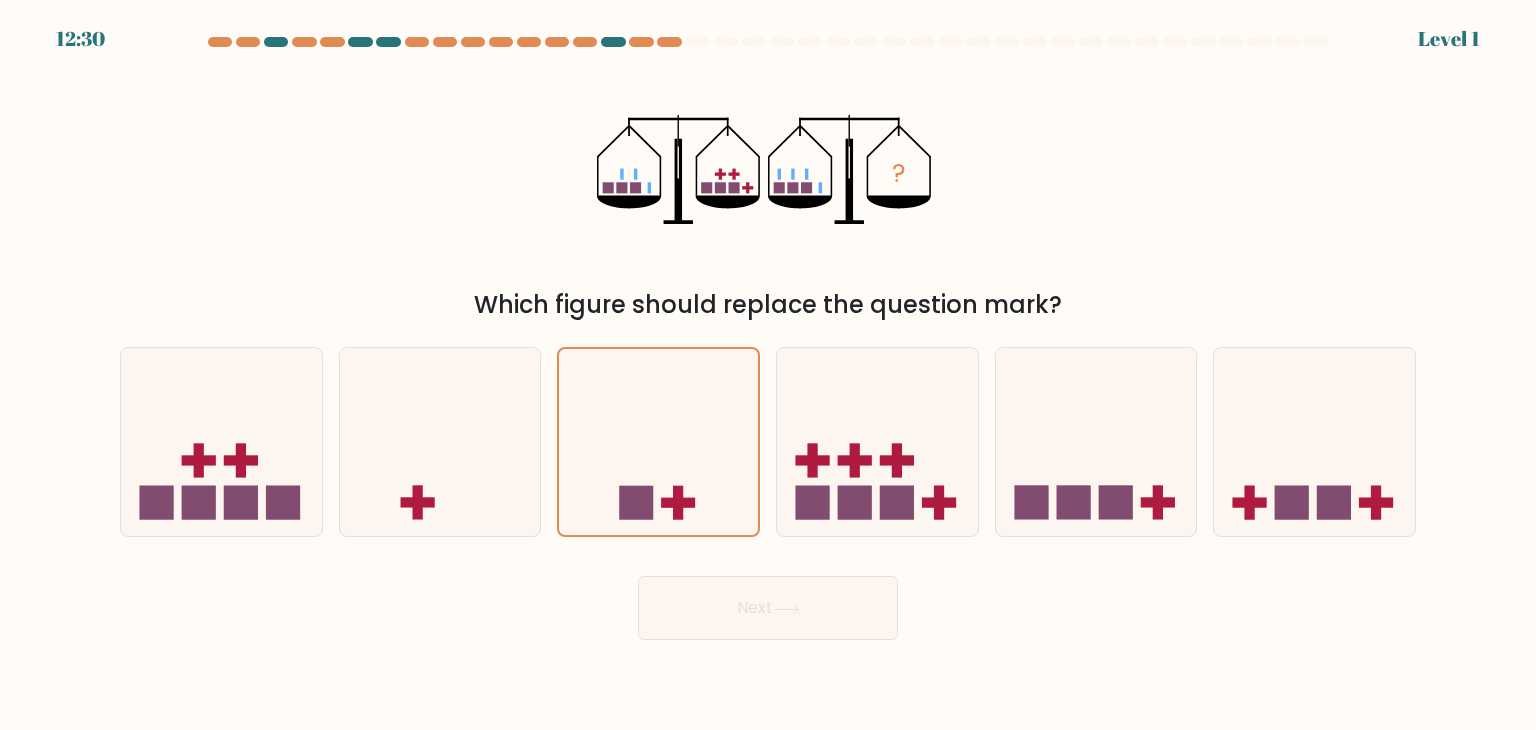 click on "Next" at bounding box center [768, 608] 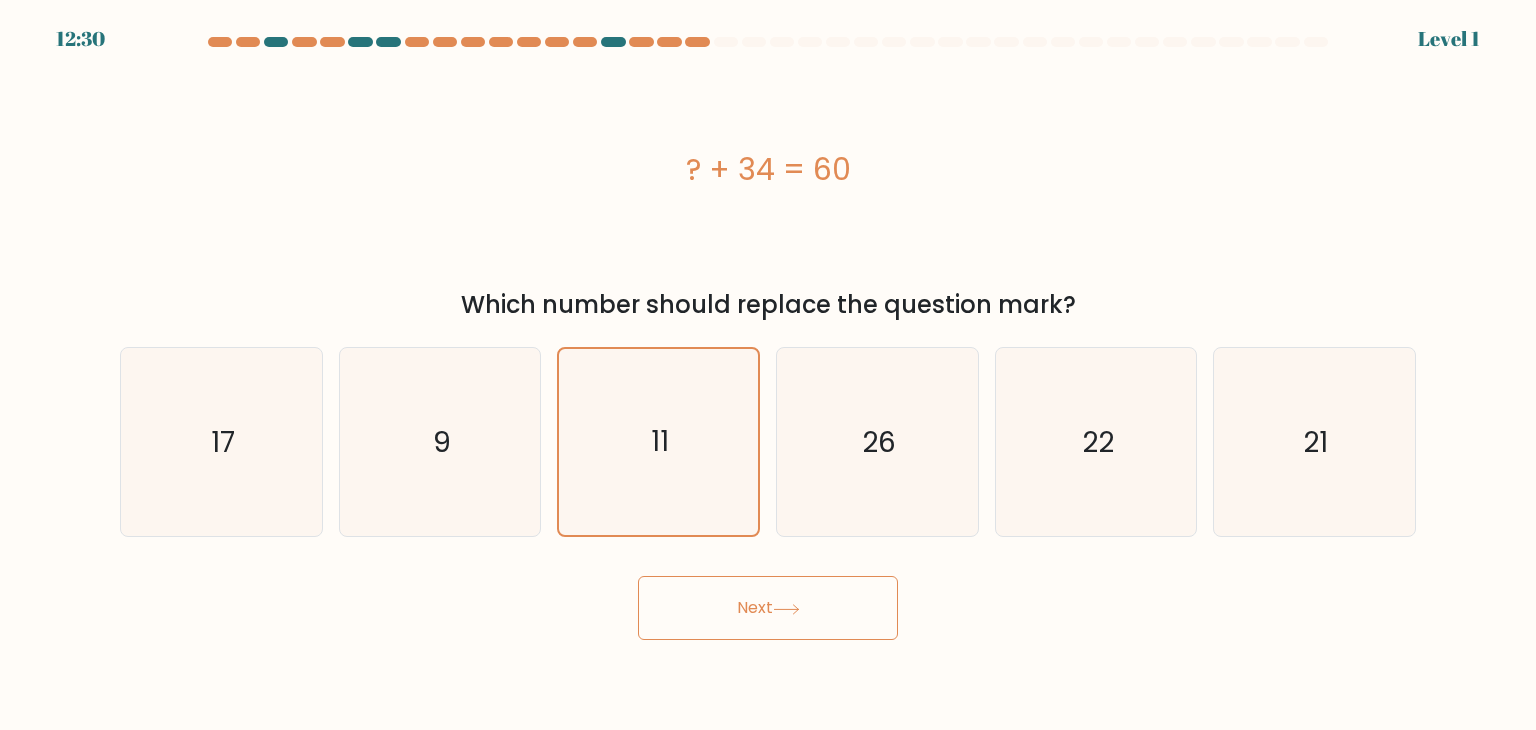 click on "Next" at bounding box center (768, 608) 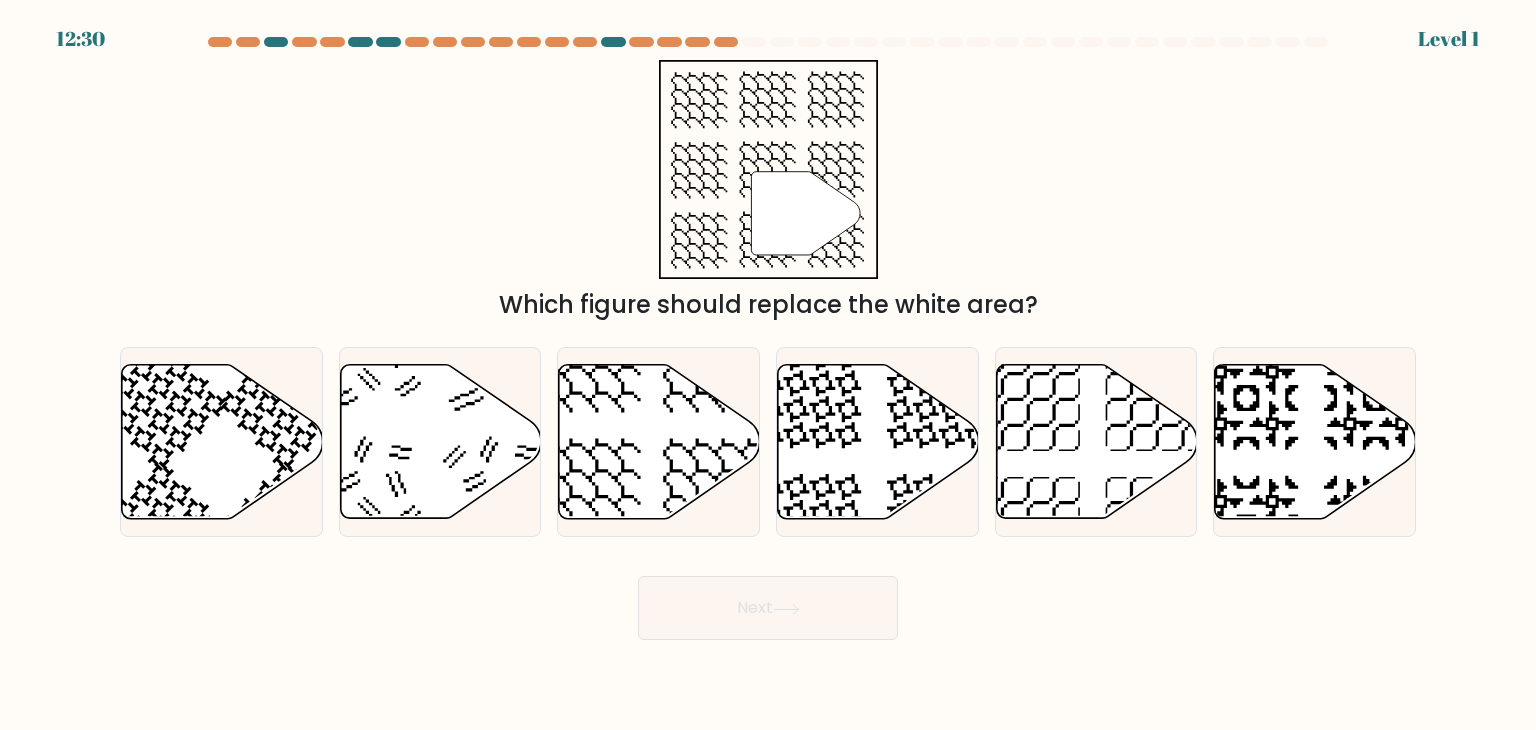 click at bounding box center (658, 442) 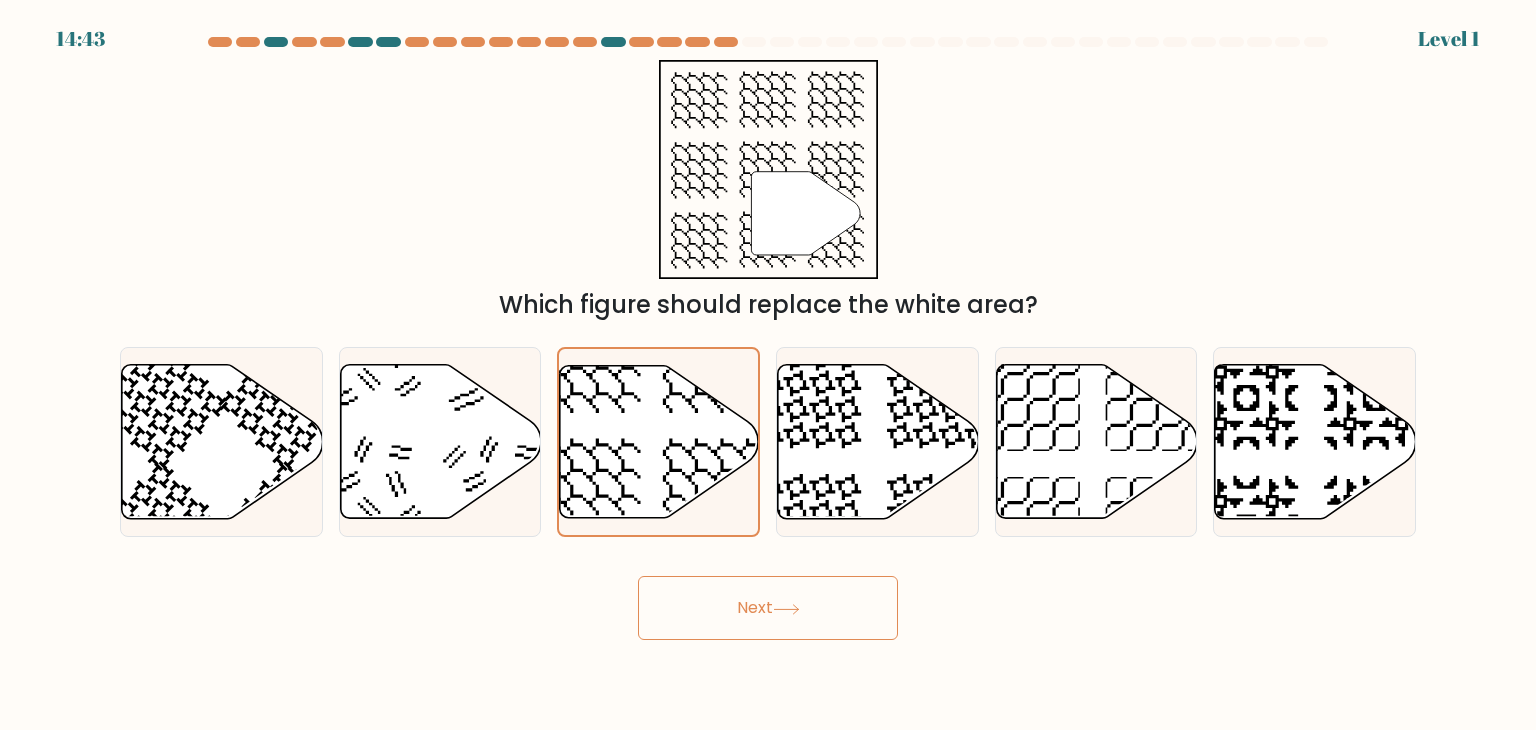 drag, startPoint x: 673, startPoint y: 677, endPoint x: 673, endPoint y: 629, distance: 48 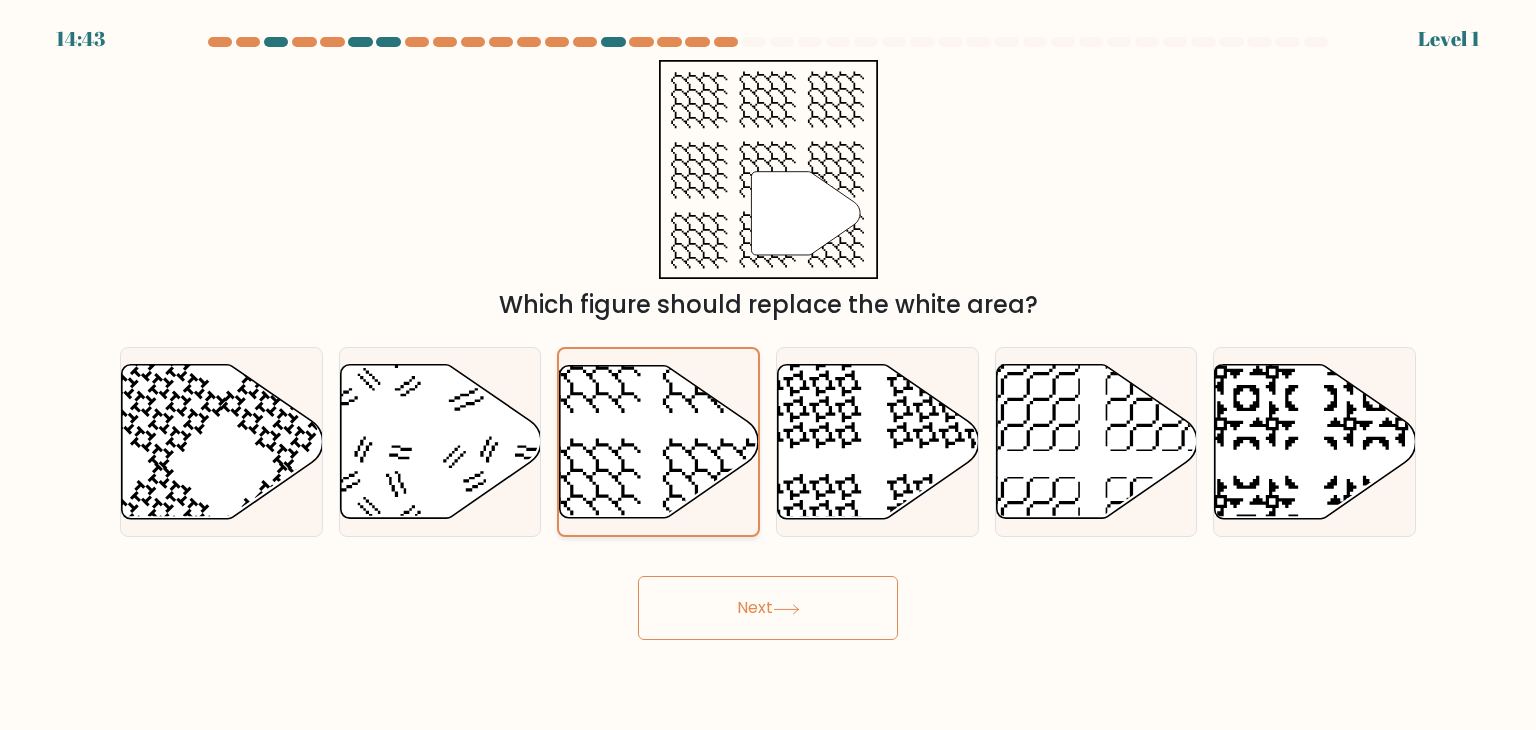 click 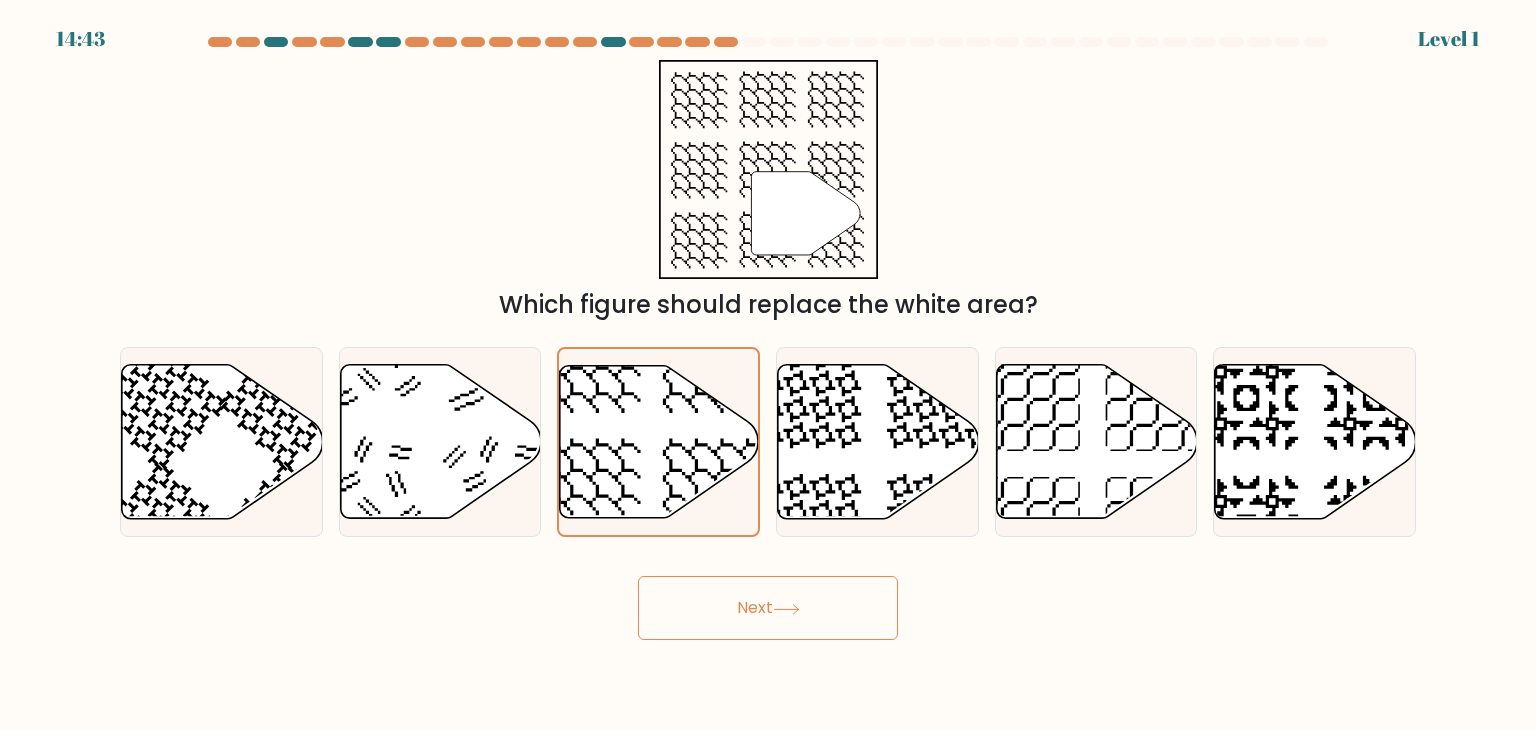 click on "Next" at bounding box center [768, 608] 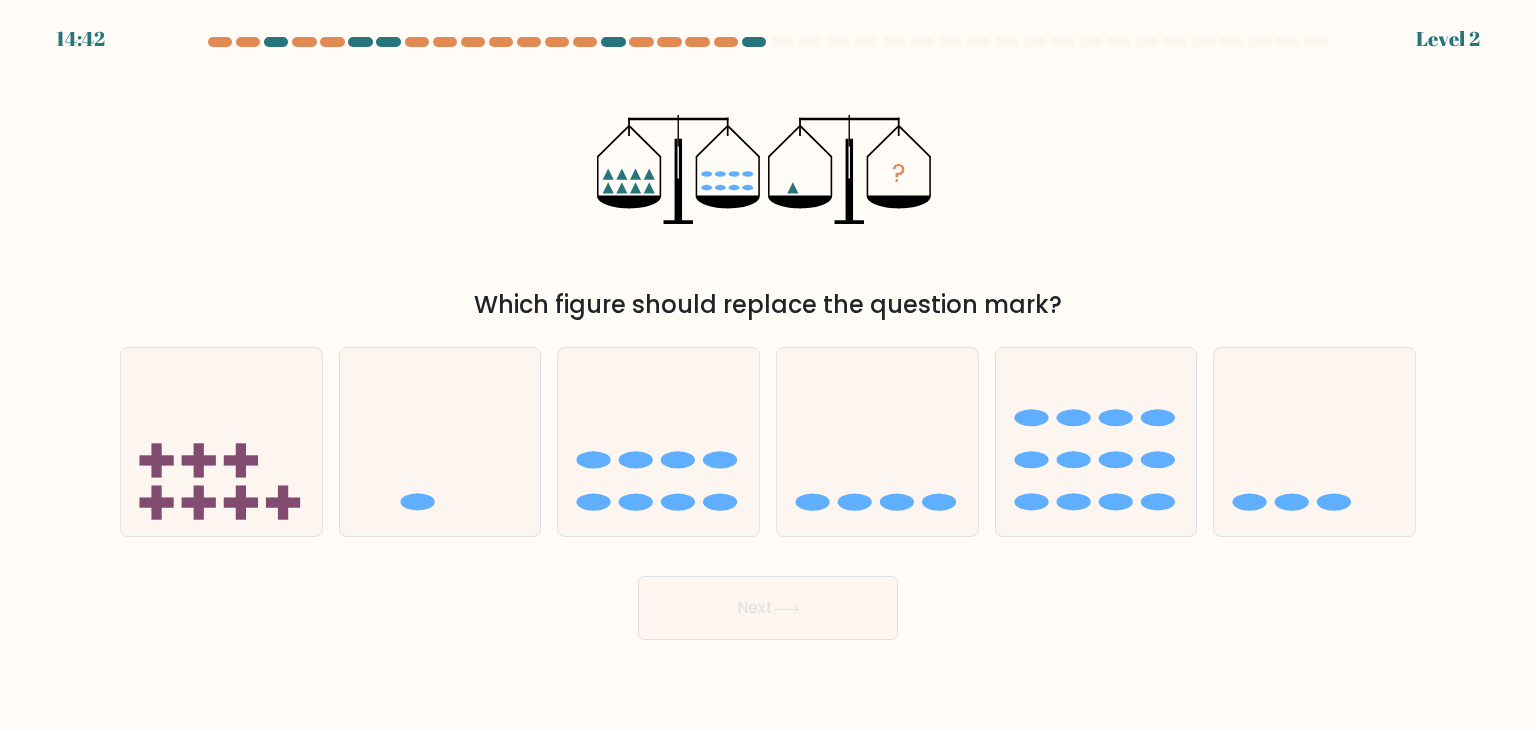 click 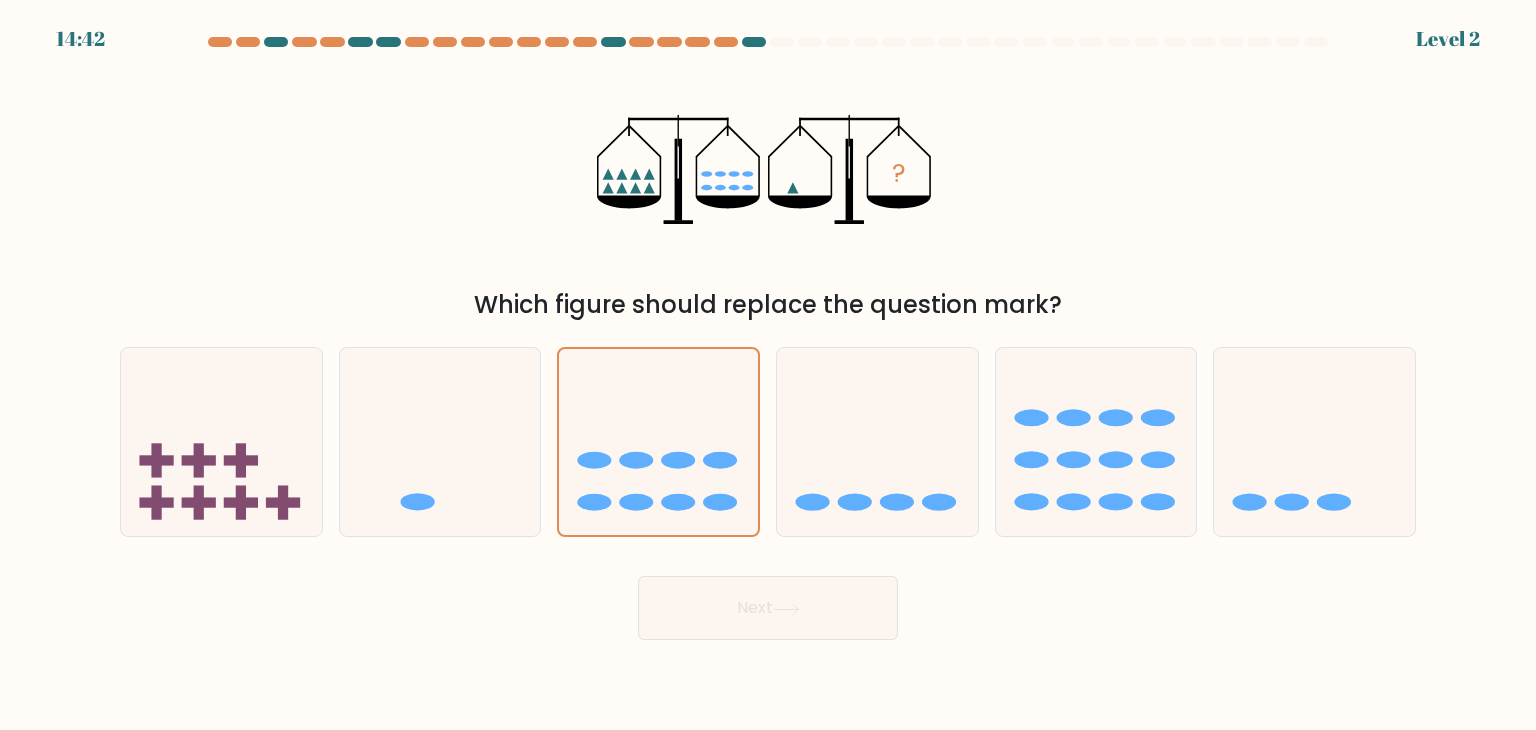 click on "Next" at bounding box center (768, 608) 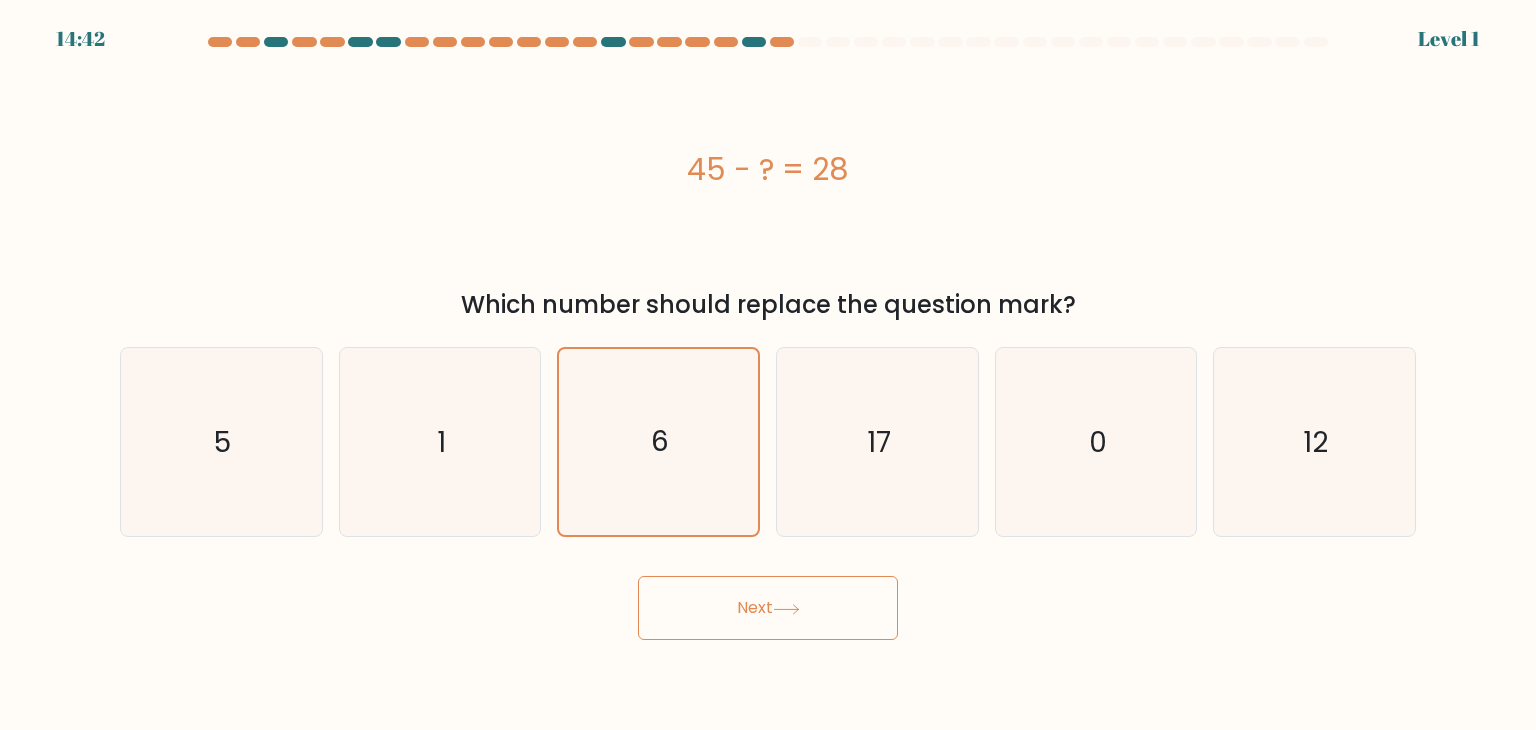drag, startPoint x: 676, startPoint y: 625, endPoint x: 663, endPoint y: 584, distance: 43.011627 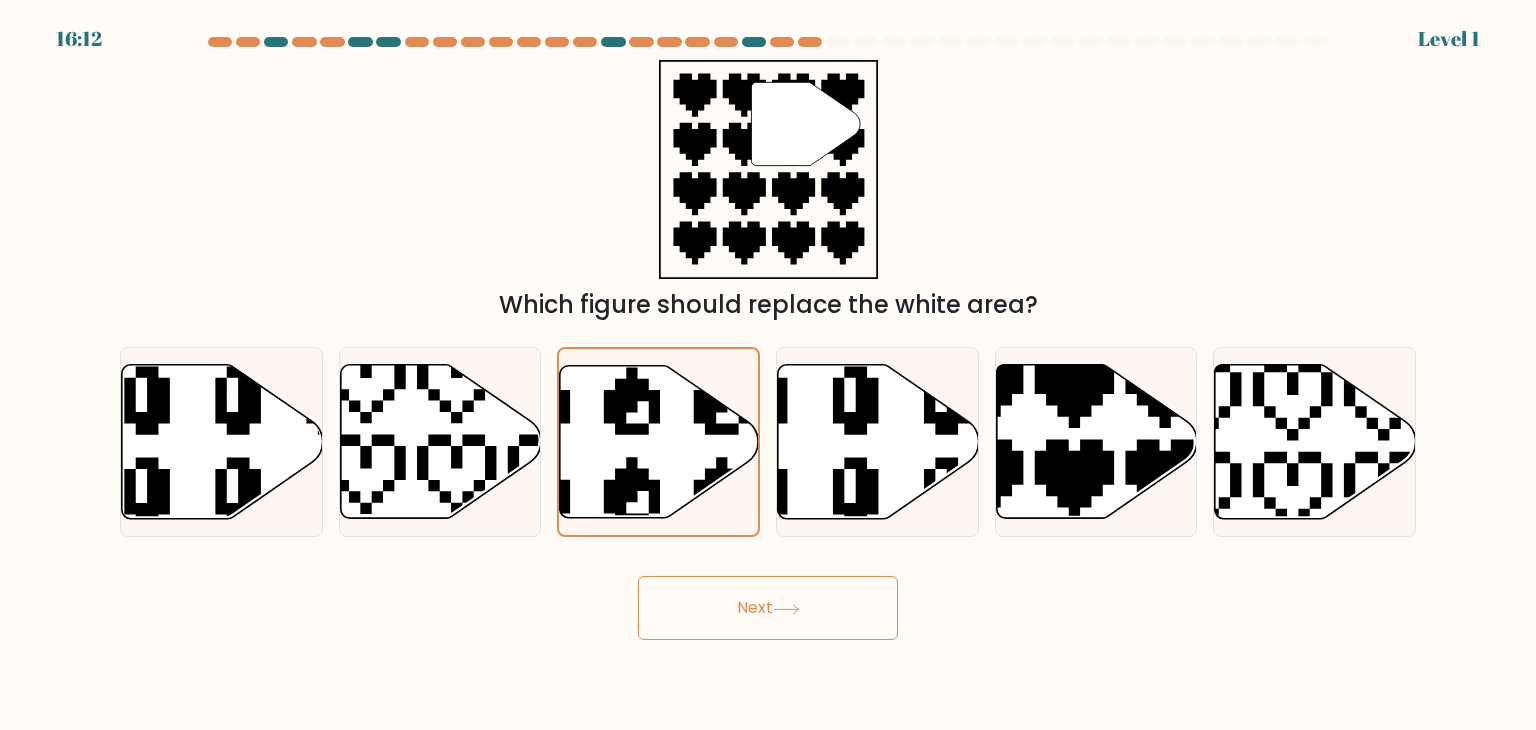 click on "Next" at bounding box center (768, 608) 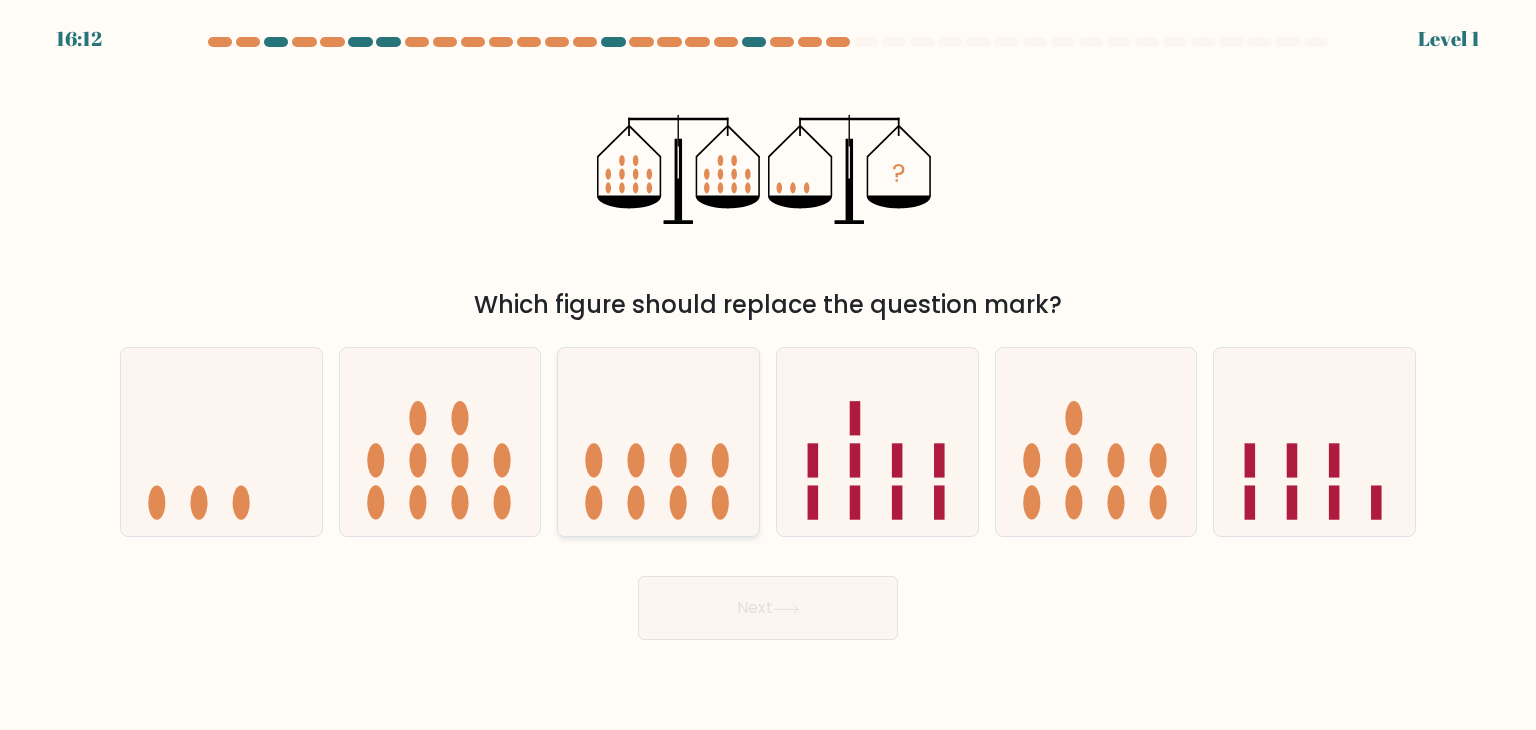 click 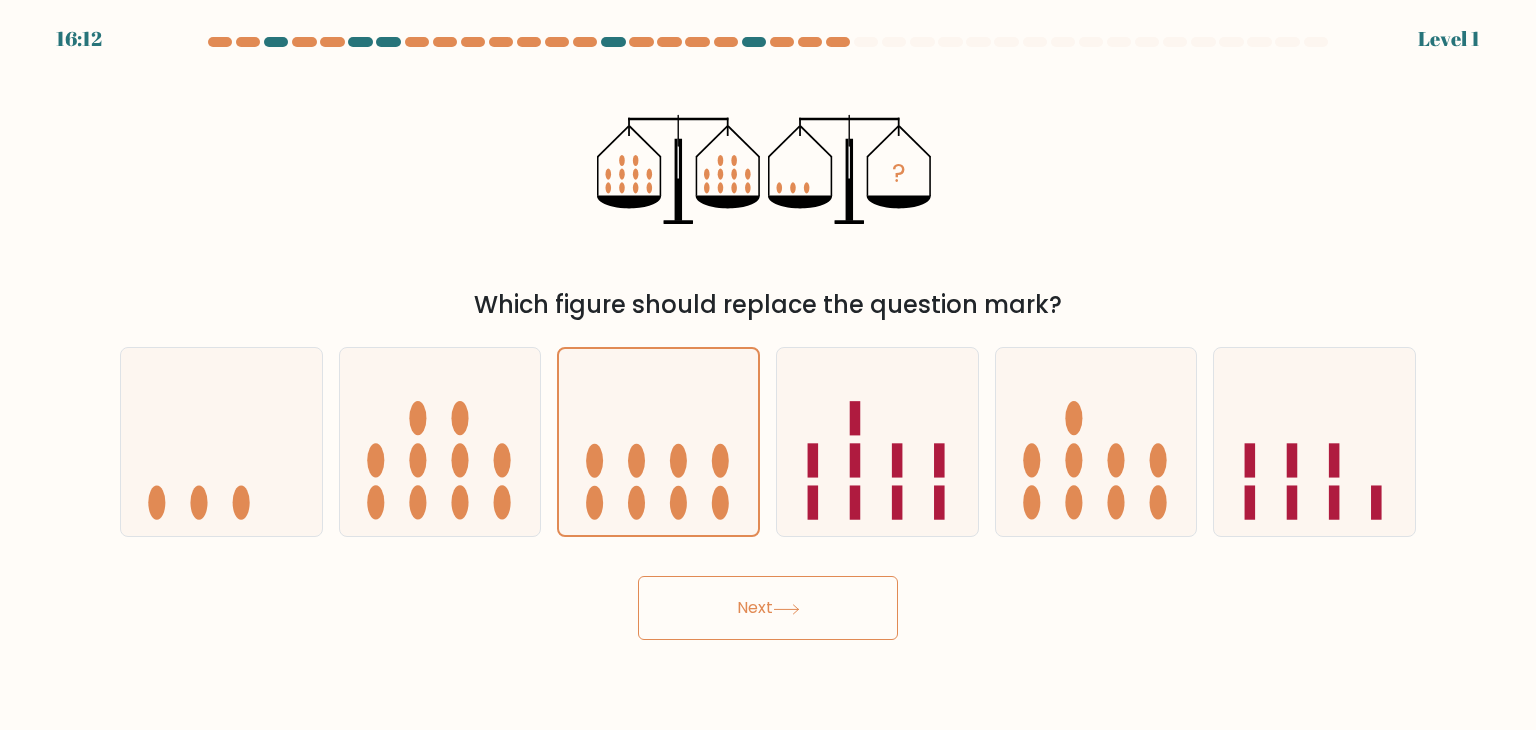click on "Next" at bounding box center (768, 608) 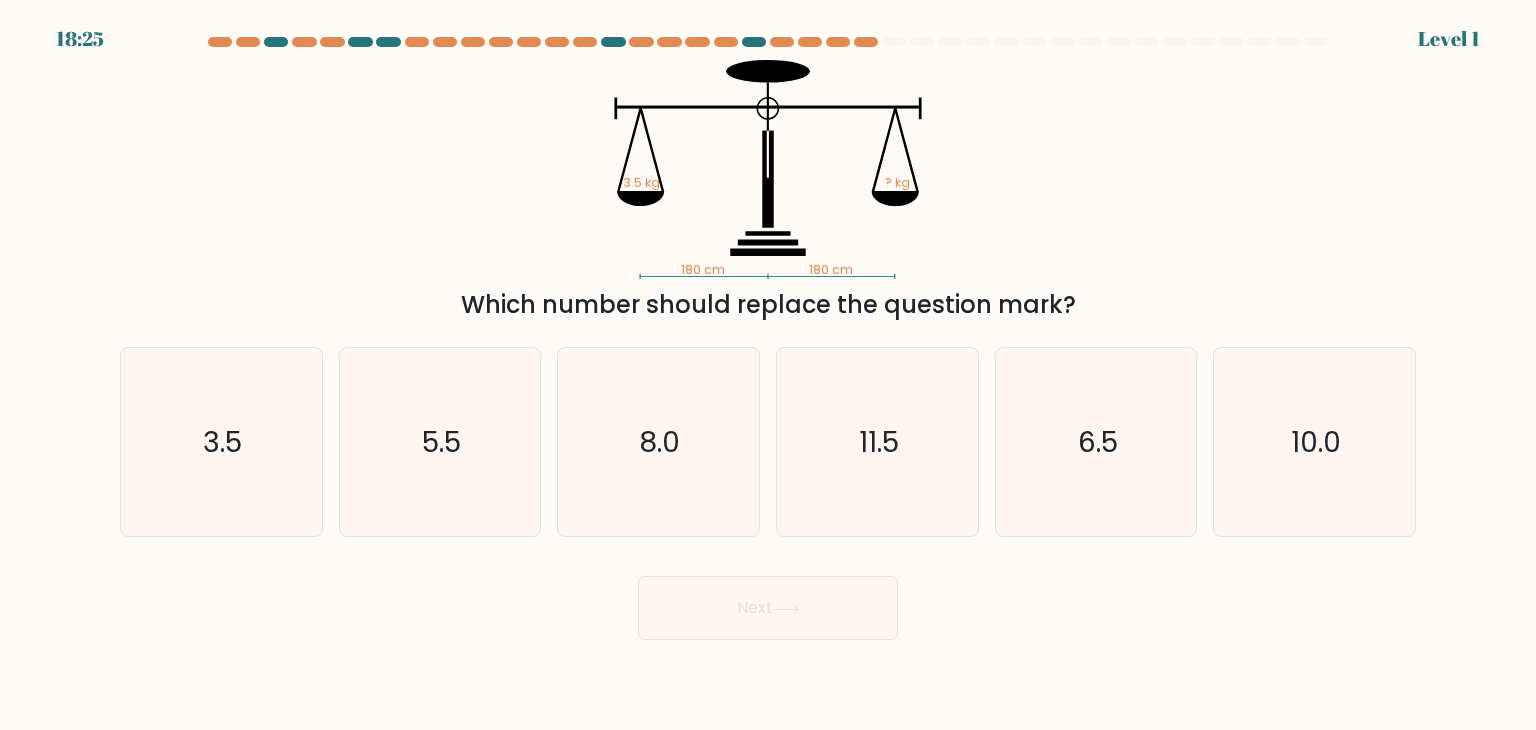 click at bounding box center [768, 338] 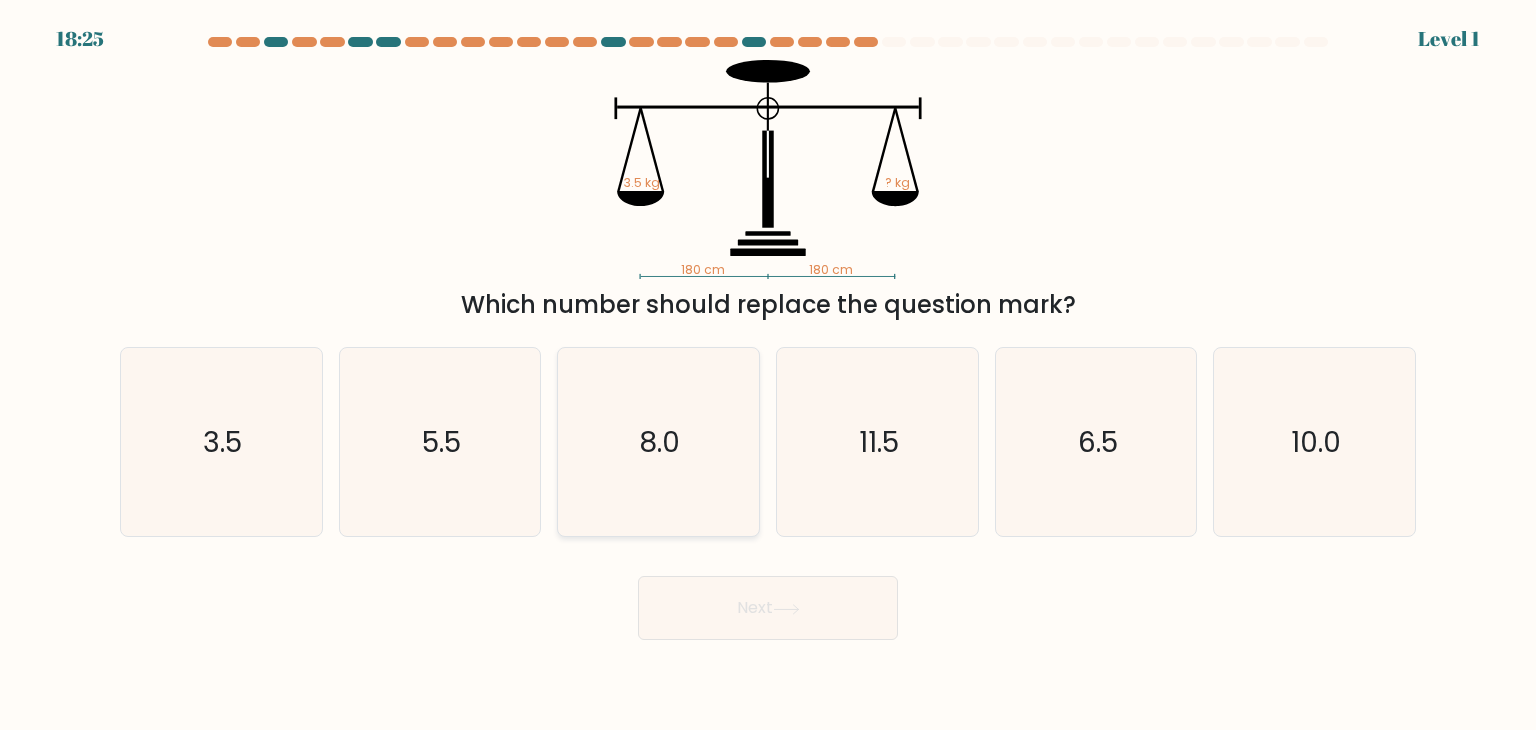click on "8.0" 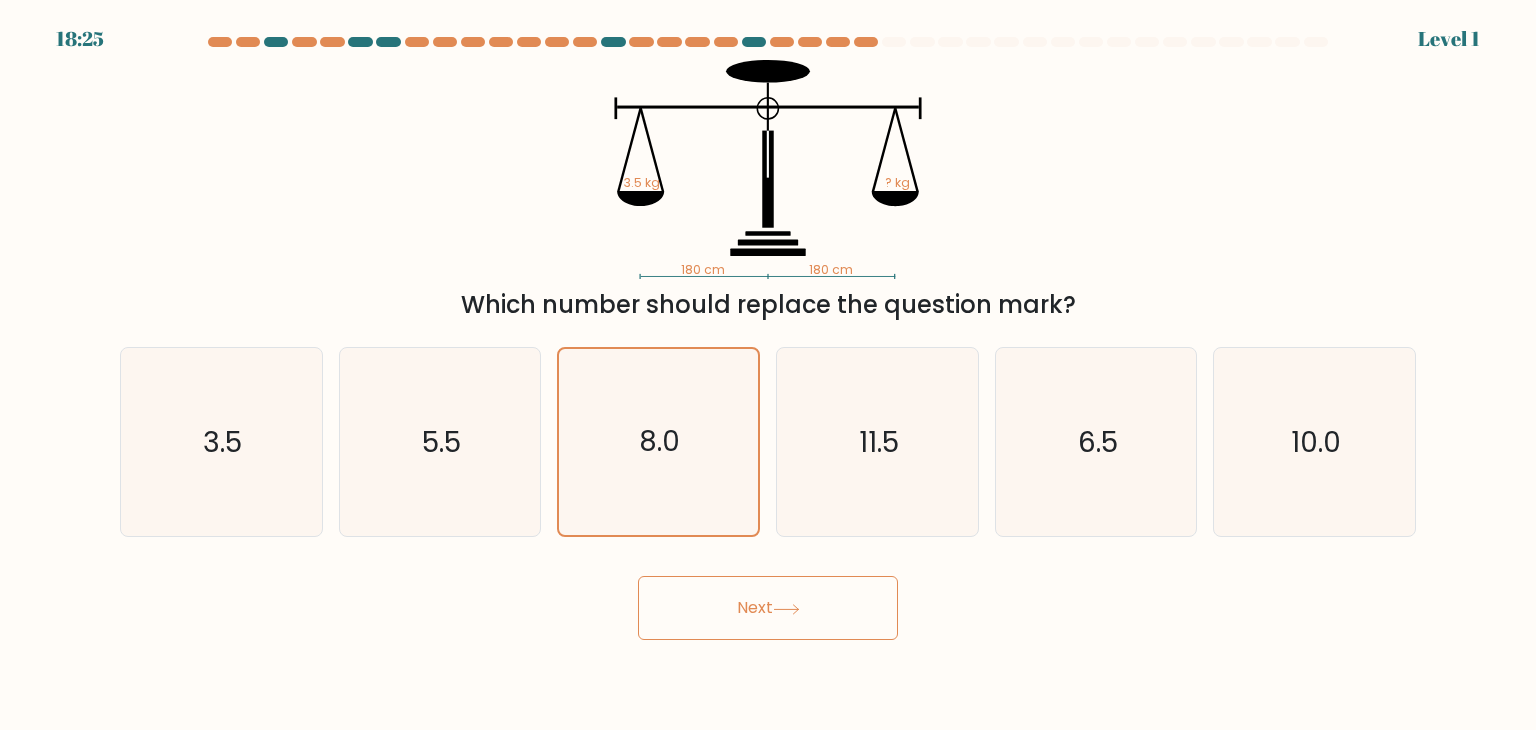 drag, startPoint x: 675, startPoint y: 641, endPoint x: 660, endPoint y: 549, distance: 93.214806 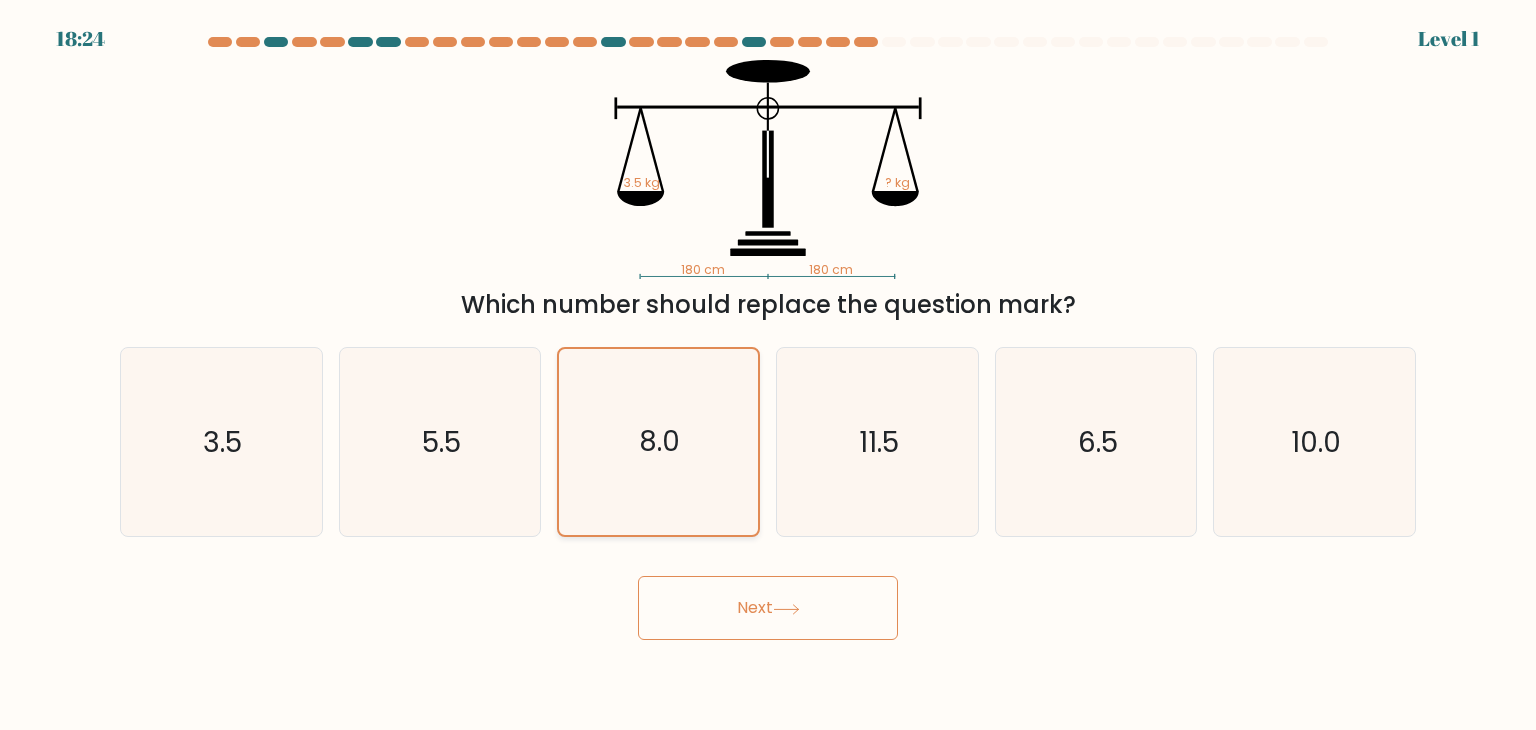 click on "8.0" 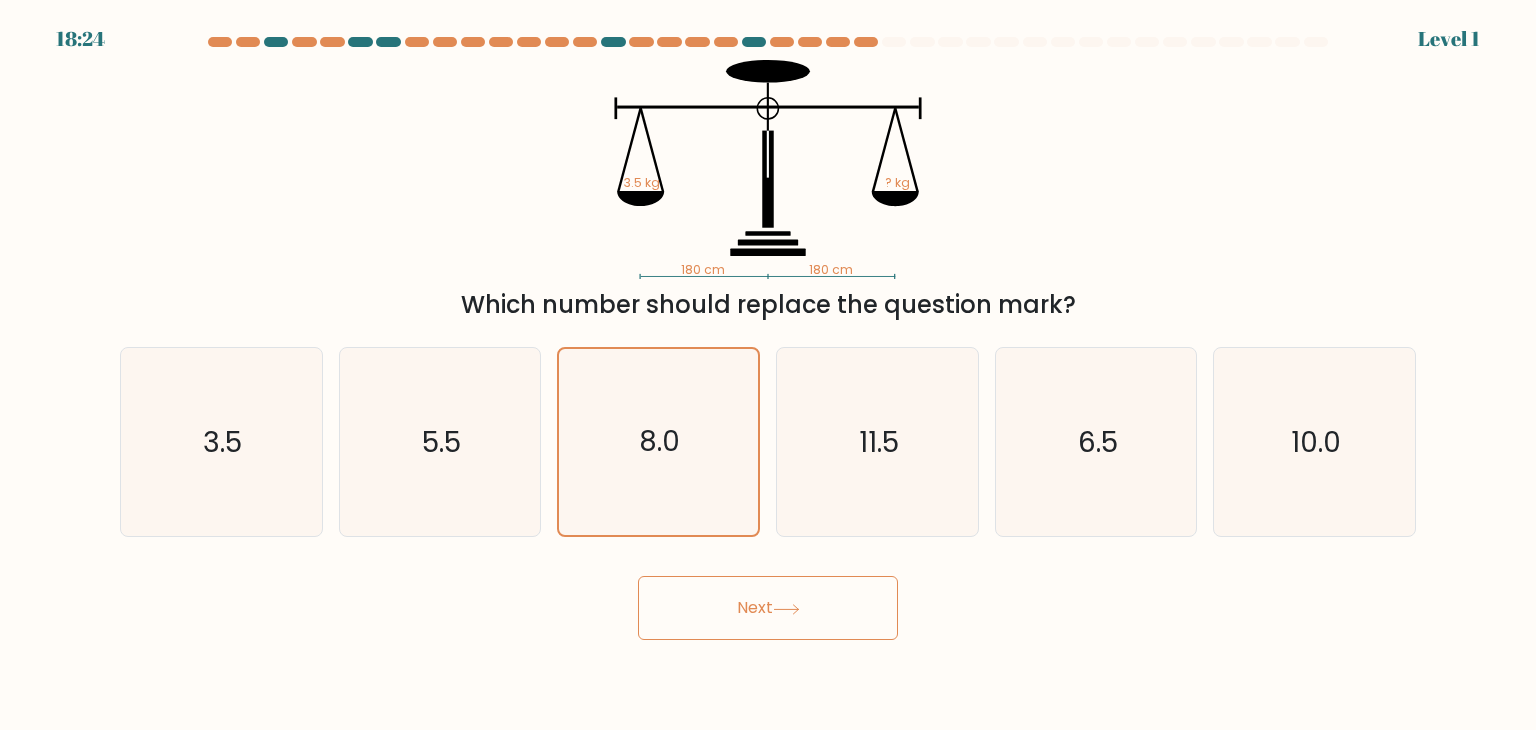 click on "Next" at bounding box center (768, 608) 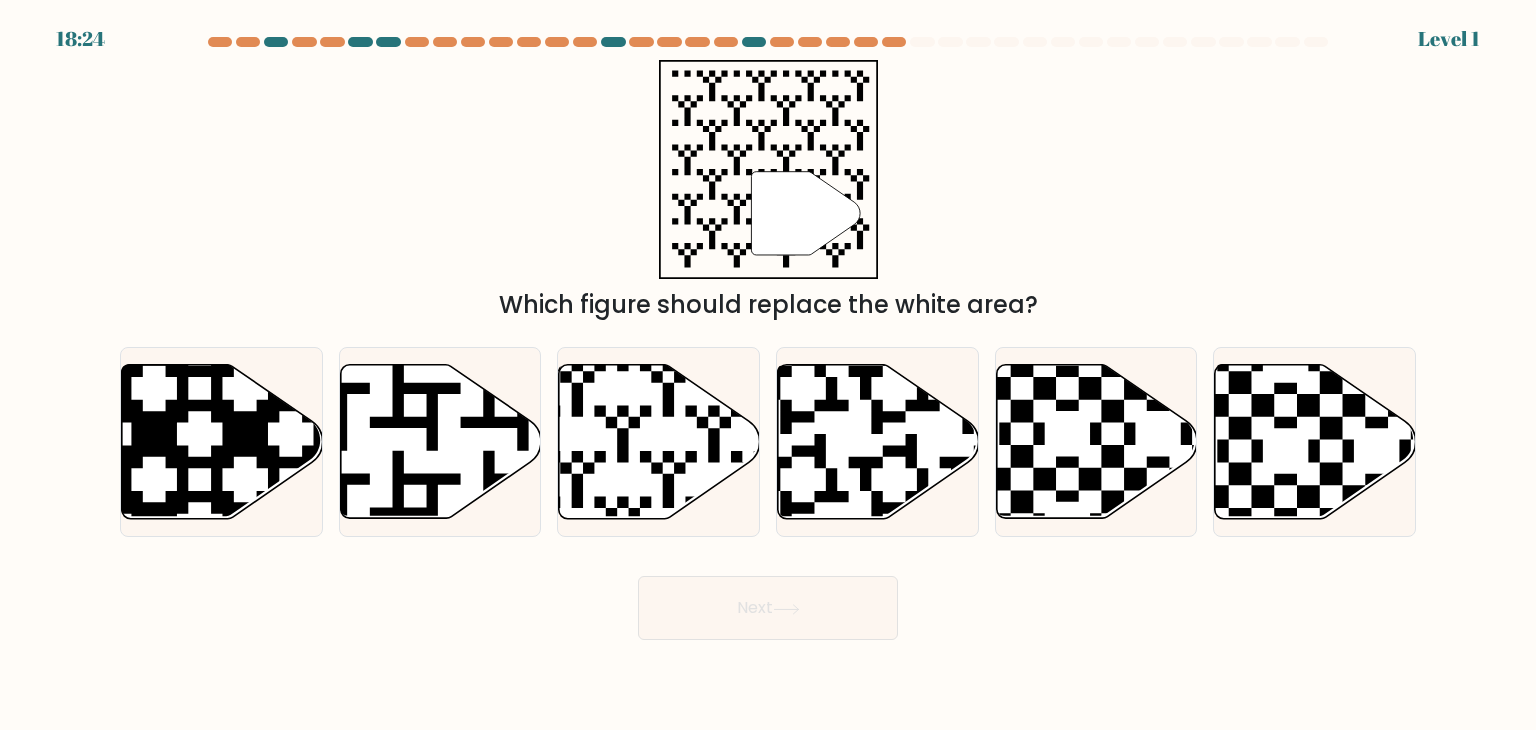 click 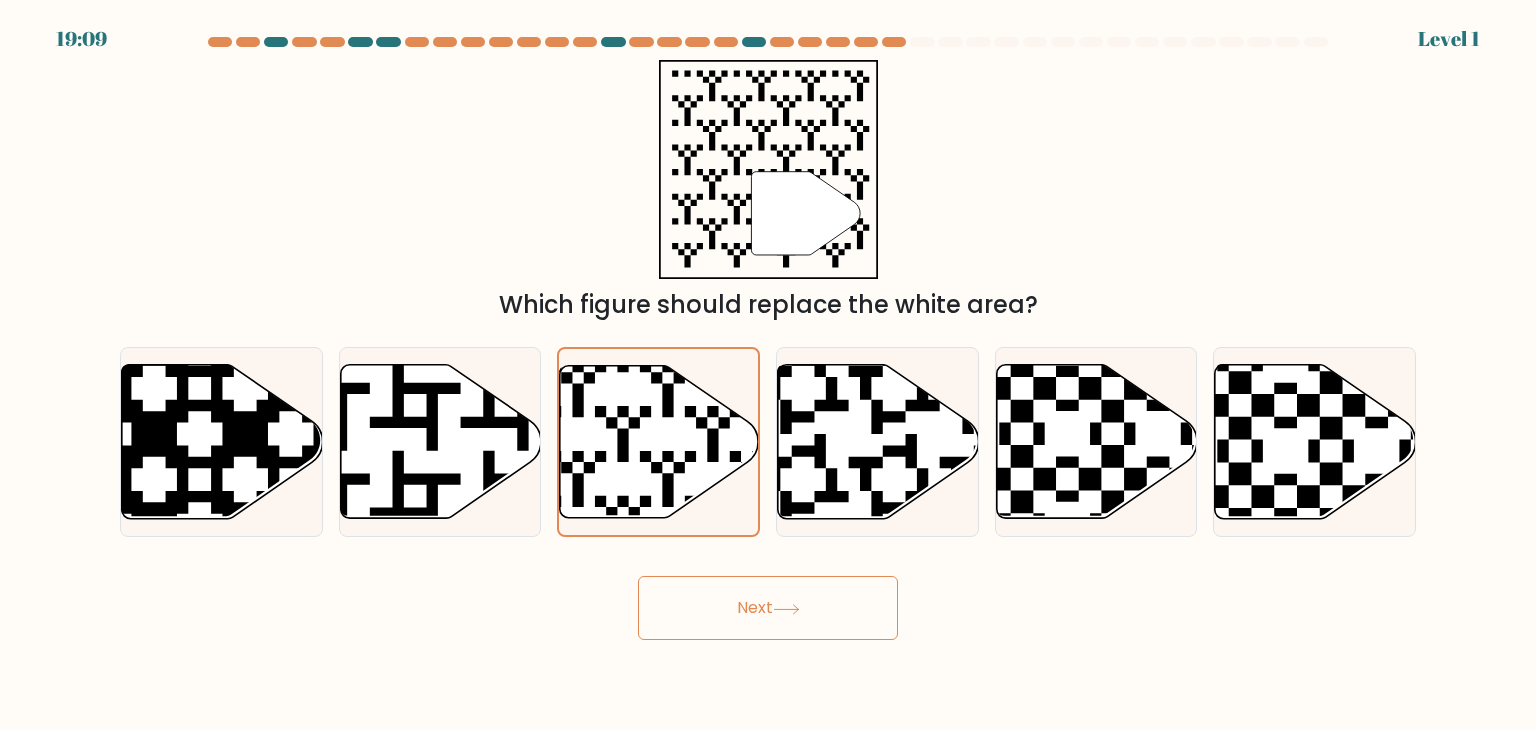 click on "Next" at bounding box center [768, 608] 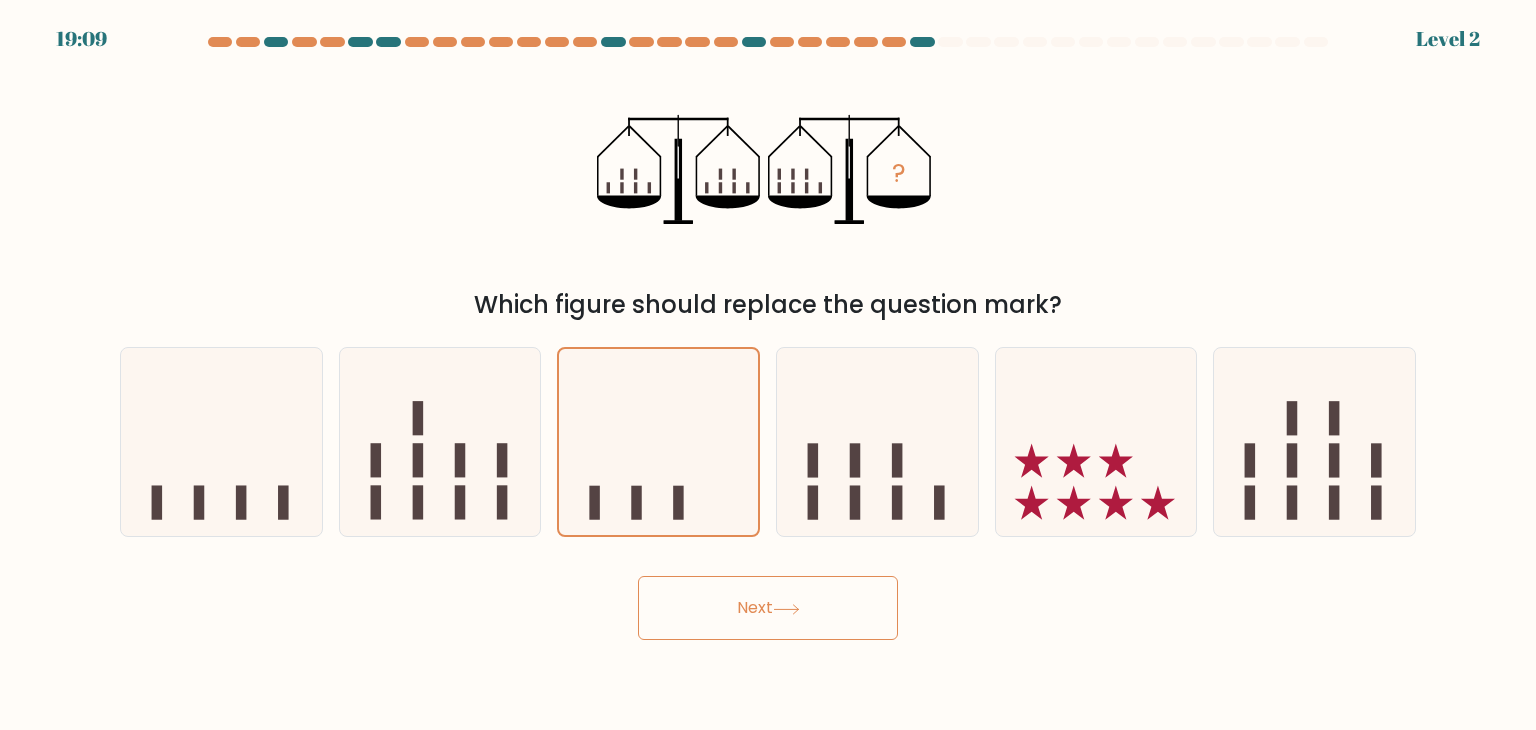 click at bounding box center [768, 338] 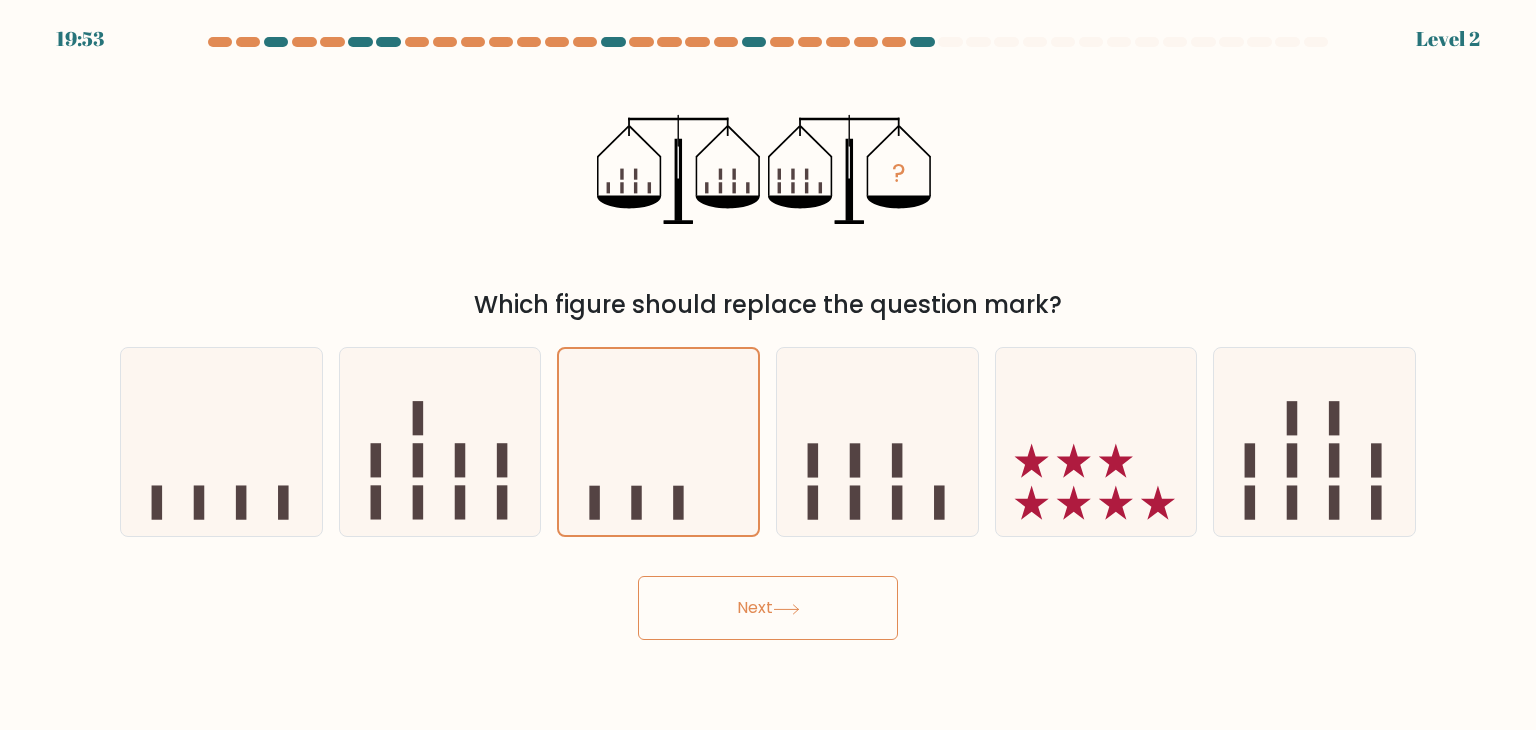 drag, startPoint x: 710, startPoint y: 616, endPoint x: 698, endPoint y: 553, distance: 64.132675 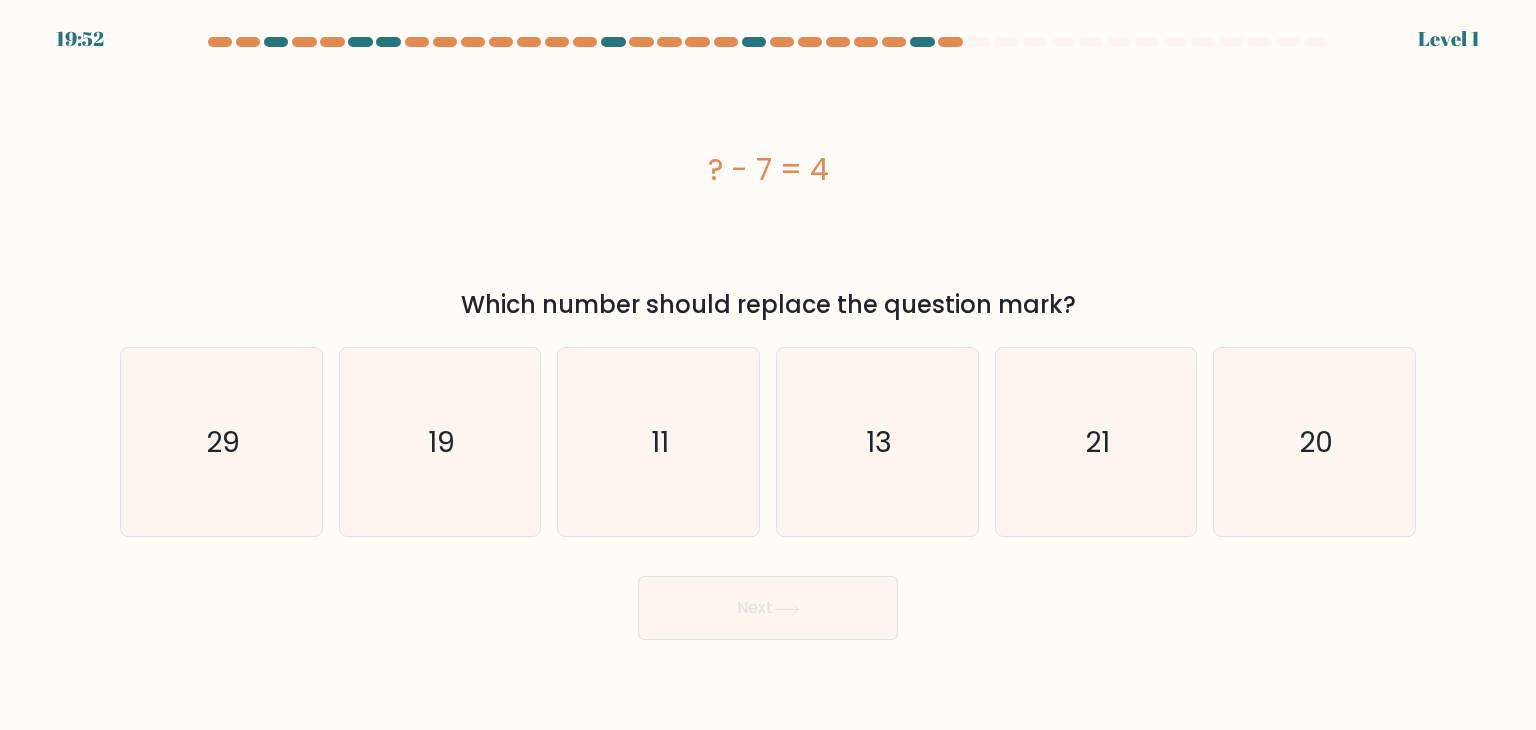 click on "11" 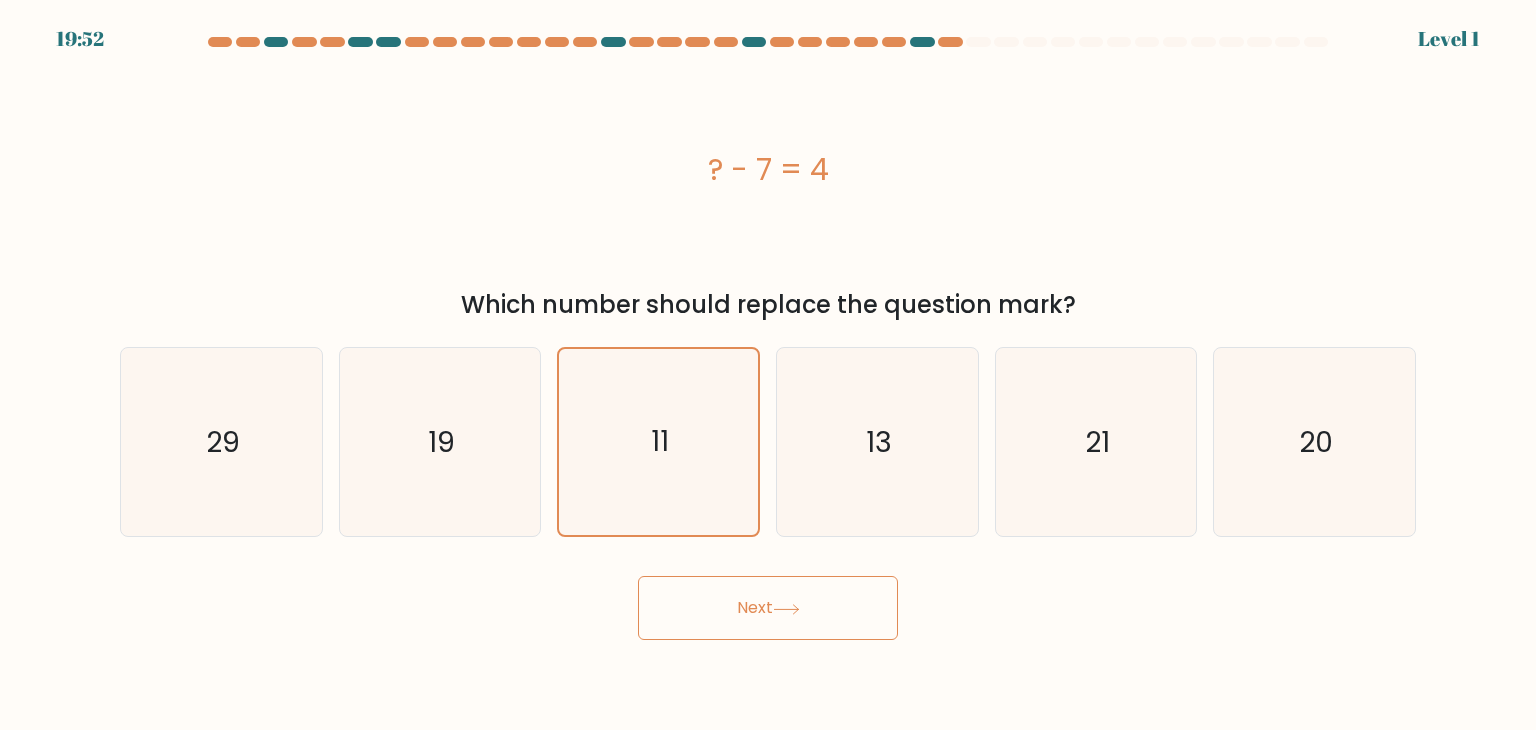 click on "Next" at bounding box center [768, 608] 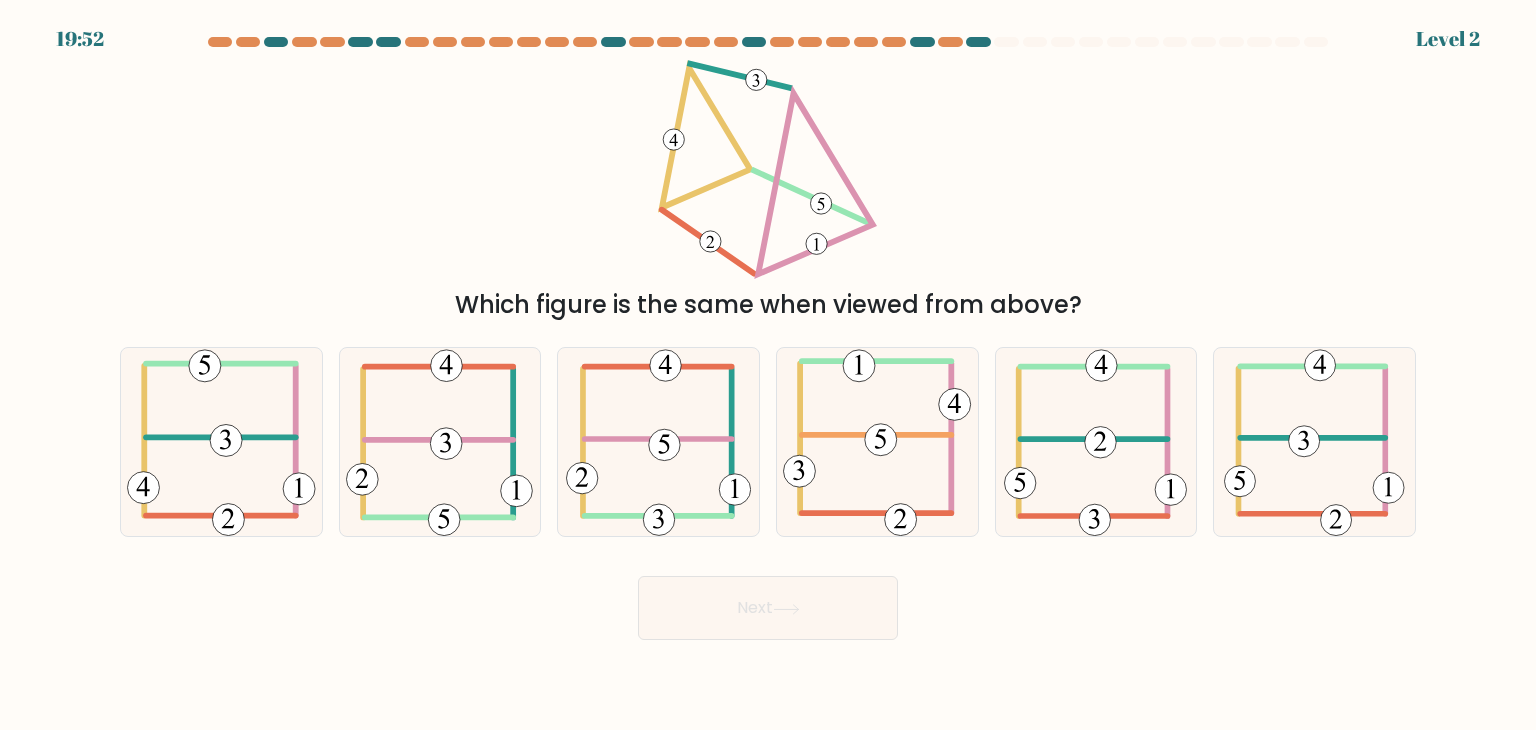 click 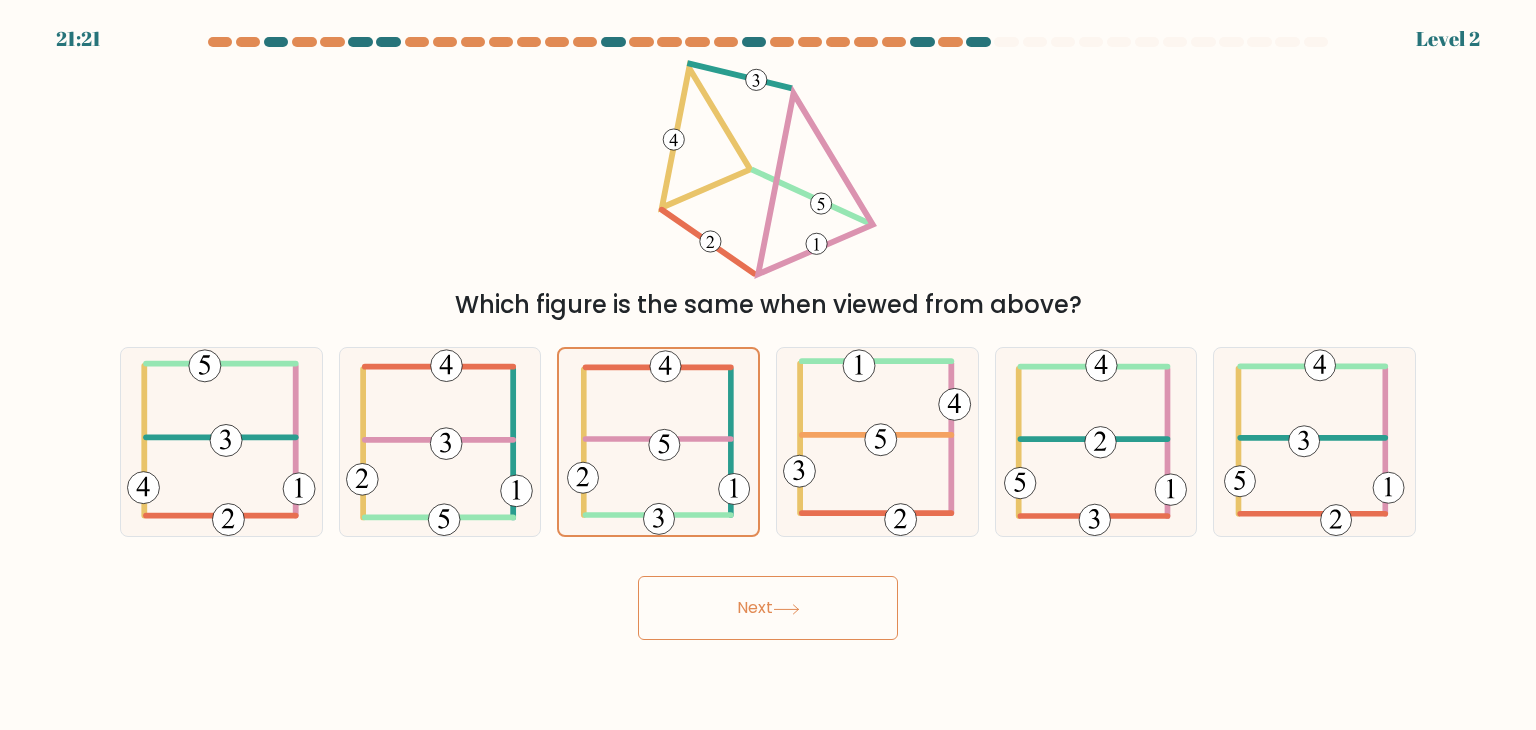 click on "Next" at bounding box center [768, 608] 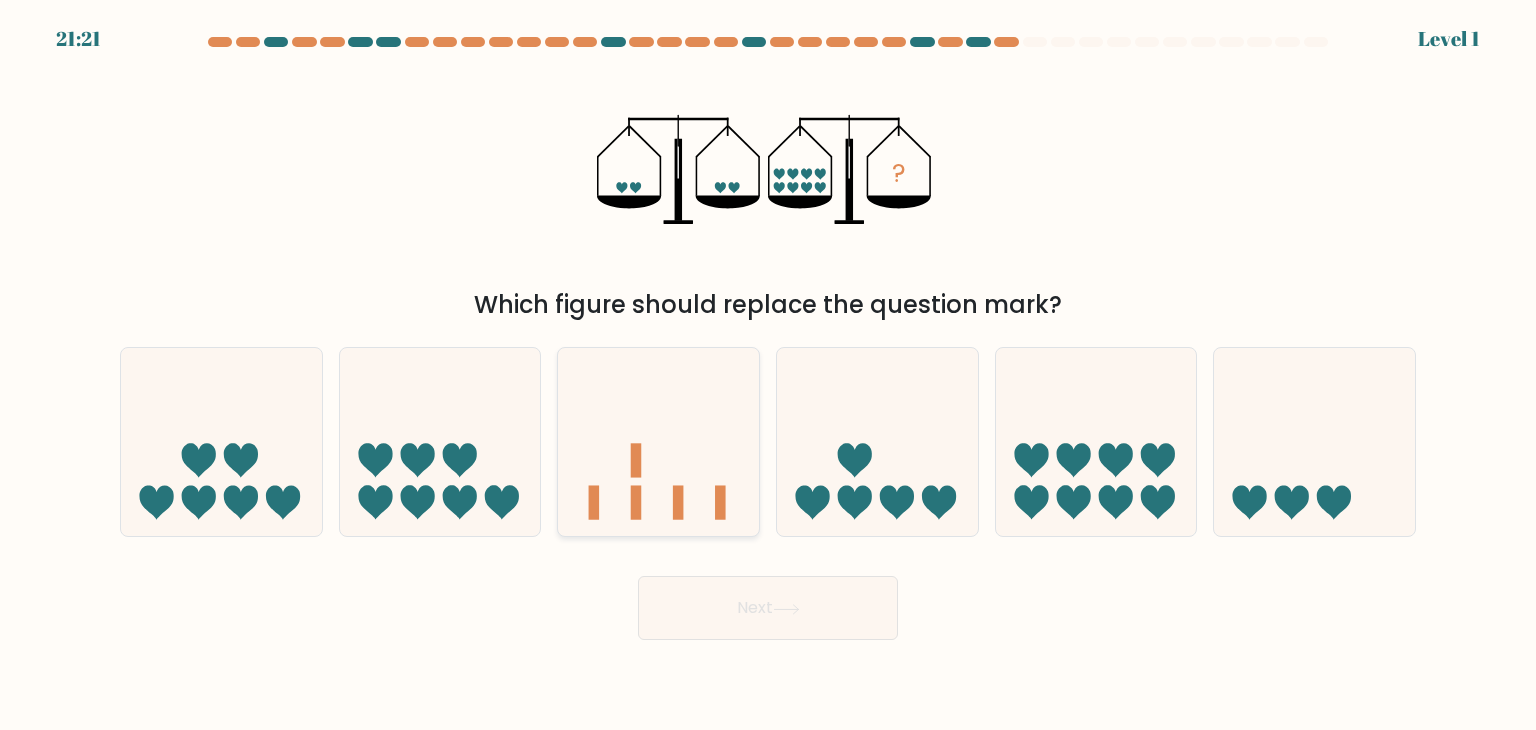 click 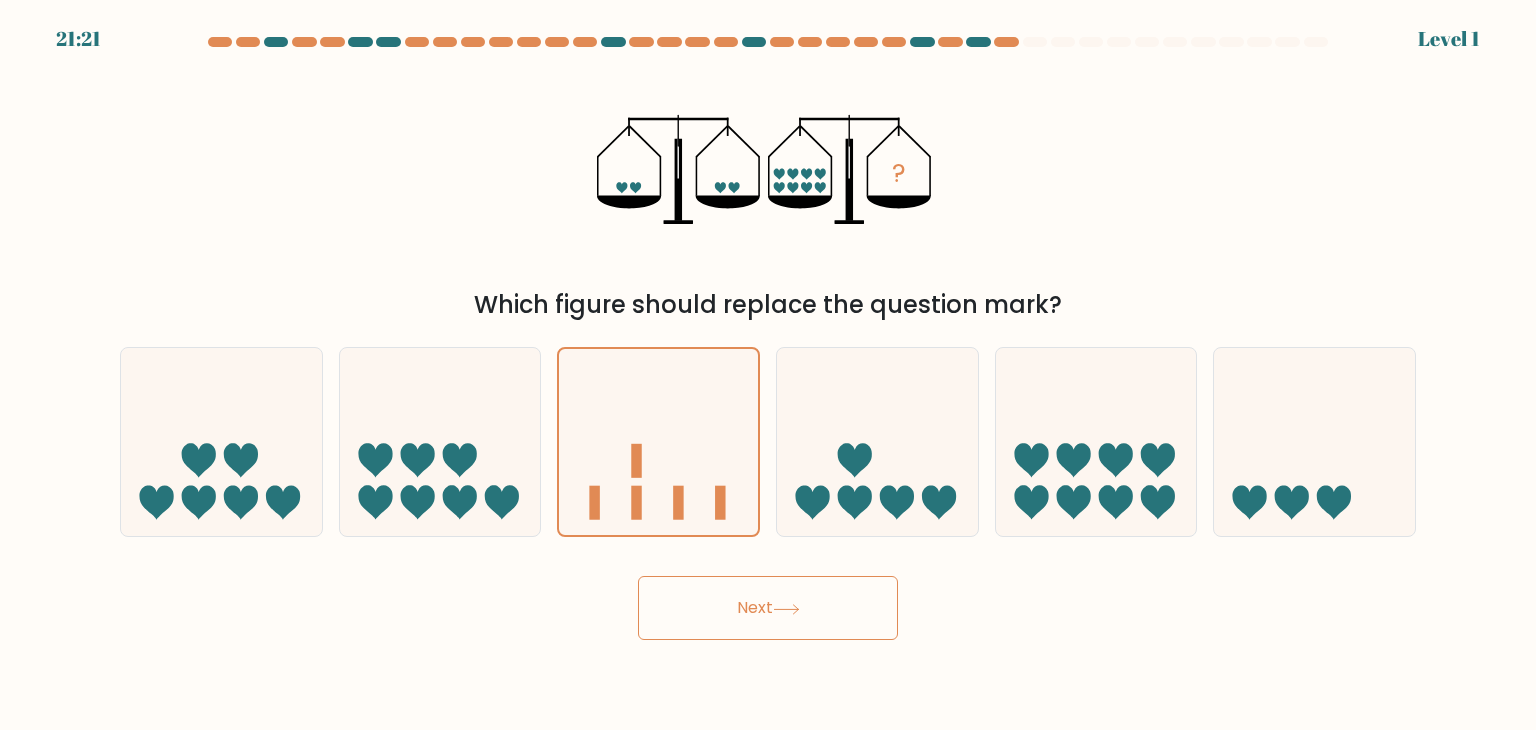 drag, startPoint x: 720, startPoint y: 621, endPoint x: 710, endPoint y: 553, distance: 68.73136 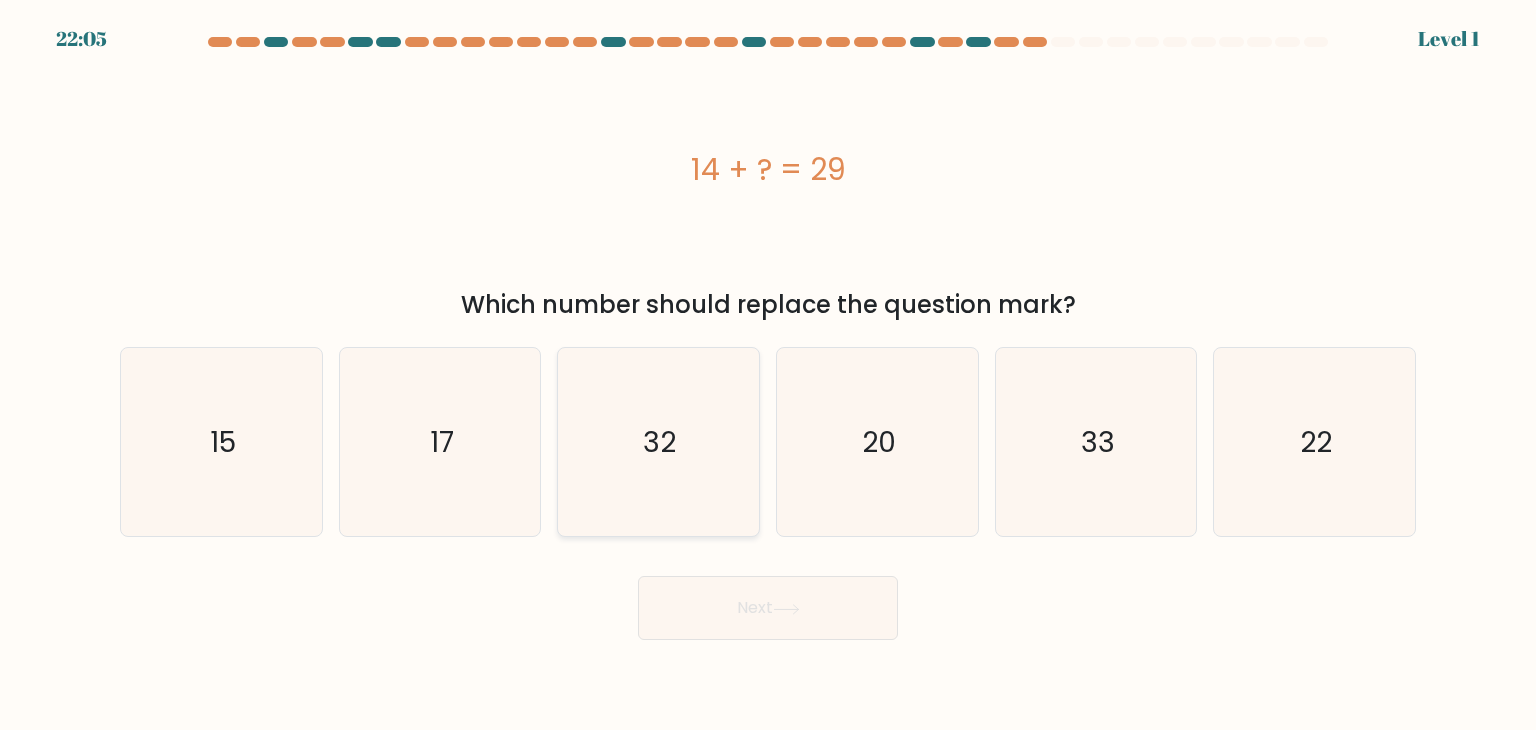 click on "32" 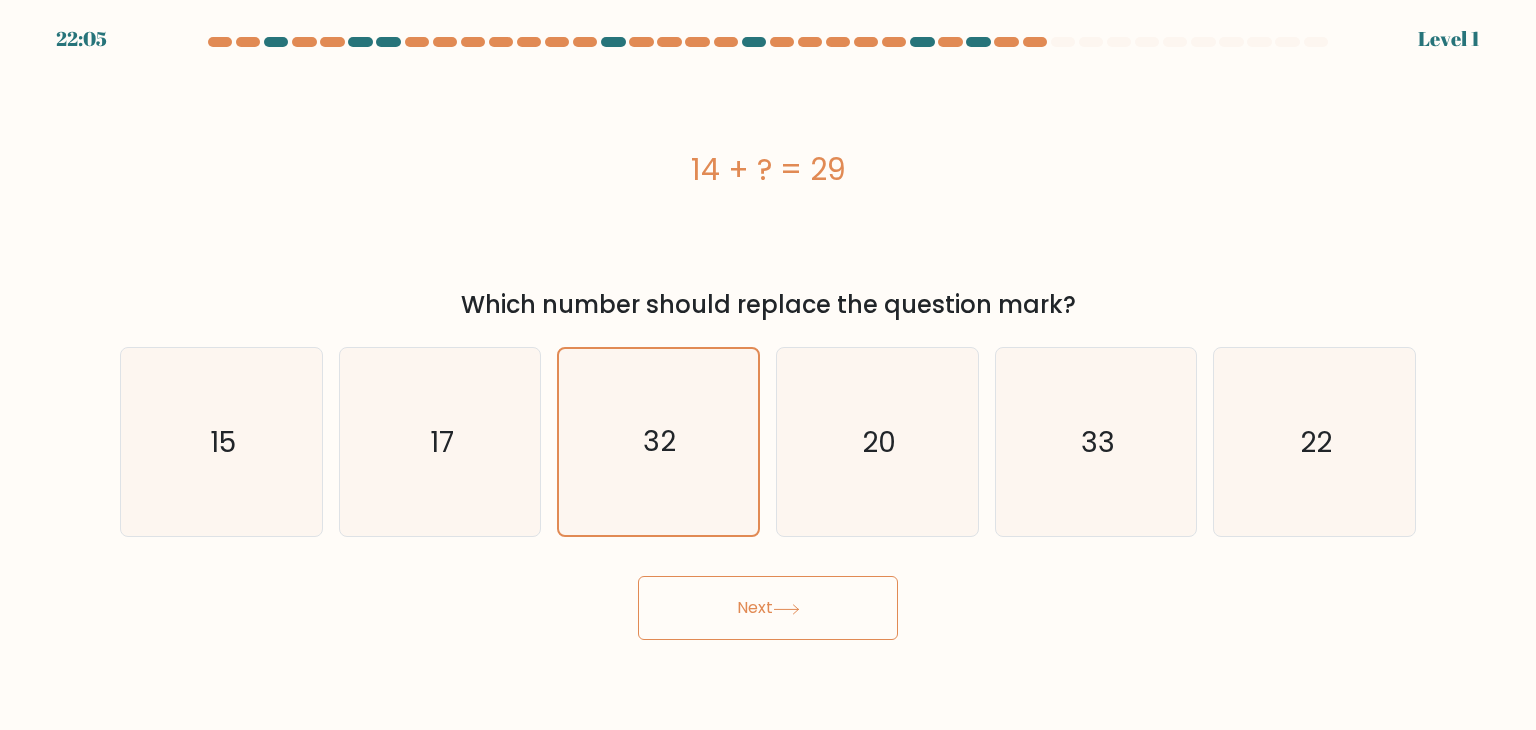 click on "Next" at bounding box center [768, 608] 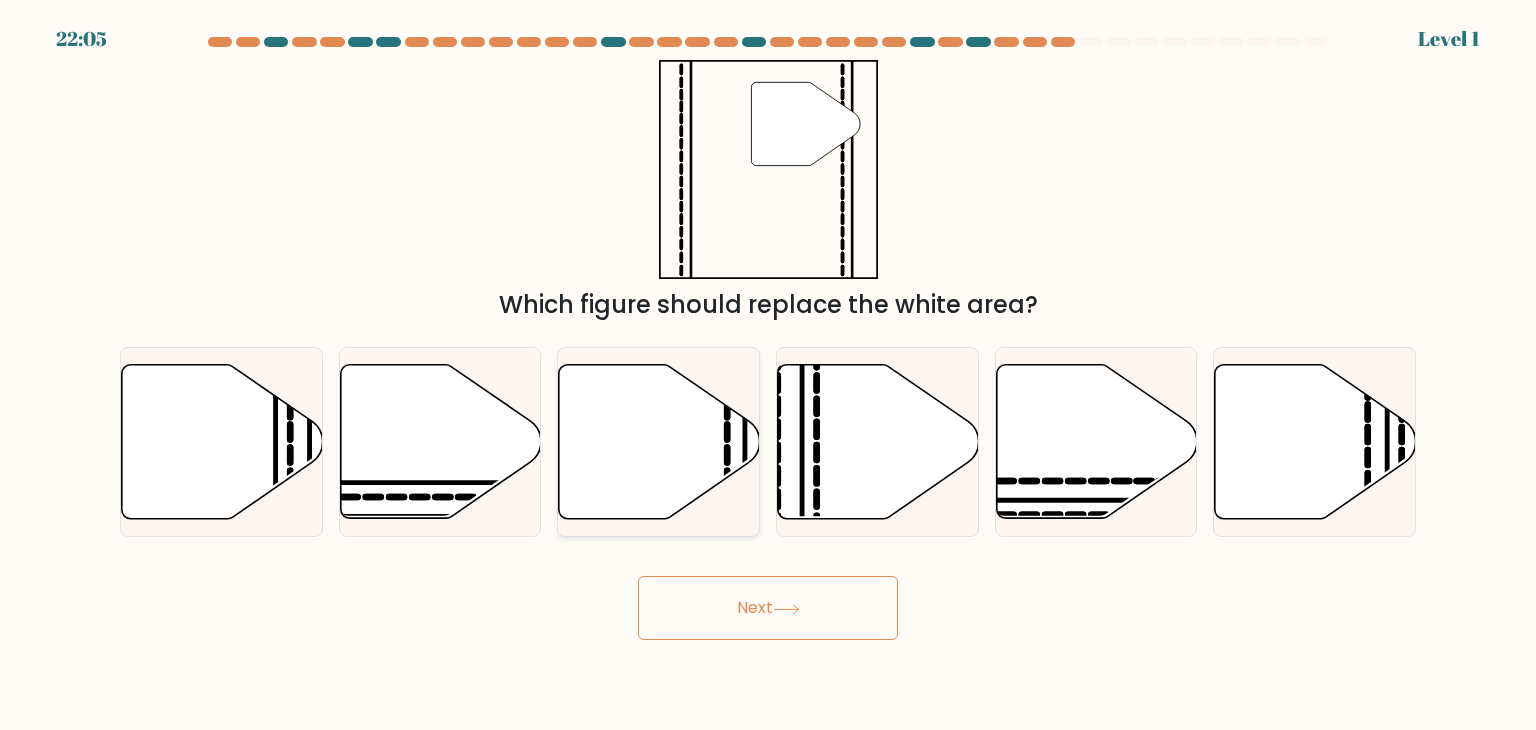 drag, startPoint x: 701, startPoint y: 434, endPoint x: 706, endPoint y: 509, distance: 75.16648 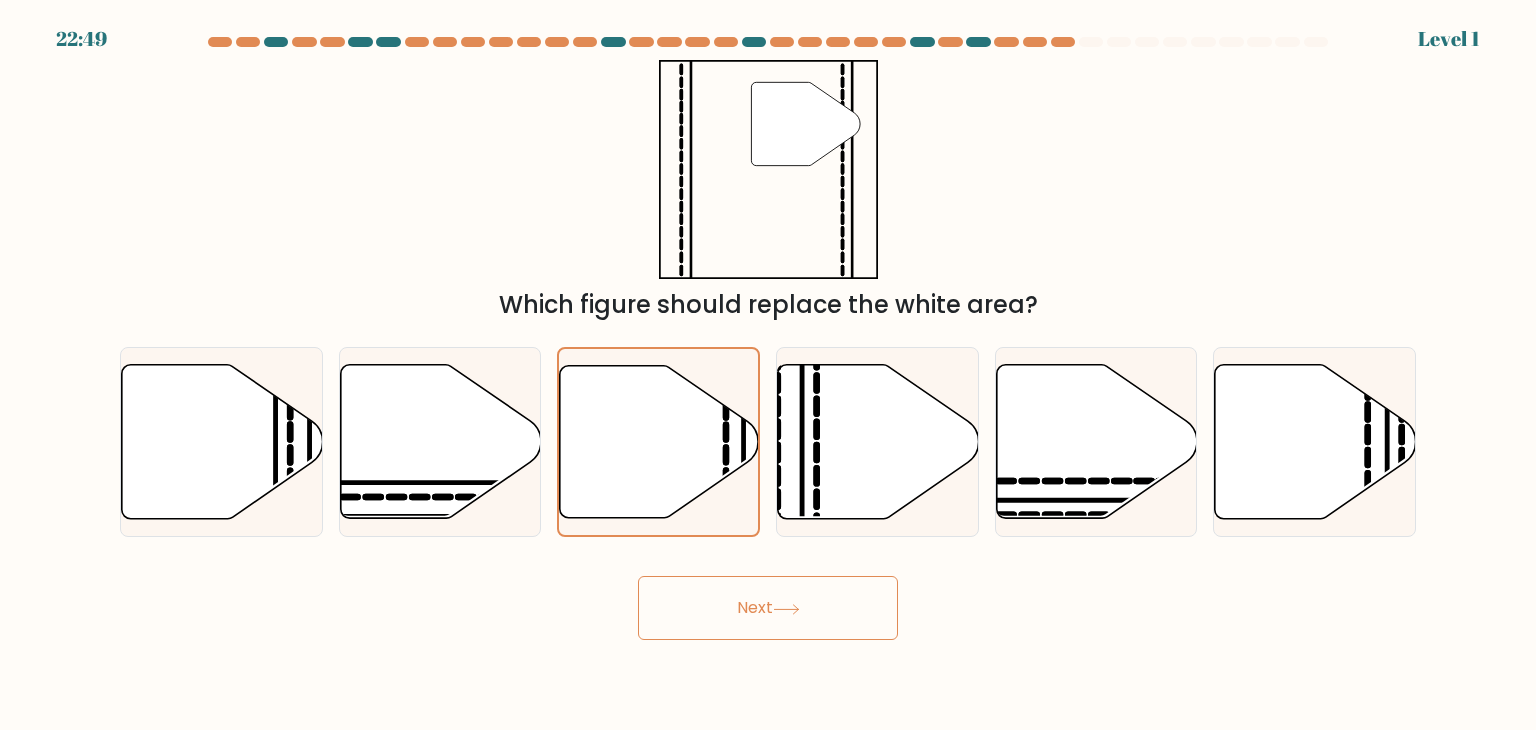 click on "Next" at bounding box center [768, 608] 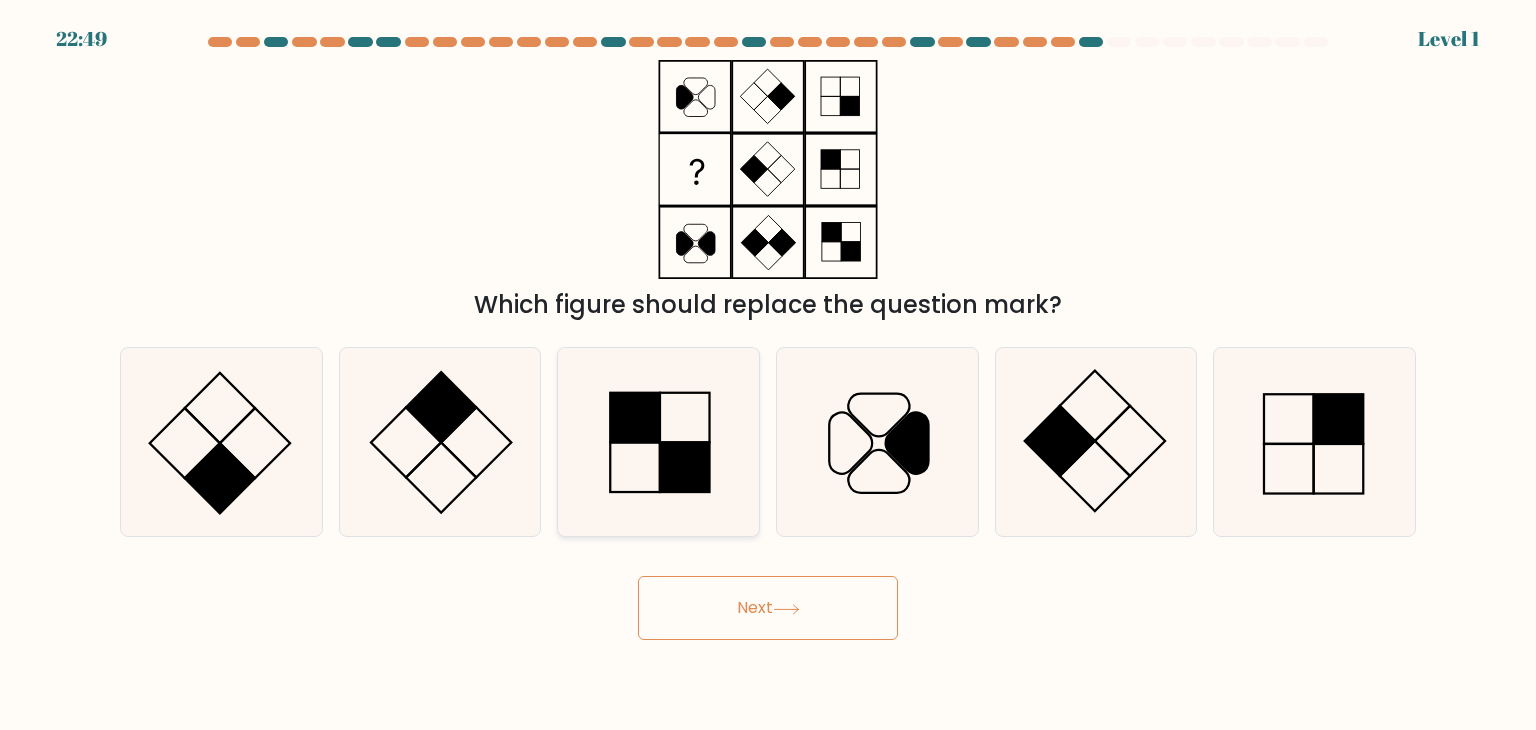 click 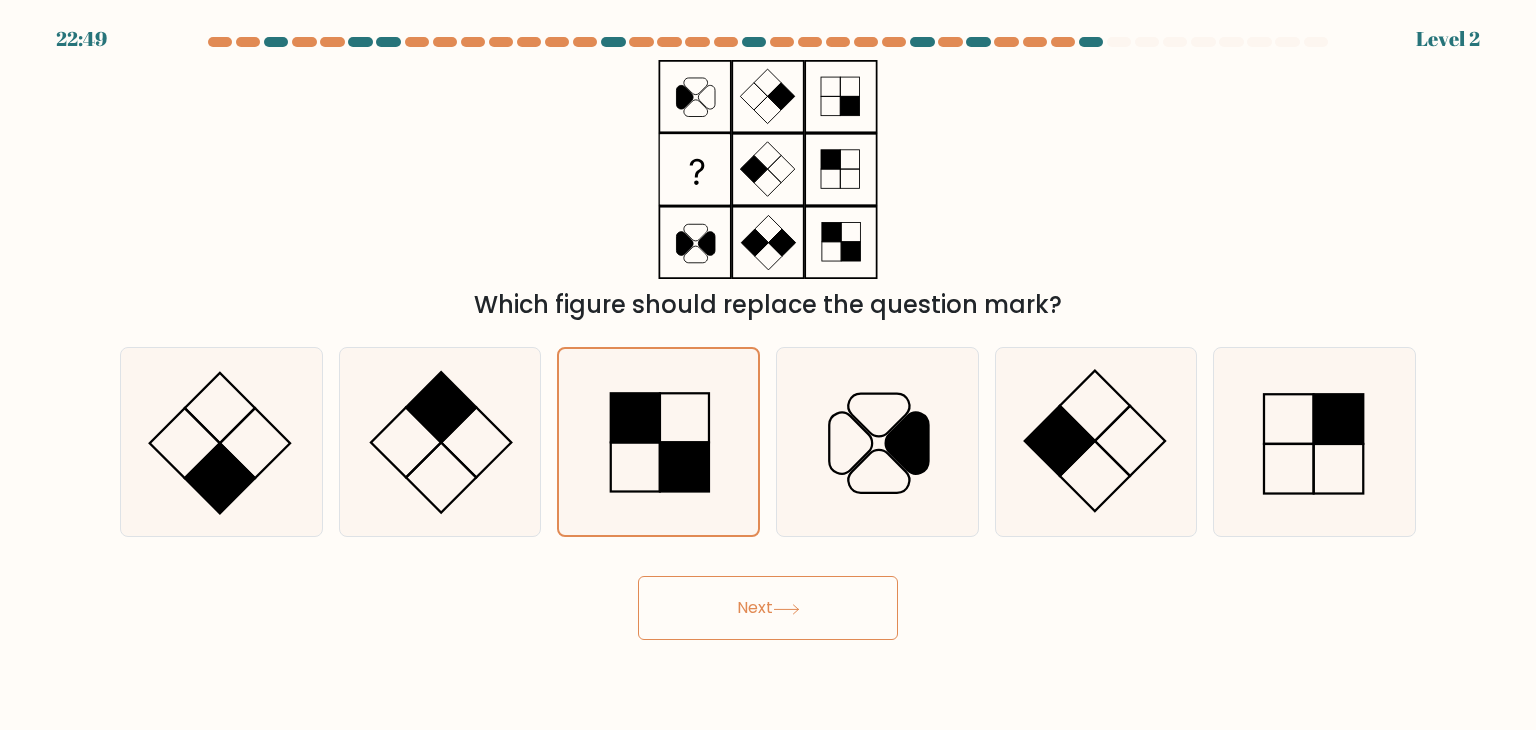 click on "Next" at bounding box center (768, 608) 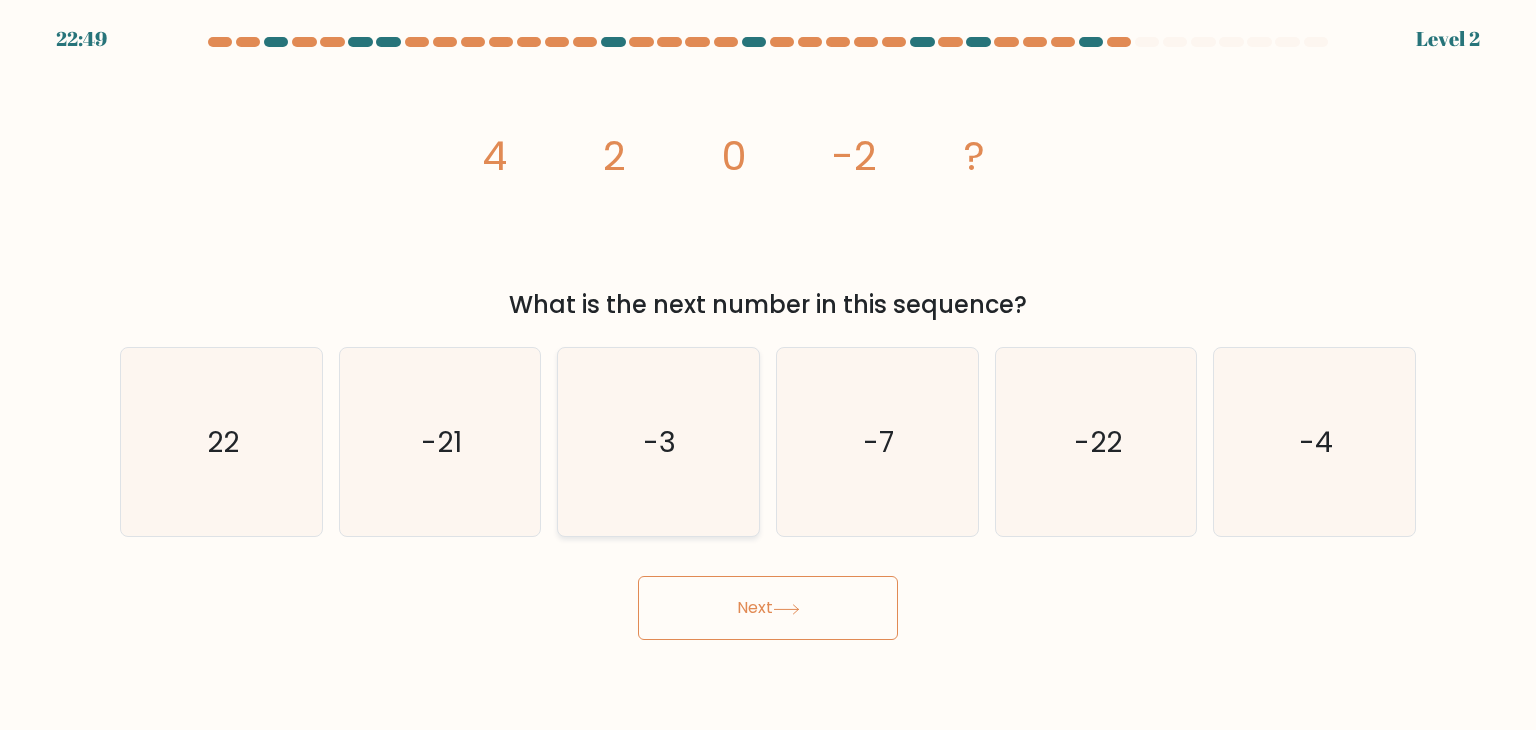 click on "-3" 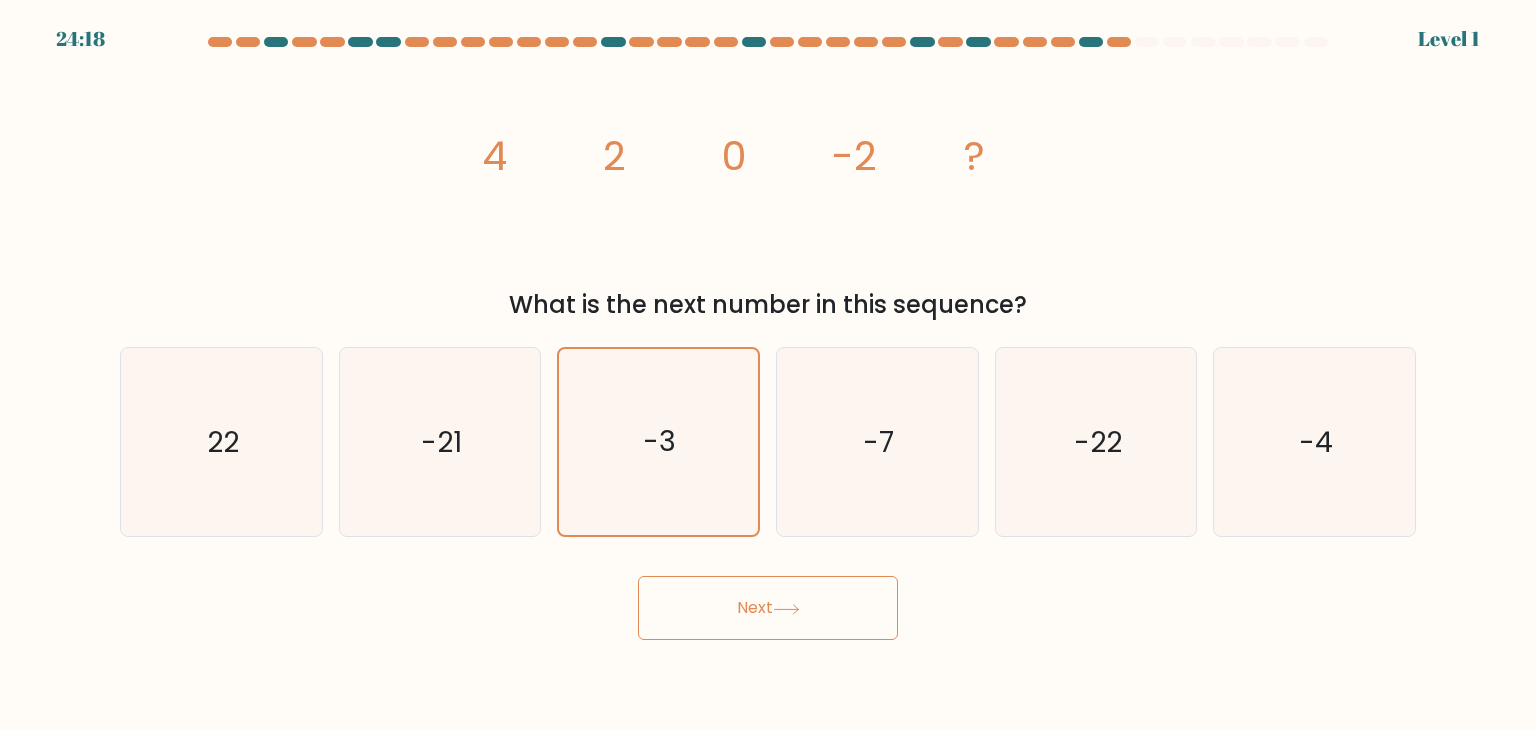 drag, startPoint x: 712, startPoint y: 603, endPoint x: 700, endPoint y: 553, distance: 51.41984 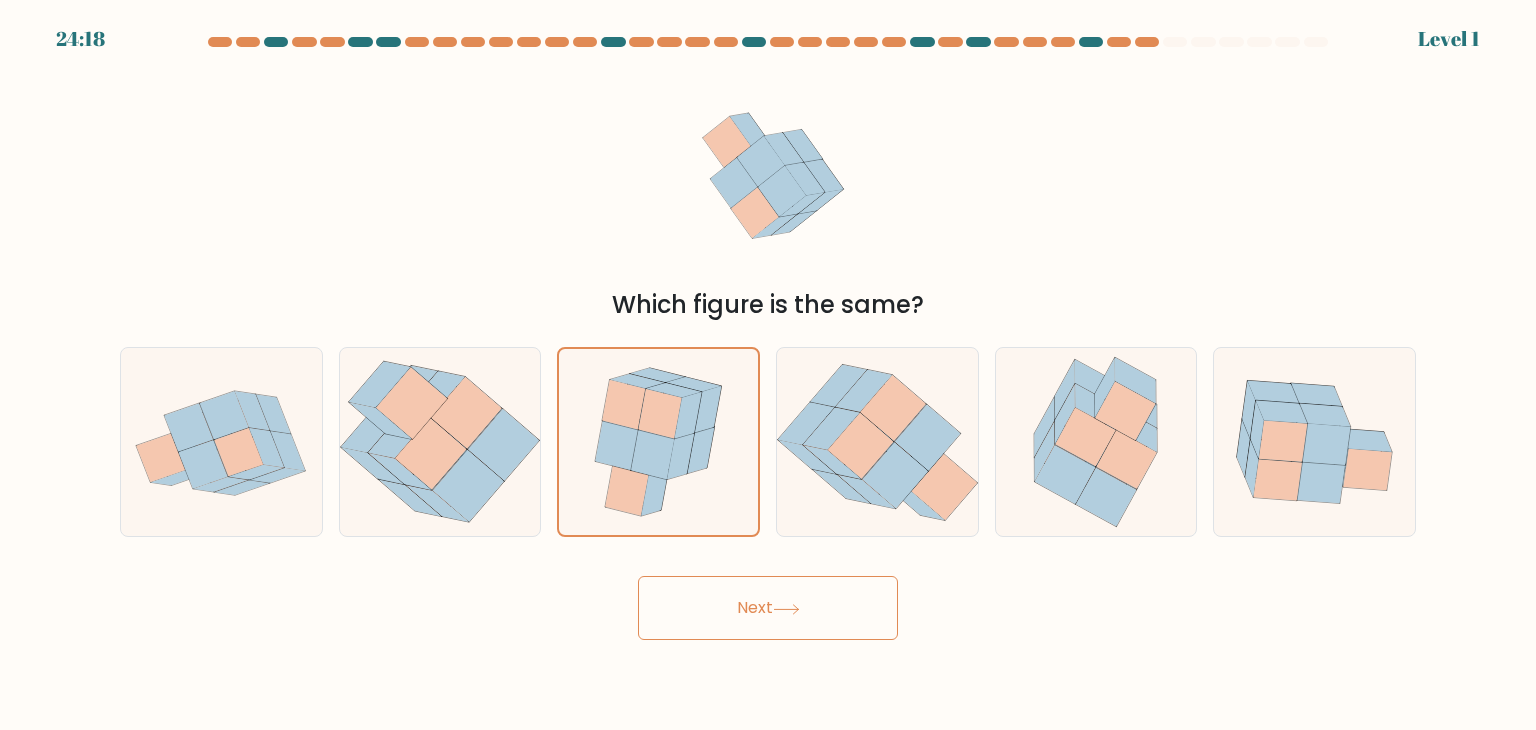 click on "Next" at bounding box center [768, 608] 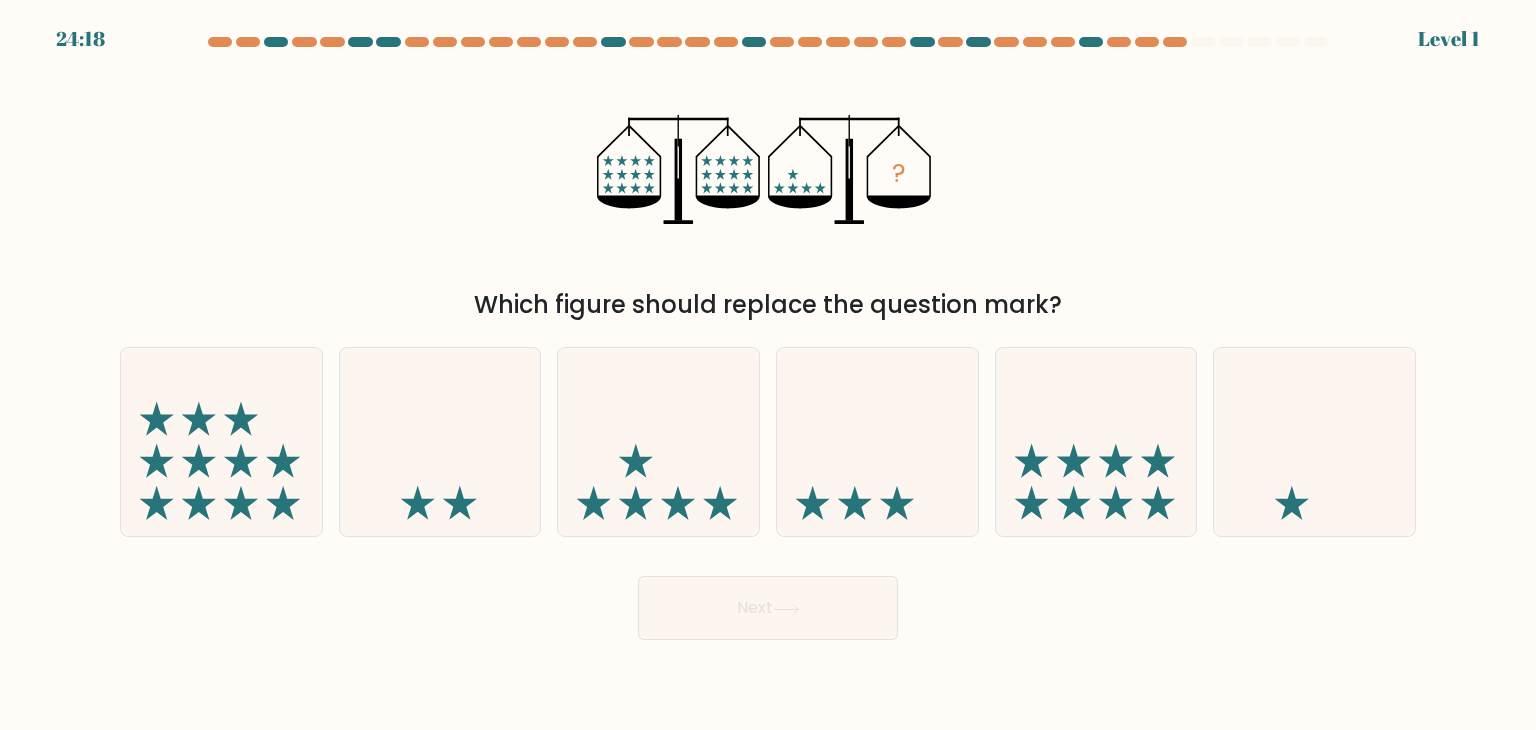 drag, startPoint x: 691, startPoint y: 494, endPoint x: 697, endPoint y: 569, distance: 75.23962 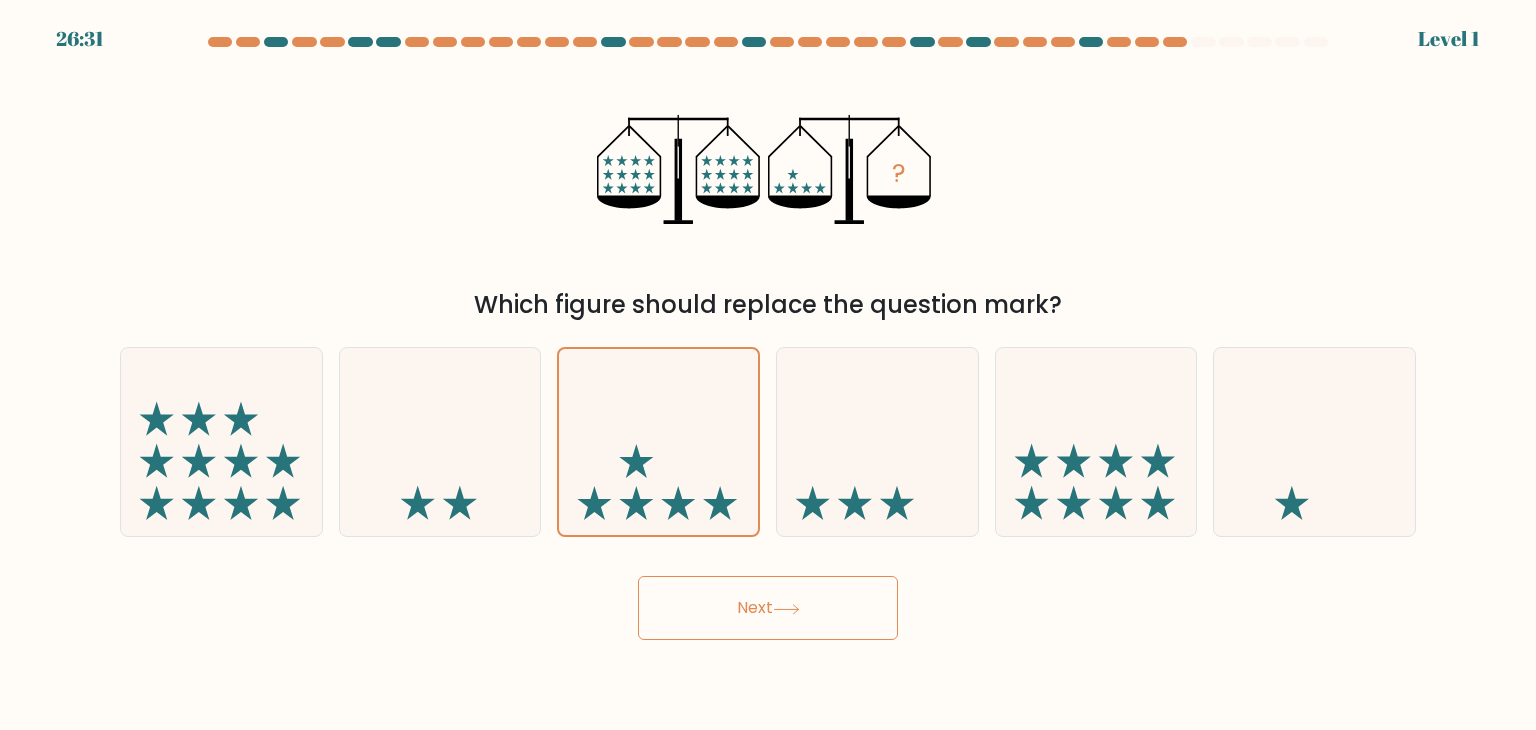 click on "Next" at bounding box center (768, 608) 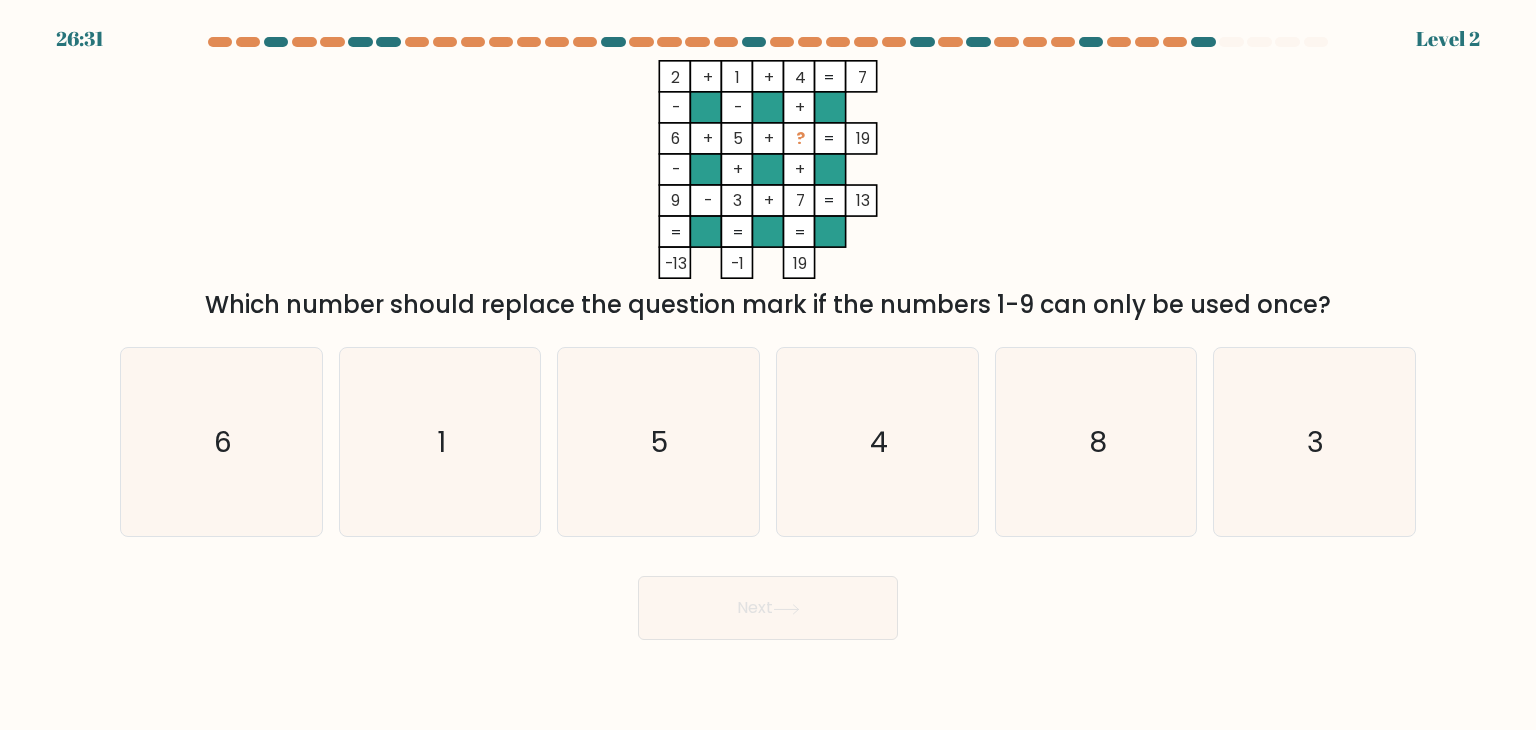 click on "5" 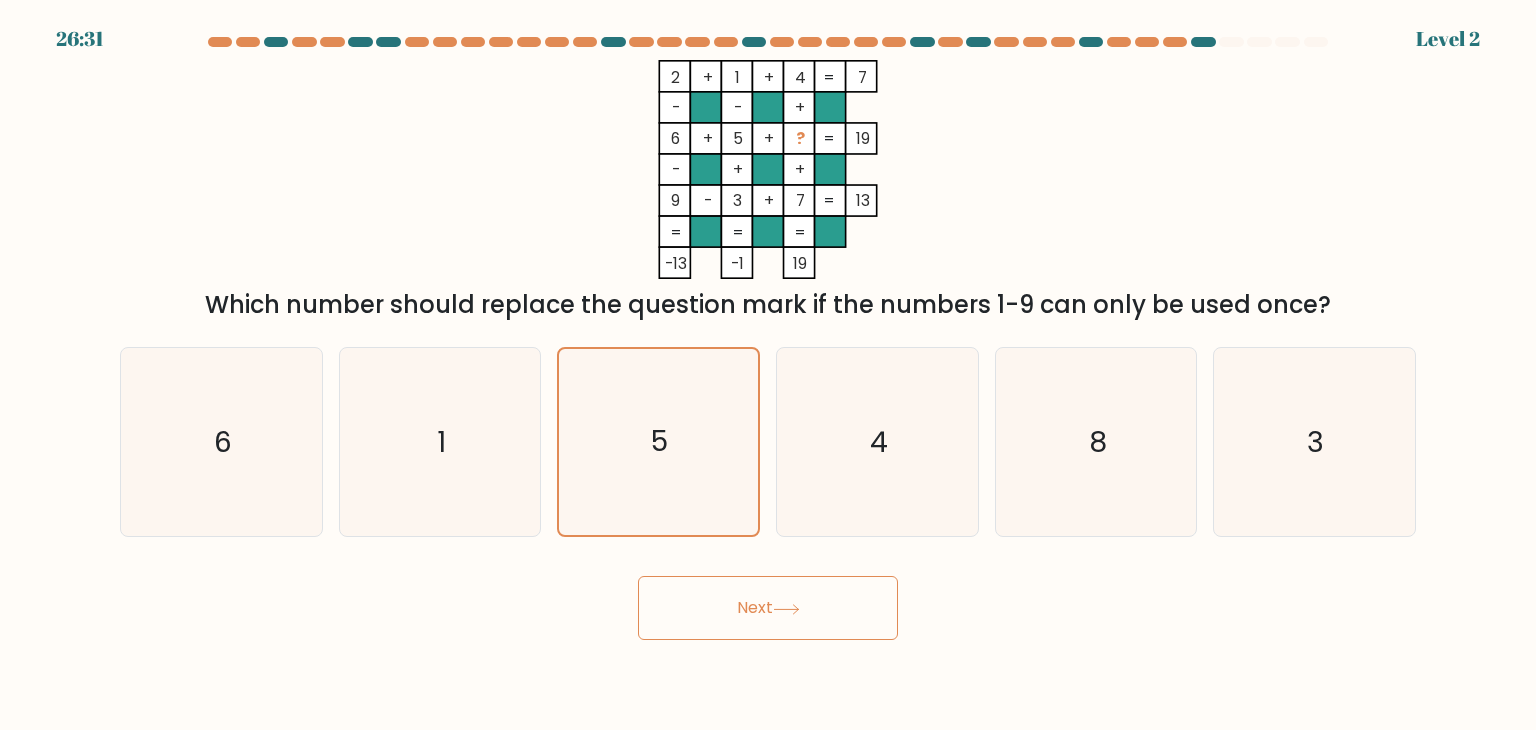 click on "Next" at bounding box center [768, 608] 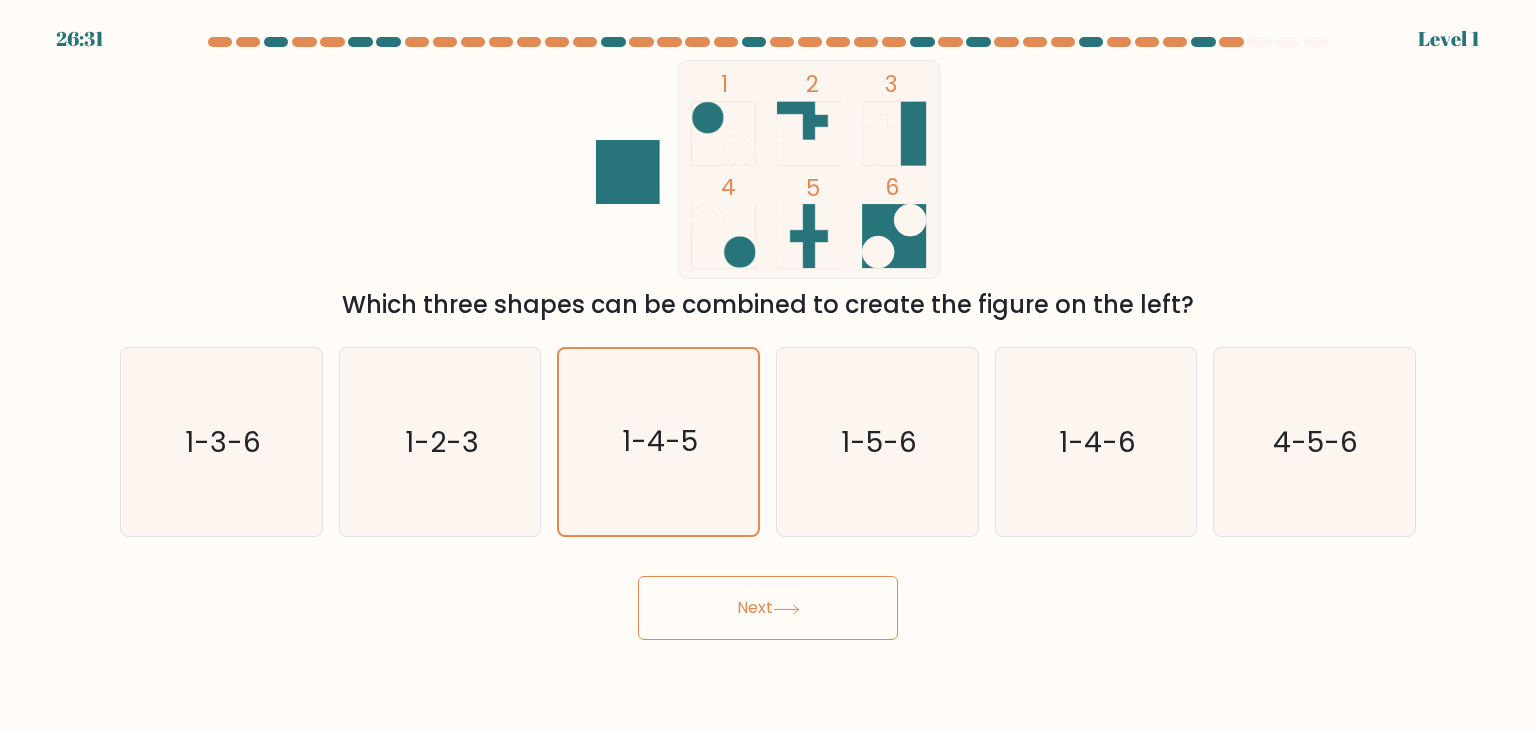drag, startPoint x: 677, startPoint y: 612, endPoint x: 671, endPoint y: 596, distance: 17.088007 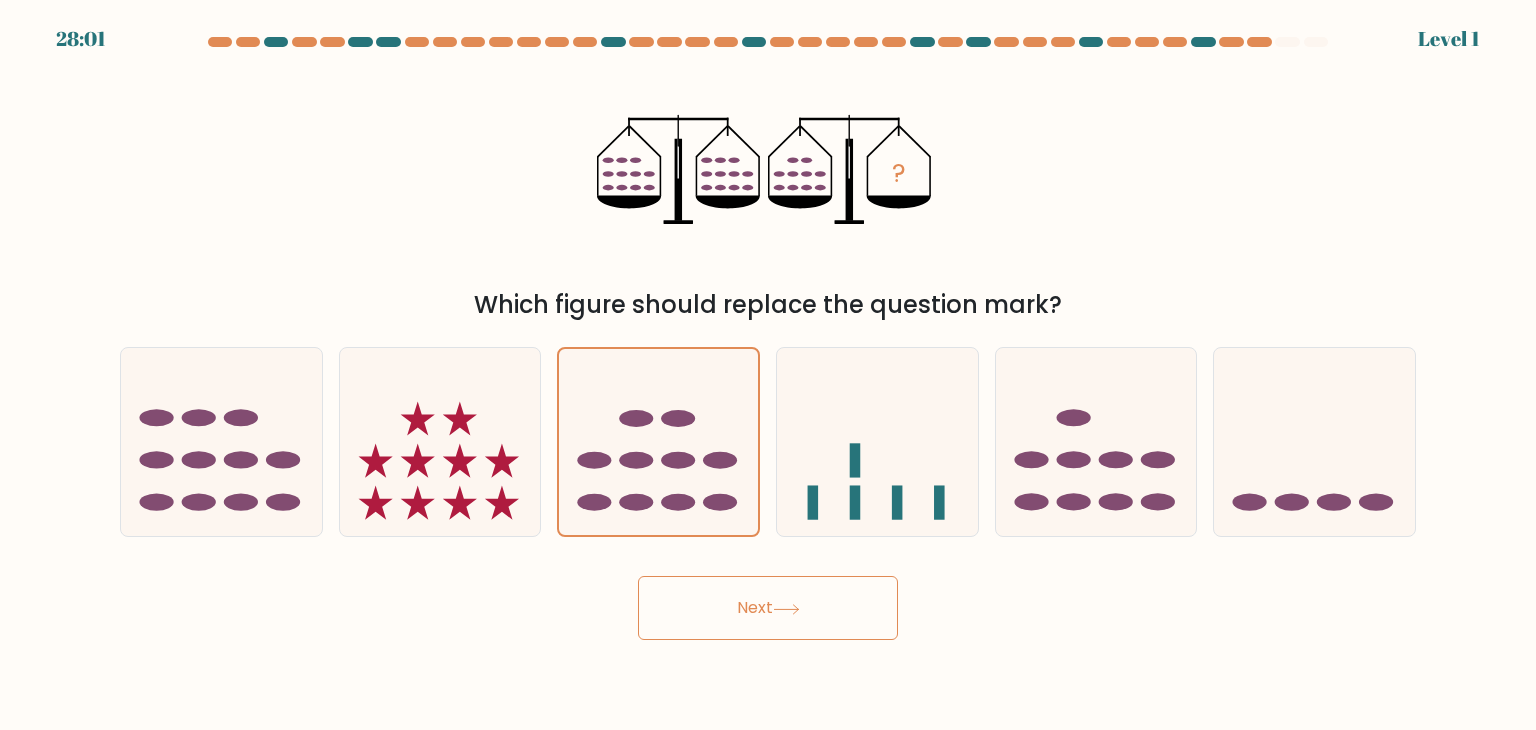 click on "Next" at bounding box center [768, 608] 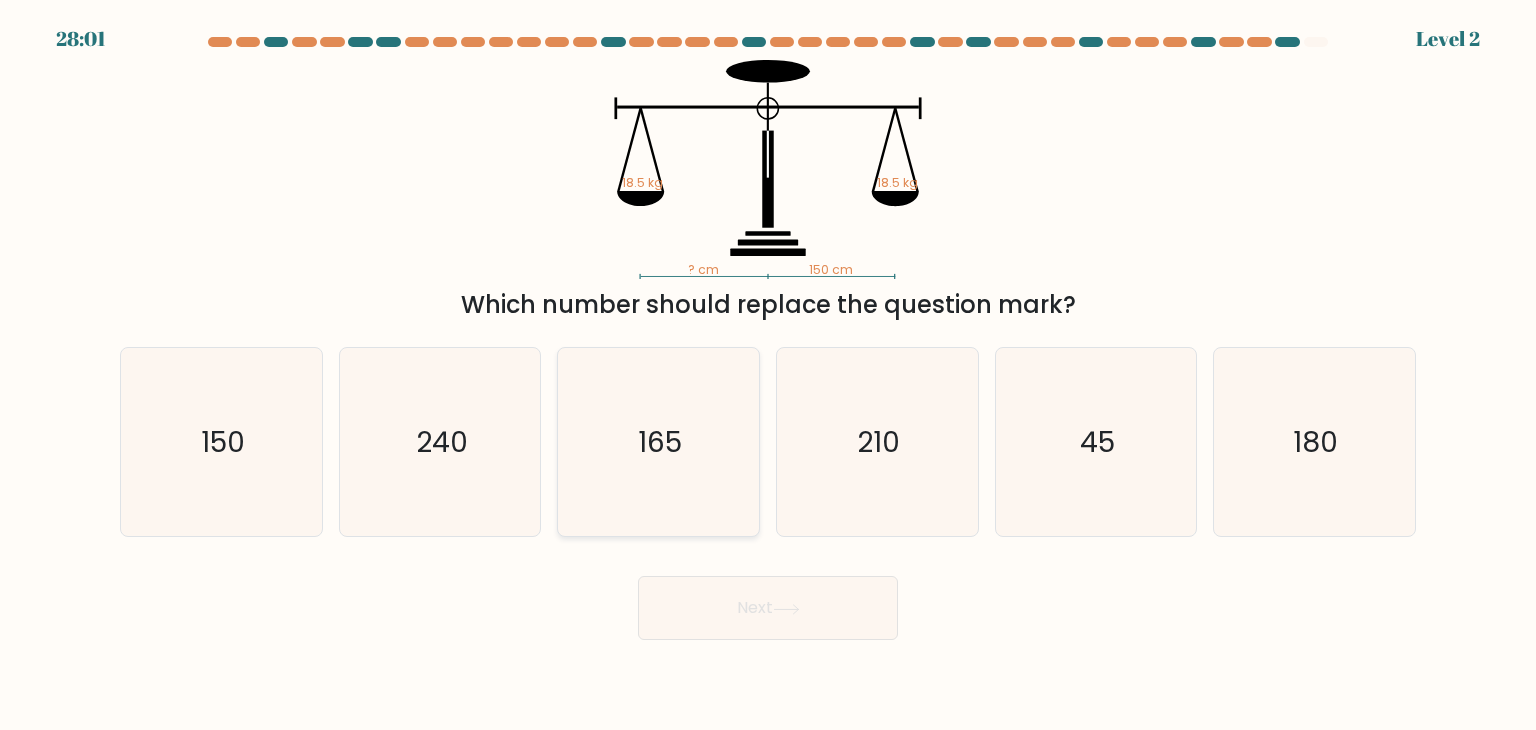click on "165" 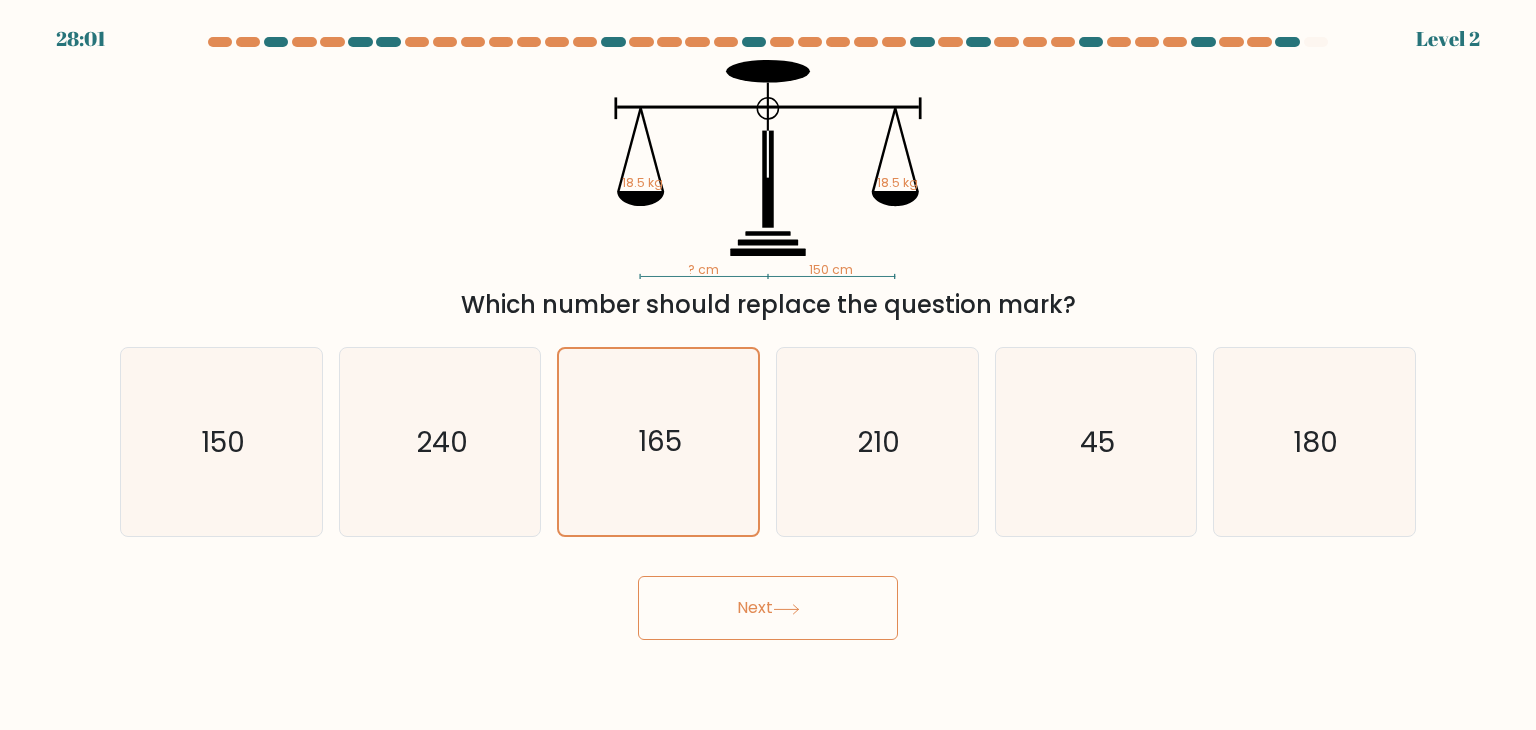 drag, startPoint x: 688, startPoint y: 521, endPoint x: 689, endPoint y: 566, distance: 45.01111 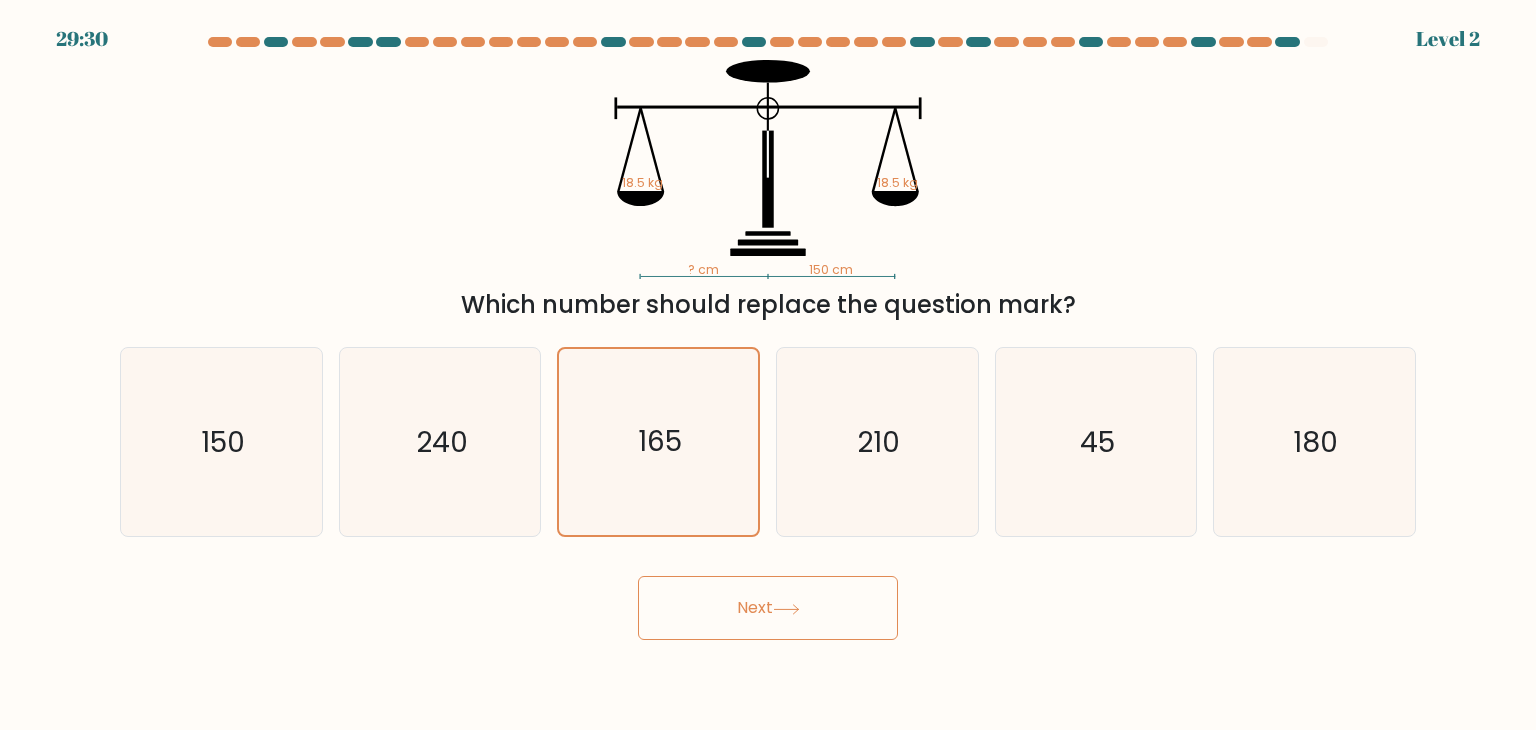 click on "Next" at bounding box center [768, 600] 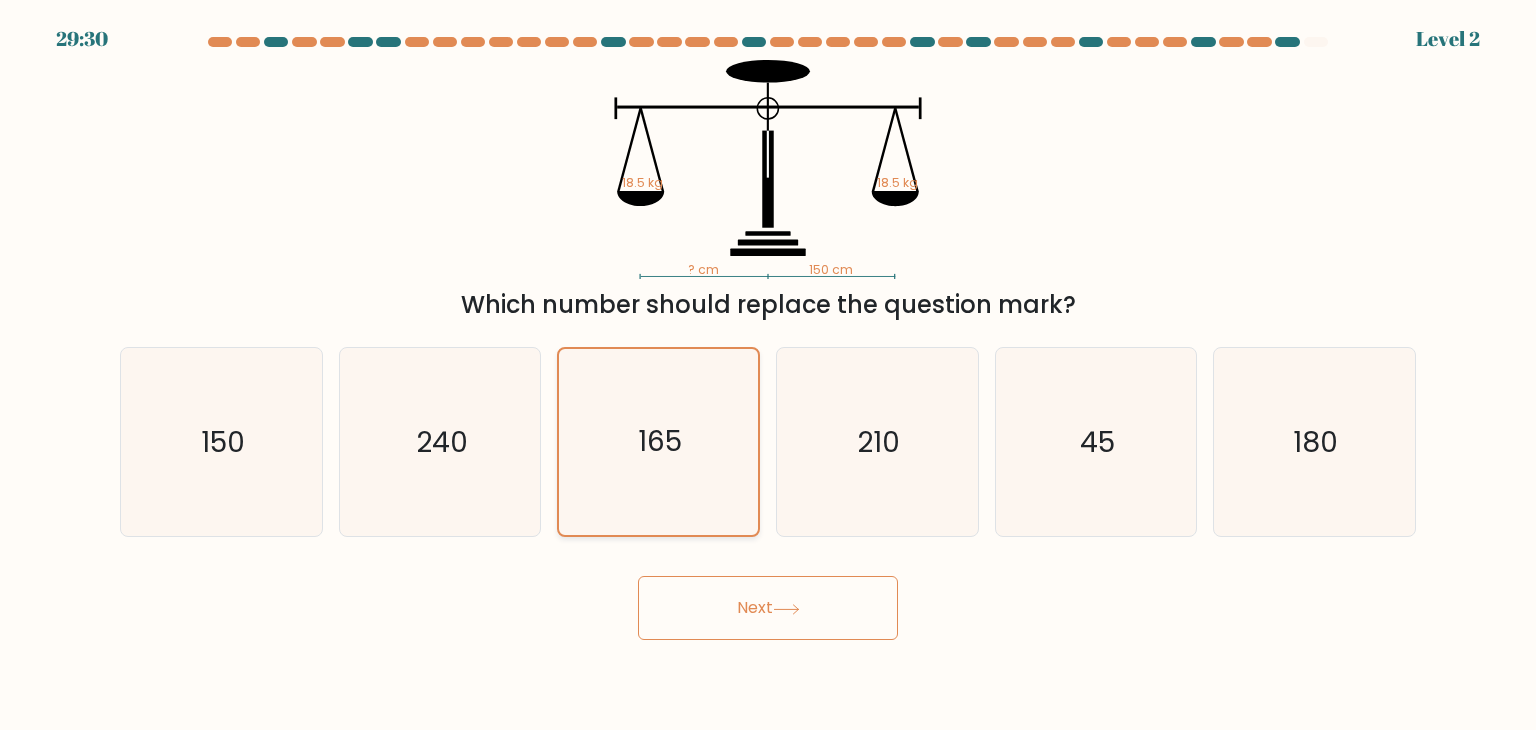 click on "165" 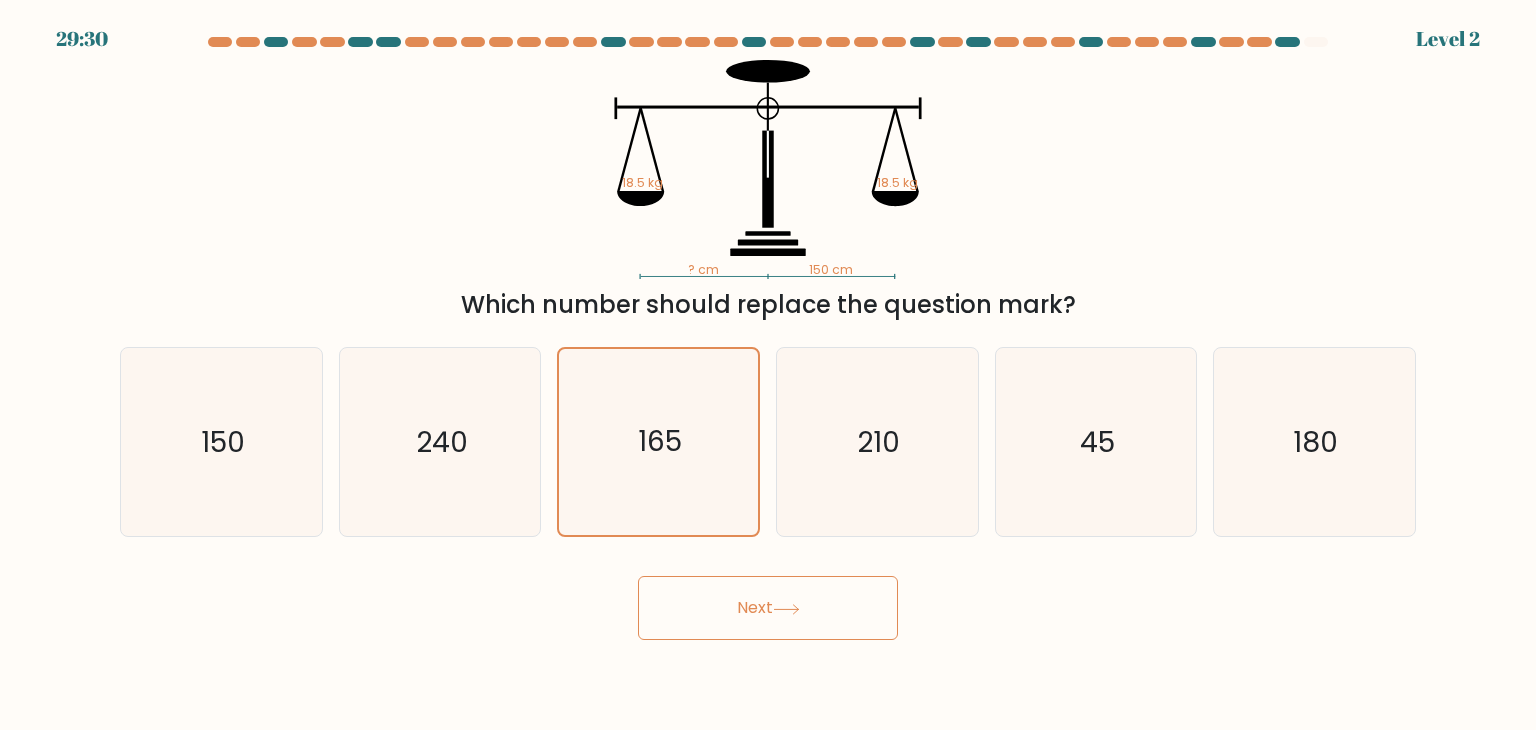 click on "Next" at bounding box center (768, 608) 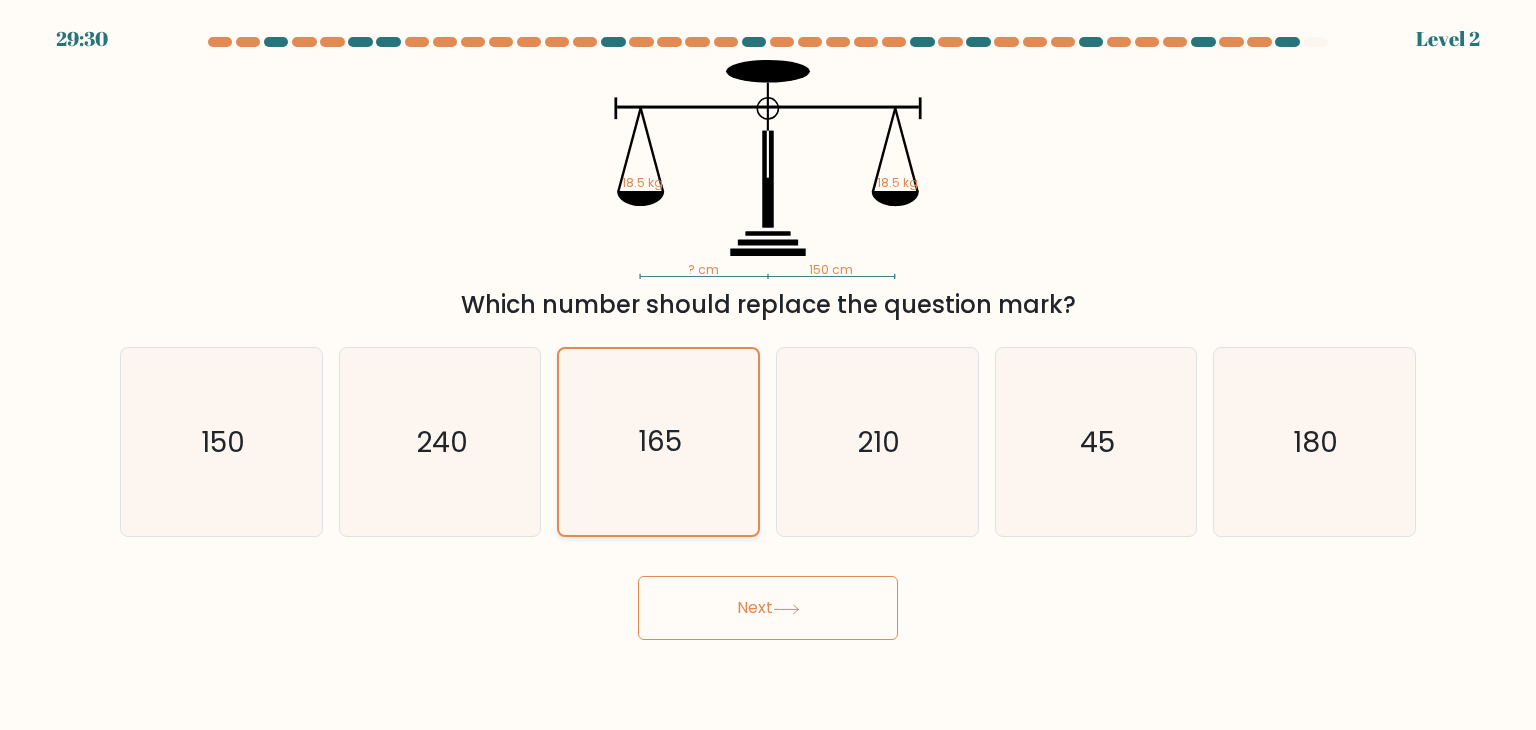 click on "165" 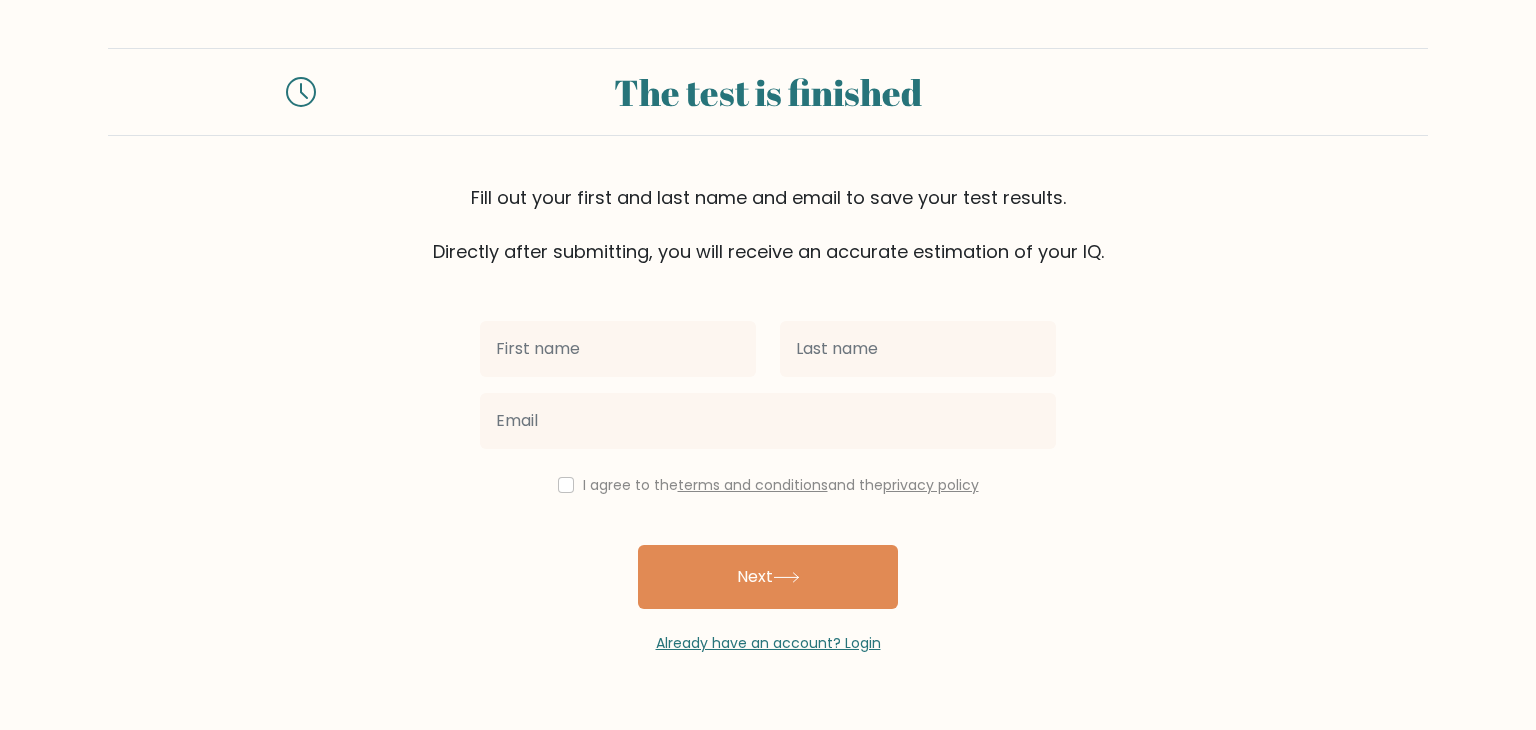 scroll, scrollTop: 0, scrollLeft: 0, axis: both 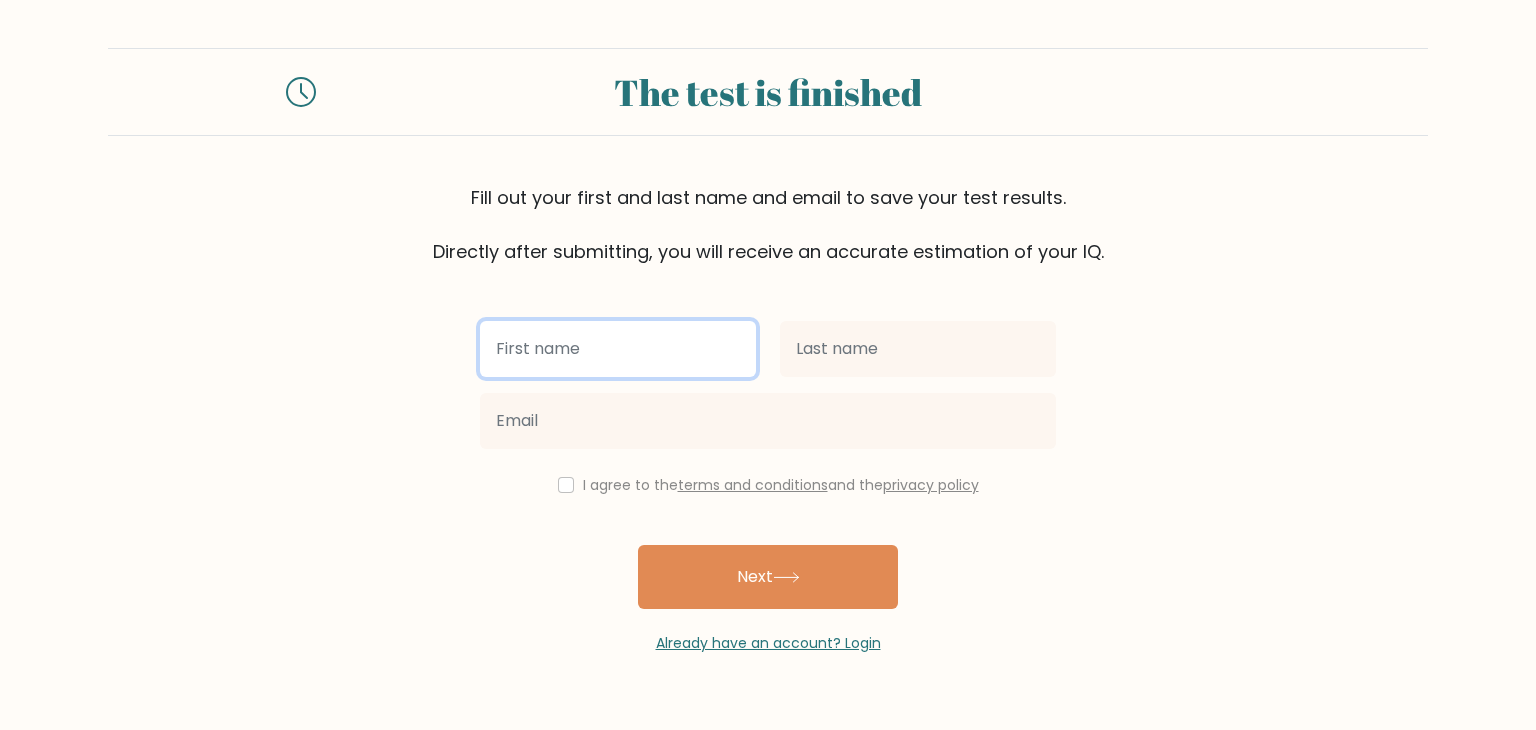 click at bounding box center [618, 349] 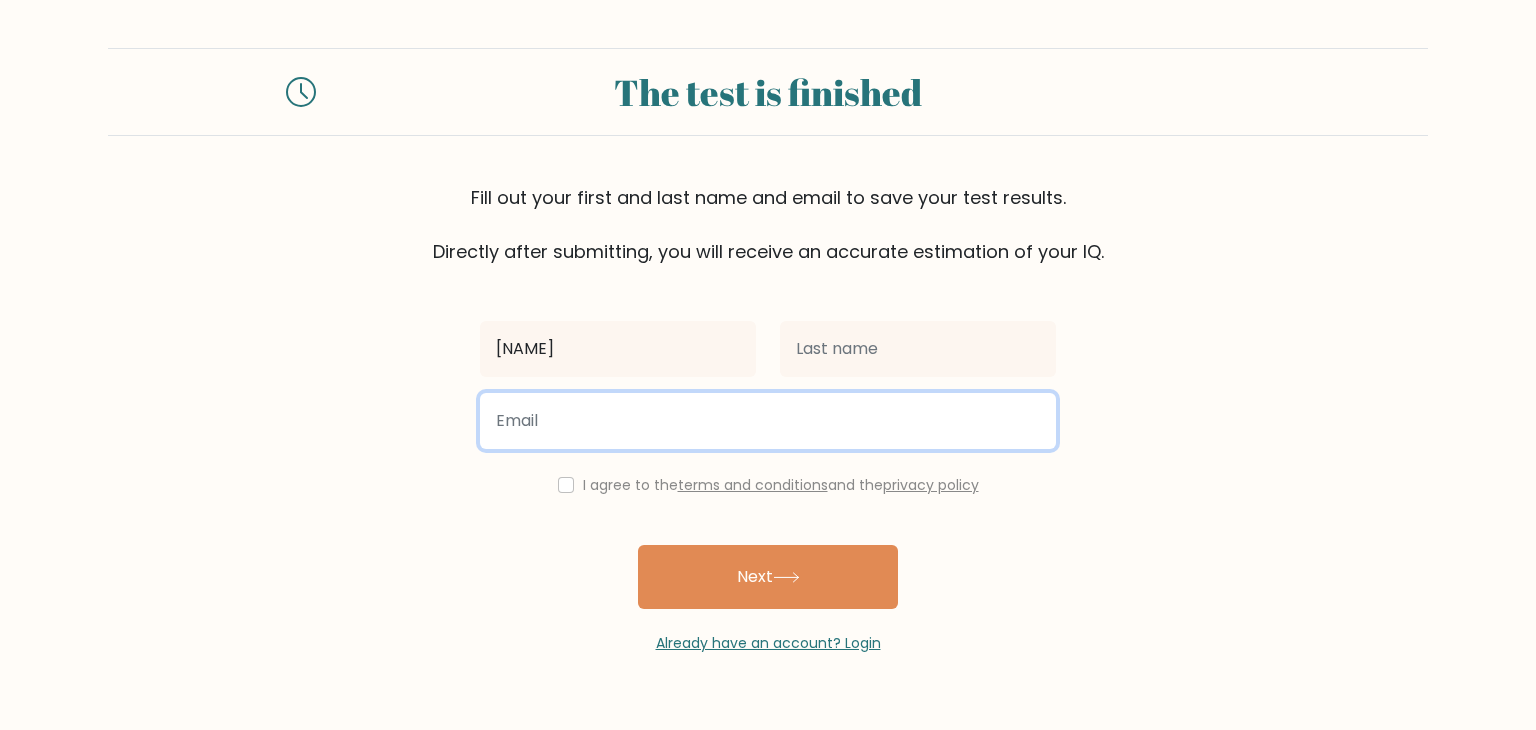 click at bounding box center [768, 421] 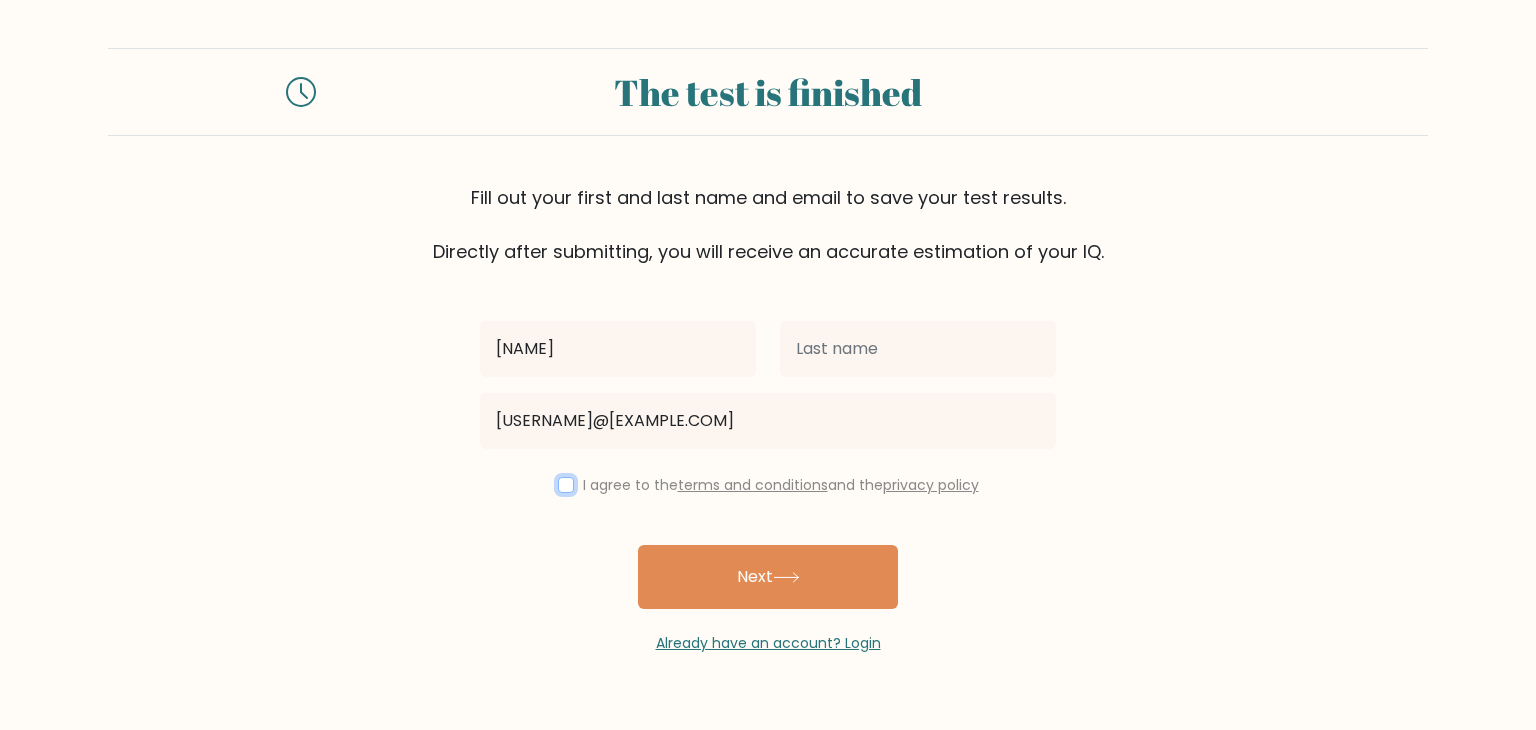 click at bounding box center (566, 485) 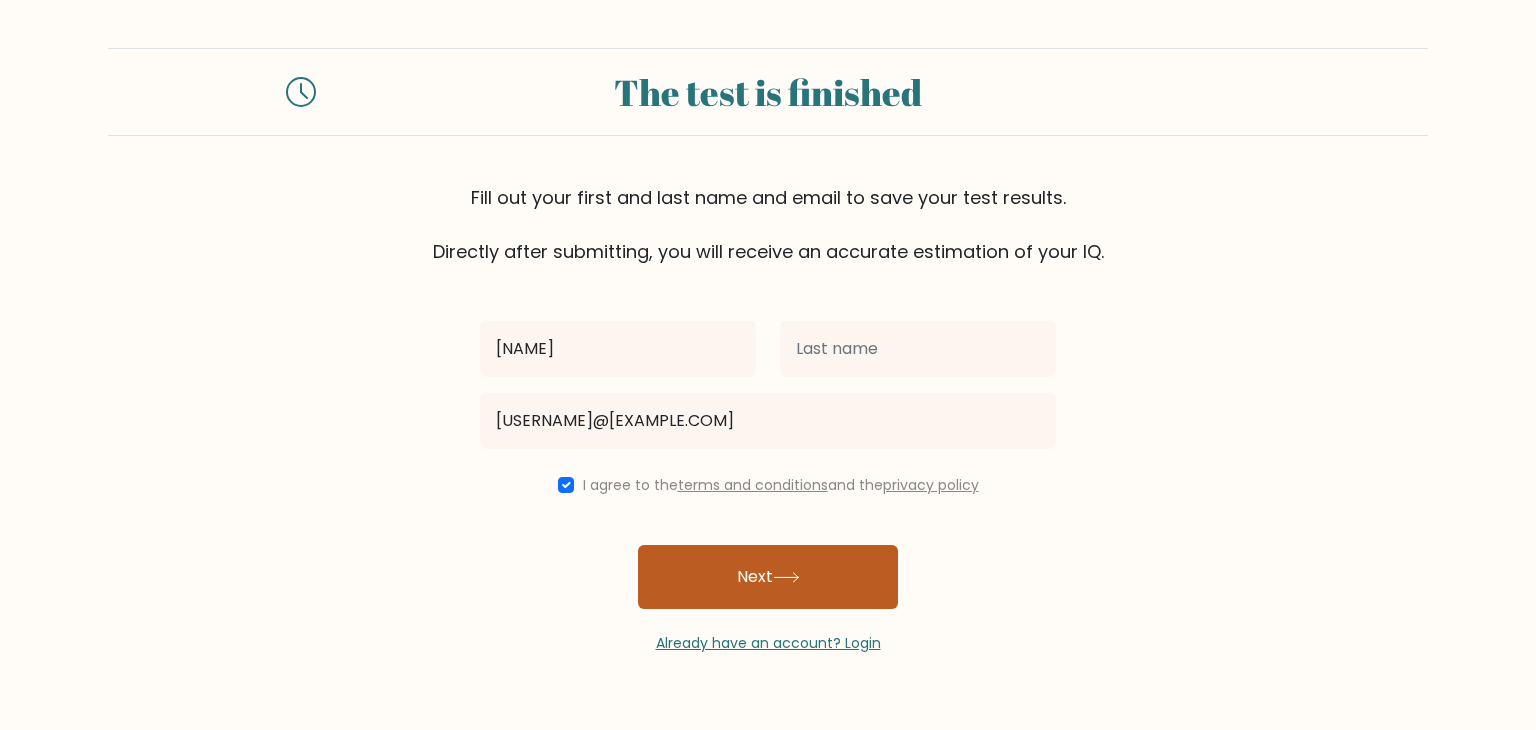 click on "Next" at bounding box center [768, 577] 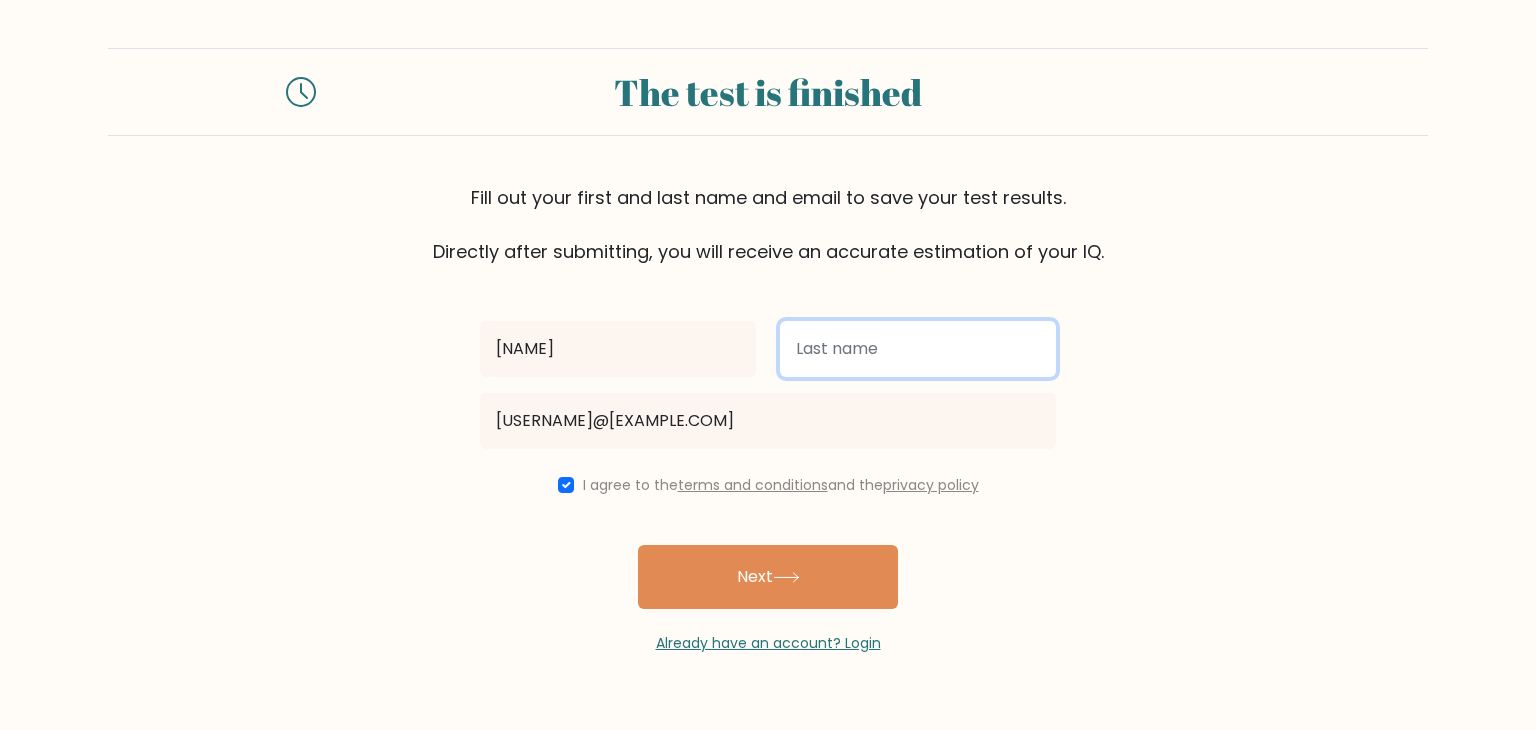 drag, startPoint x: 860, startPoint y: 335, endPoint x: 859, endPoint y: 346, distance: 11.045361 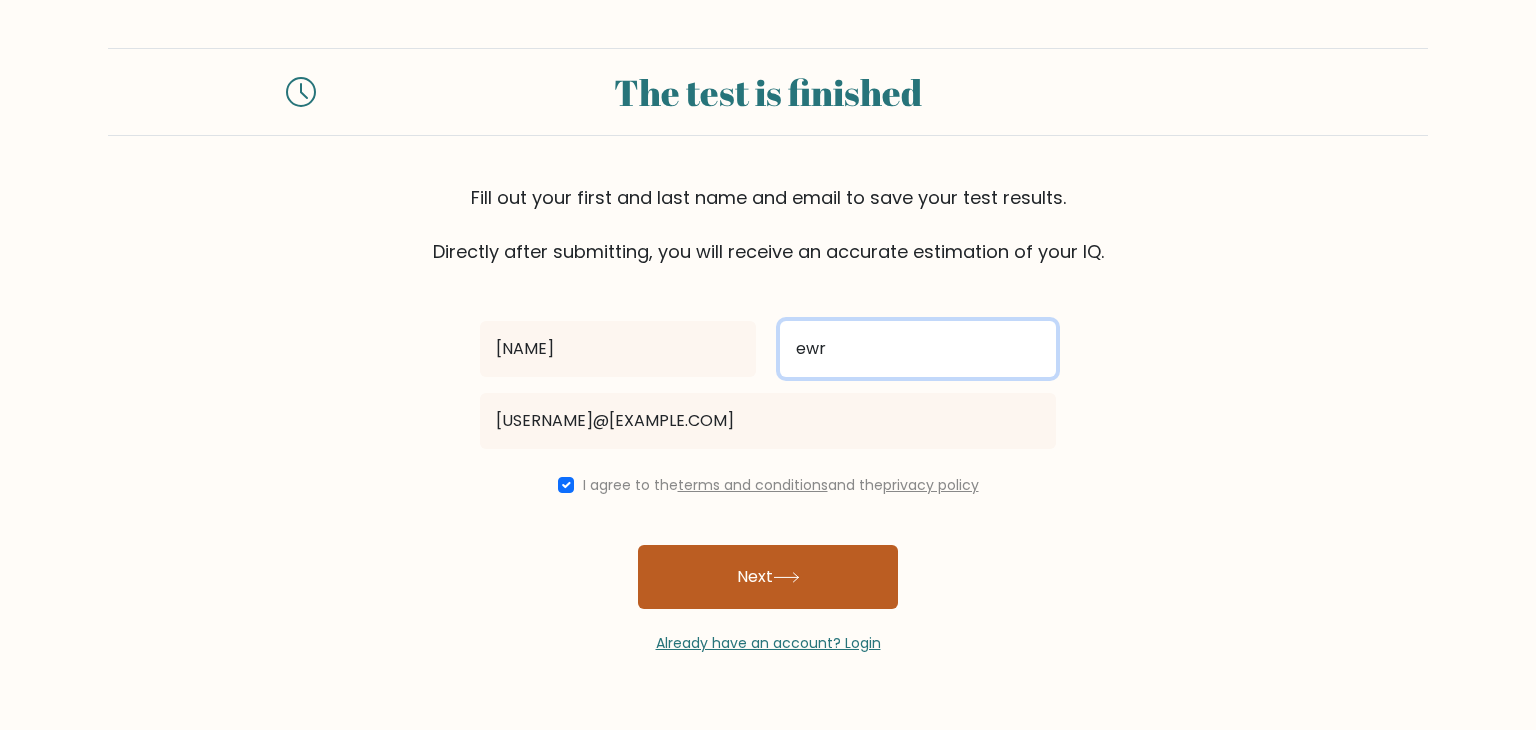 type on "ewr" 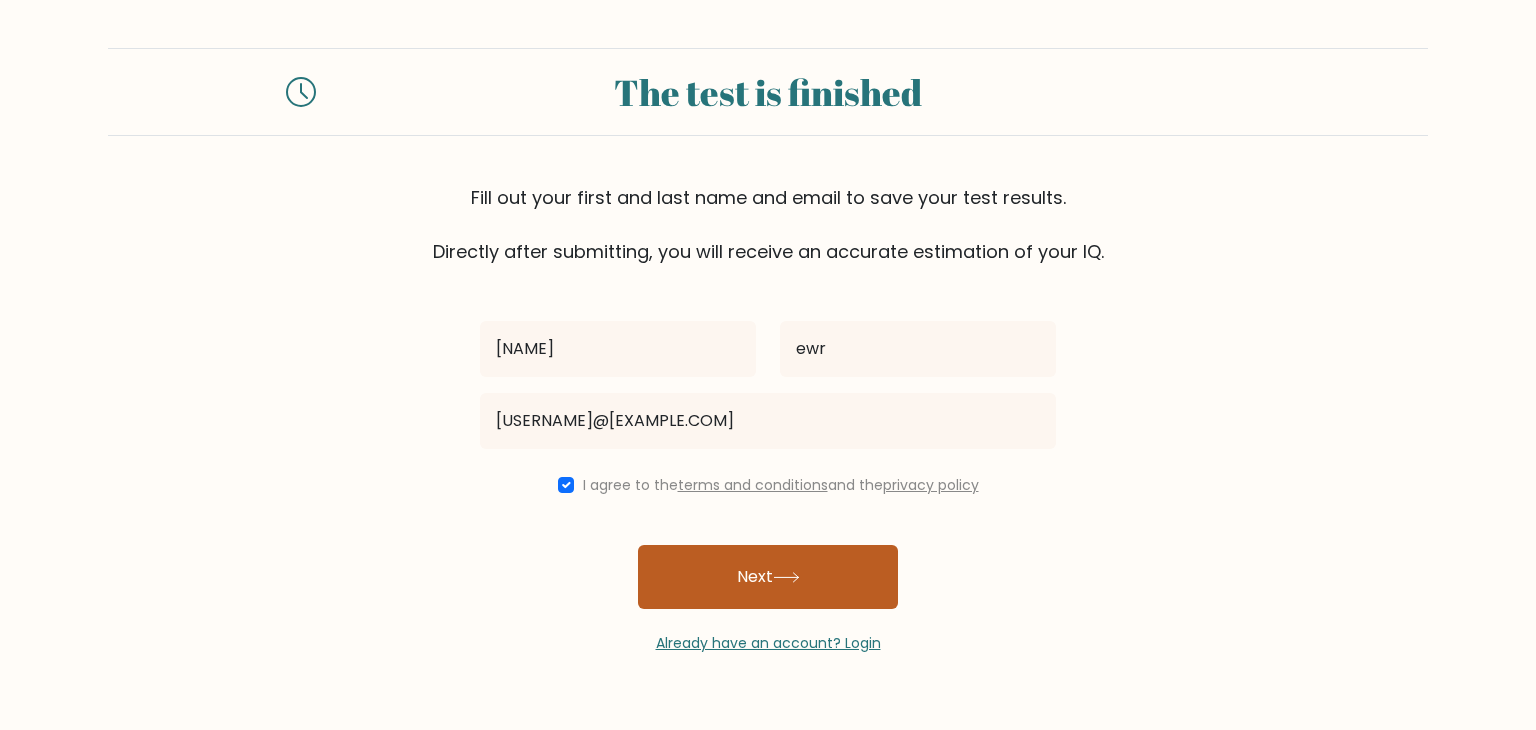 click on "Next" at bounding box center (768, 577) 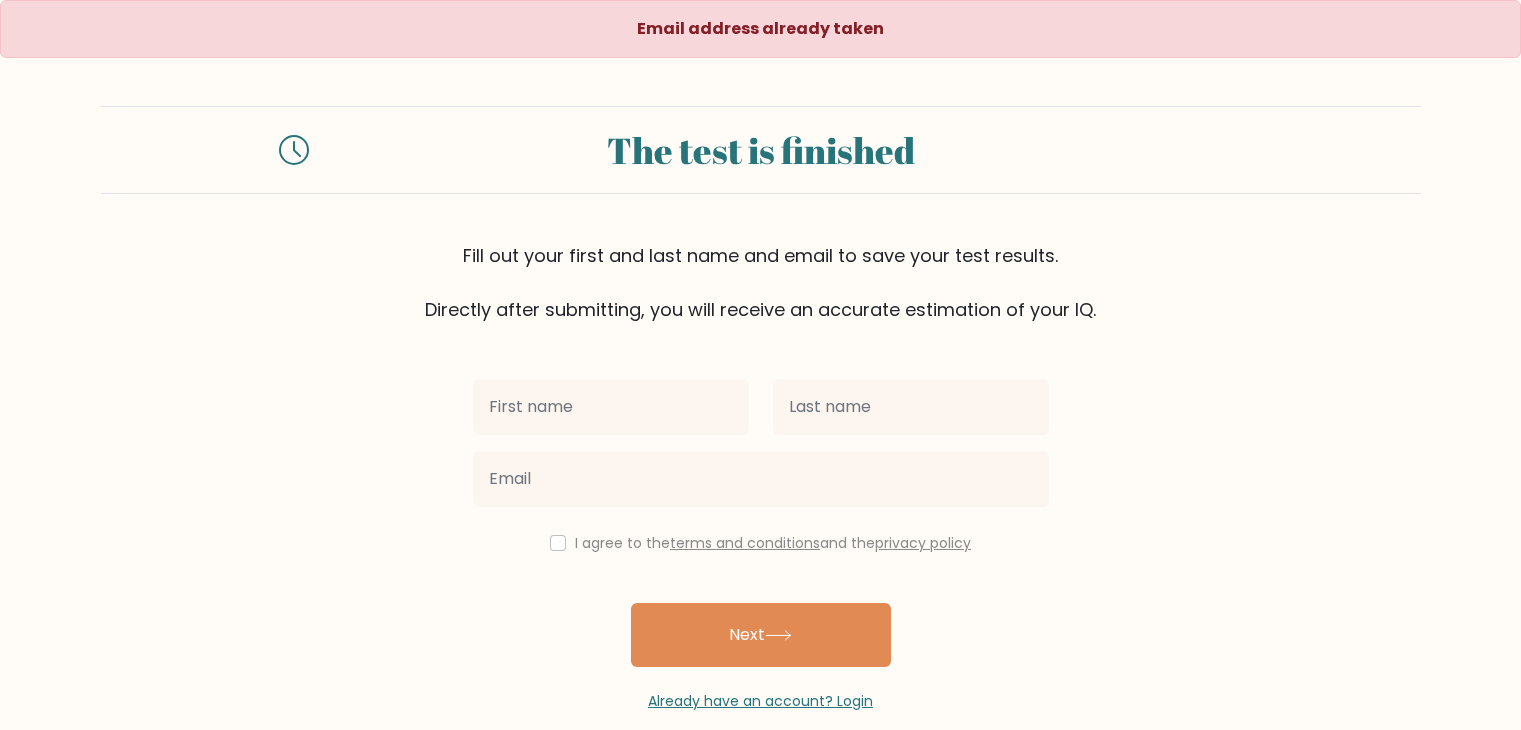 scroll, scrollTop: 0, scrollLeft: 0, axis: both 